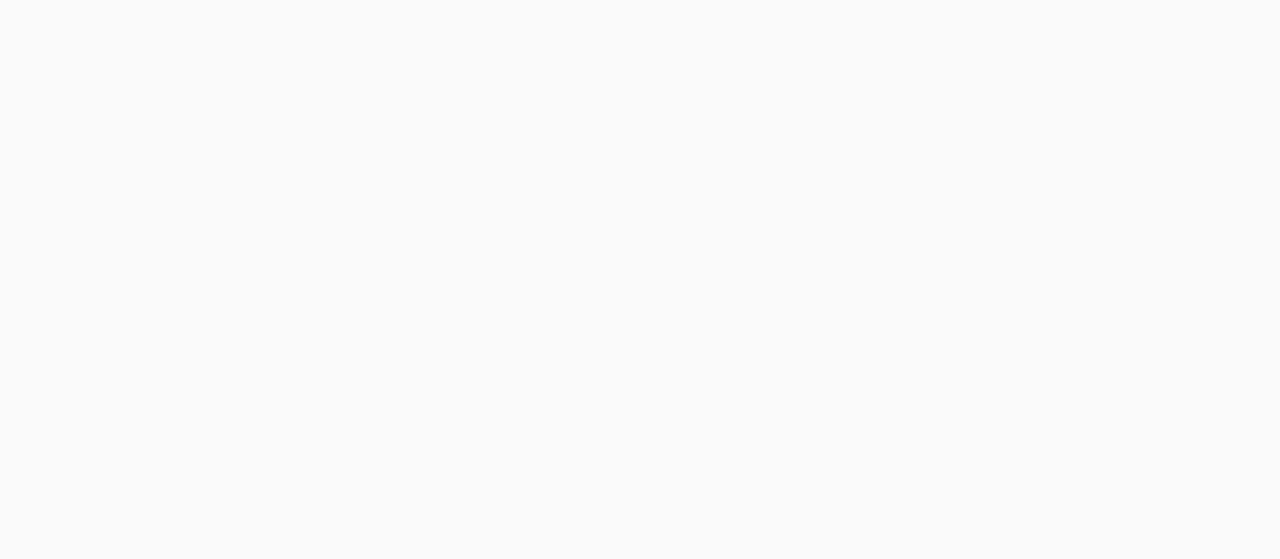 scroll, scrollTop: 0, scrollLeft: 0, axis: both 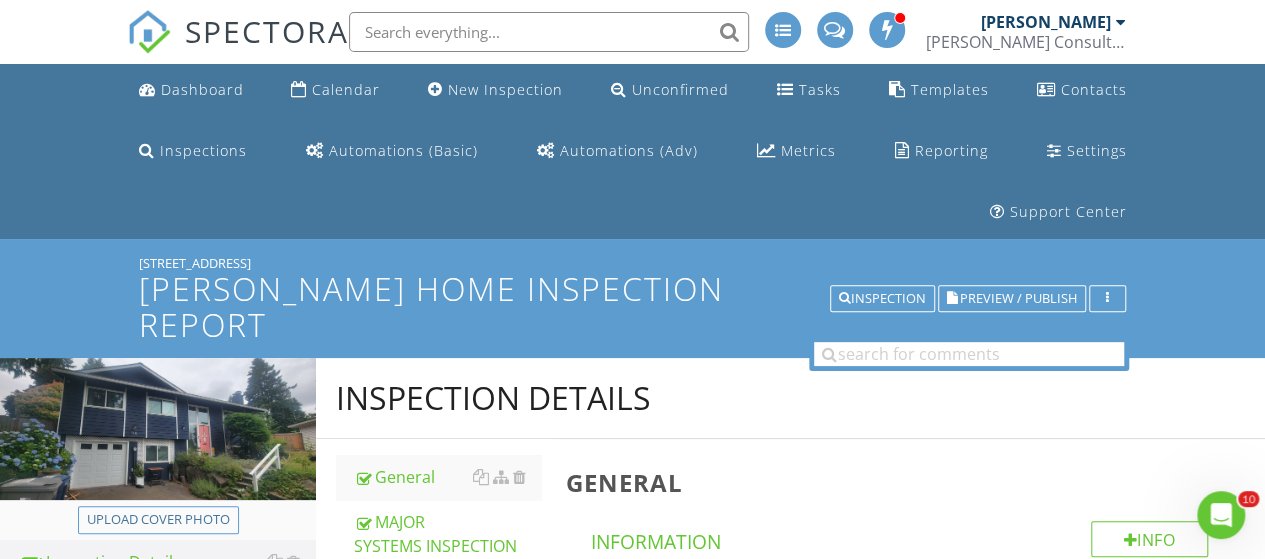 click on "SPECTORA" at bounding box center [267, 31] 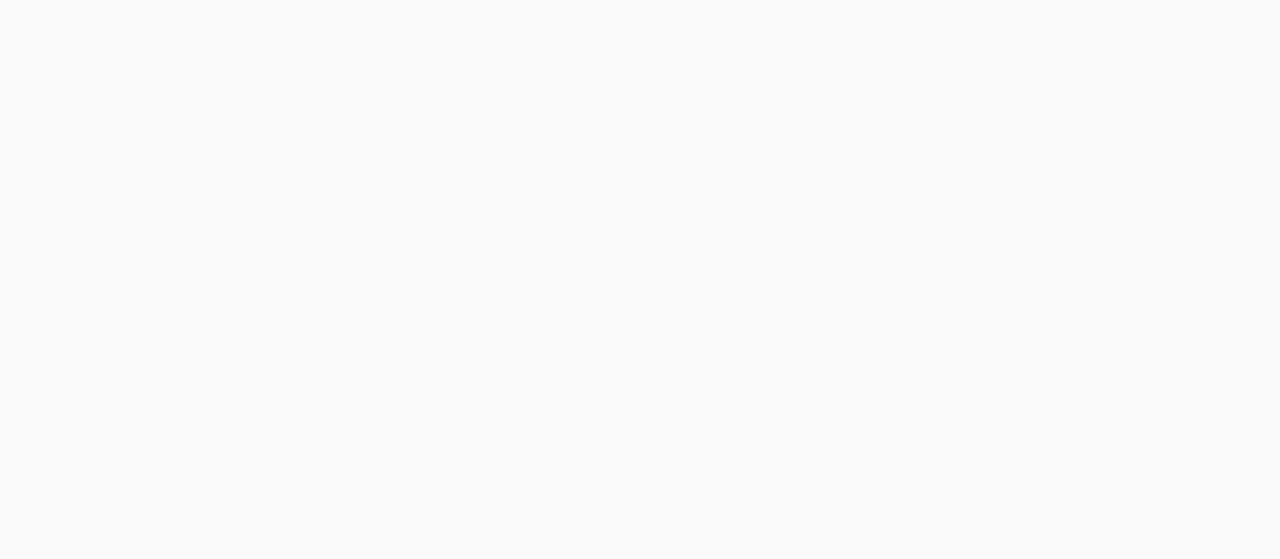 scroll, scrollTop: 0, scrollLeft: 0, axis: both 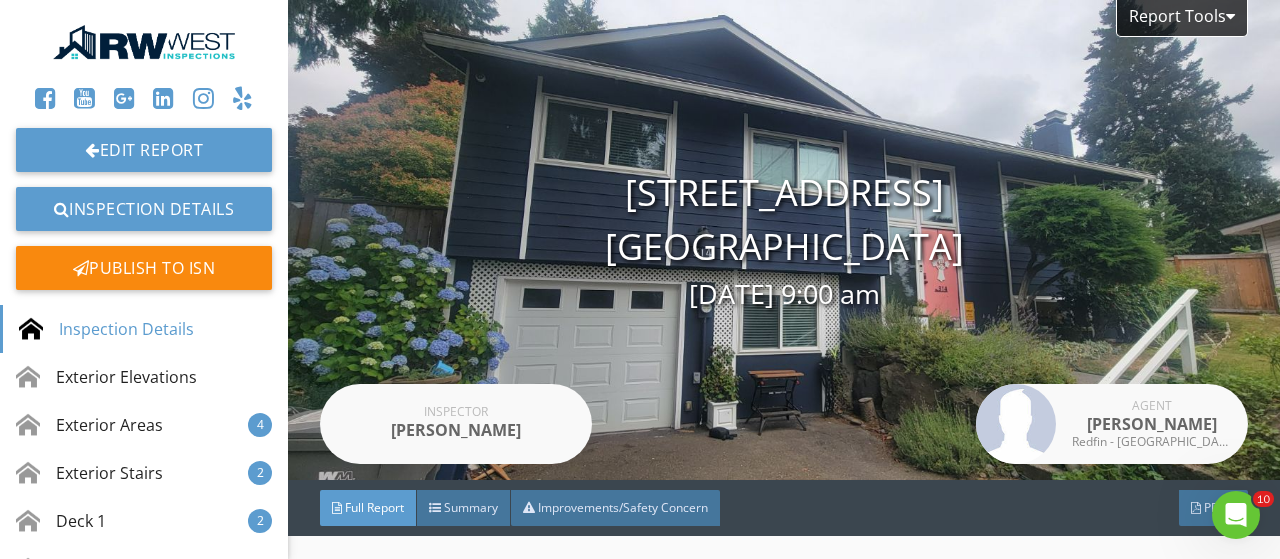 click at bounding box center [144, 42] 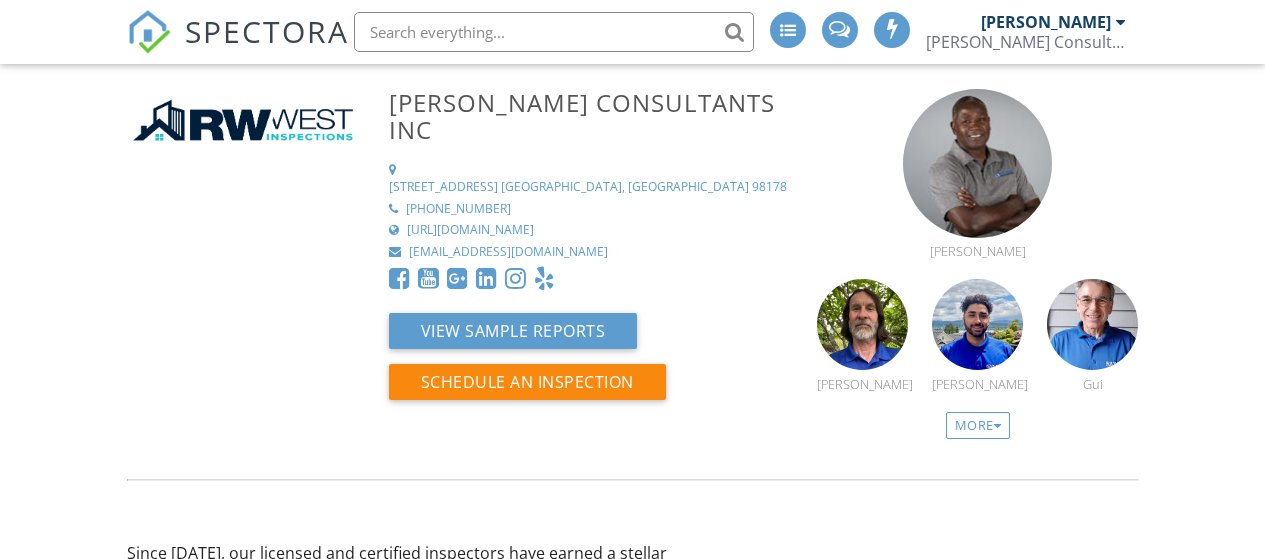 scroll, scrollTop: 0, scrollLeft: 0, axis: both 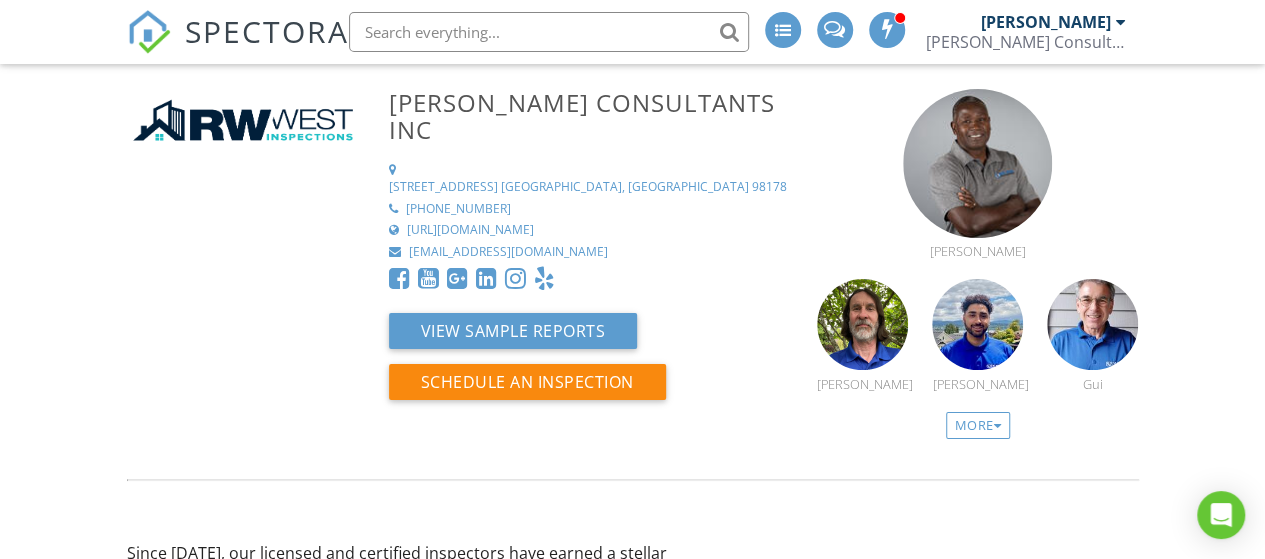 click on "SPECTORA" at bounding box center [267, 31] 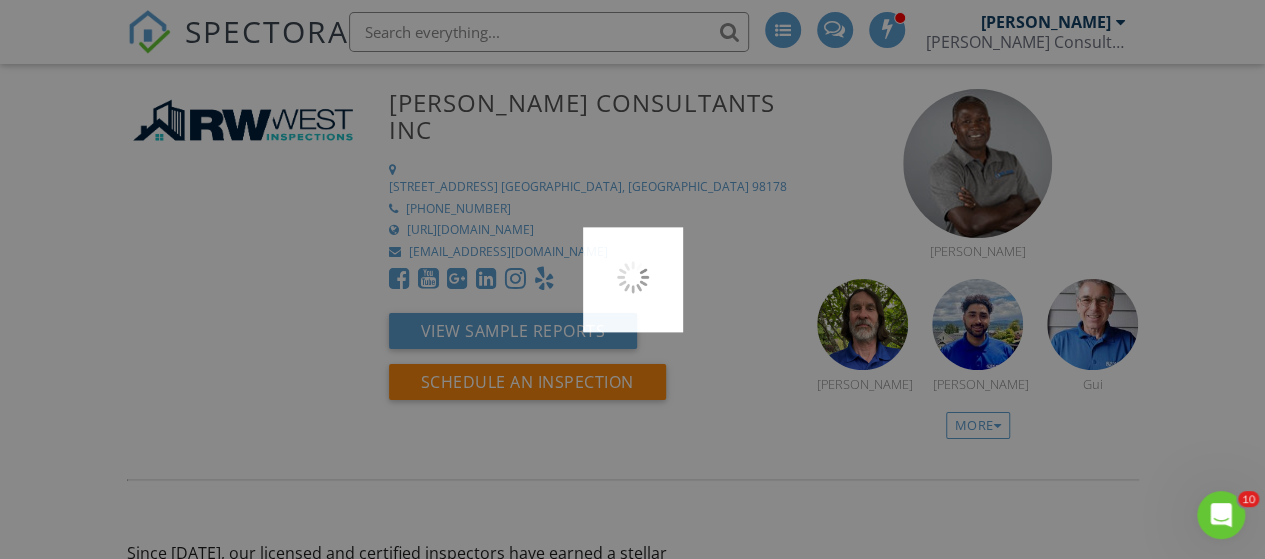 scroll, scrollTop: 0, scrollLeft: 0, axis: both 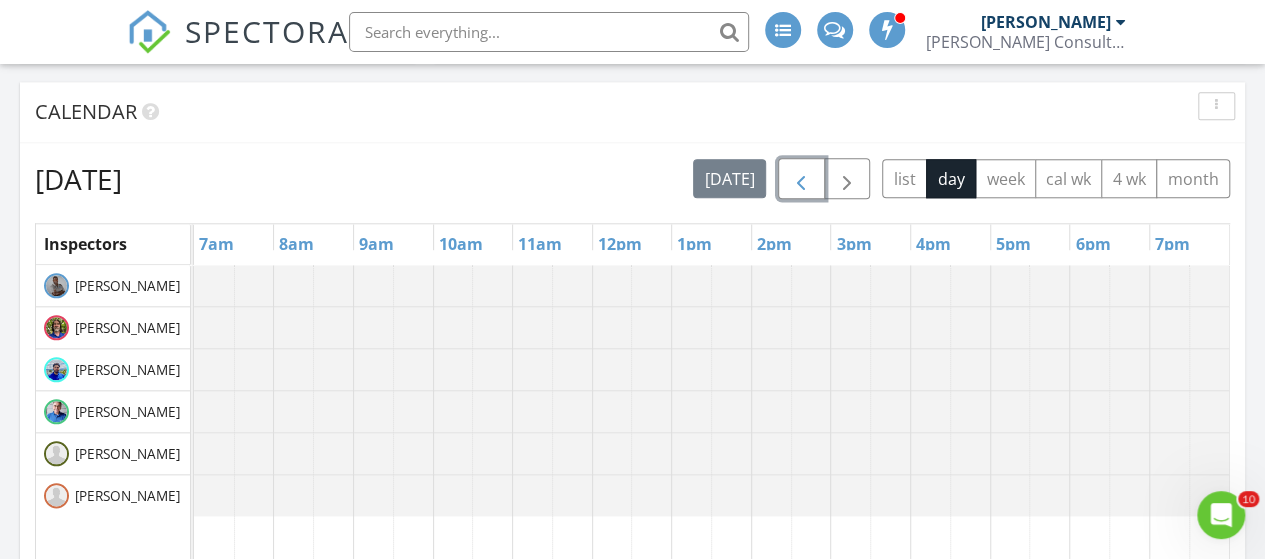 click at bounding box center (801, 180) 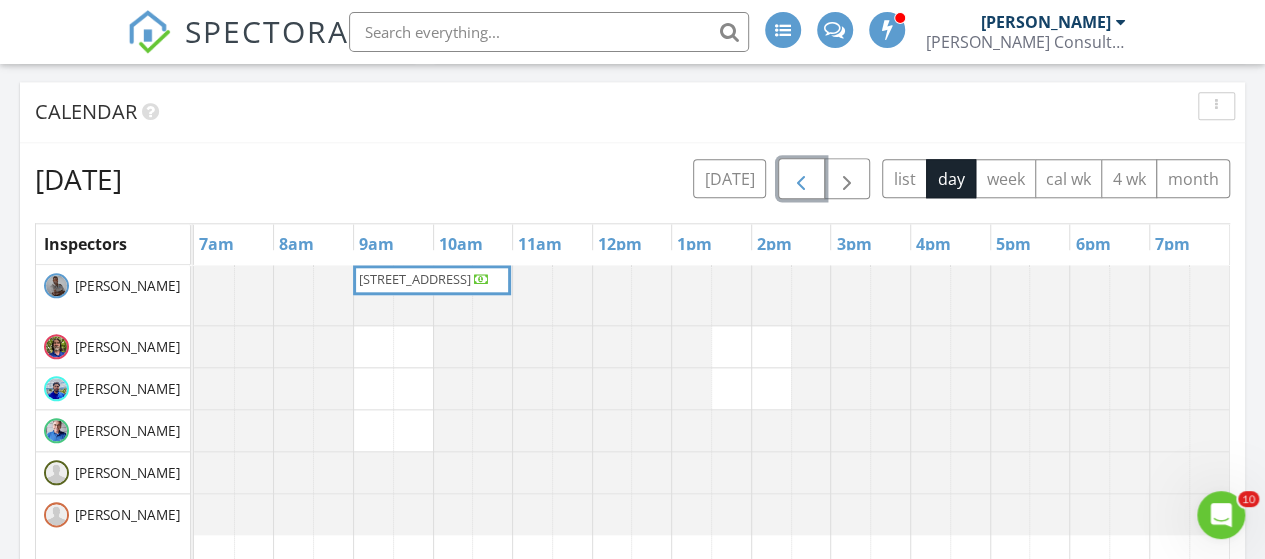 click at bounding box center [801, 180] 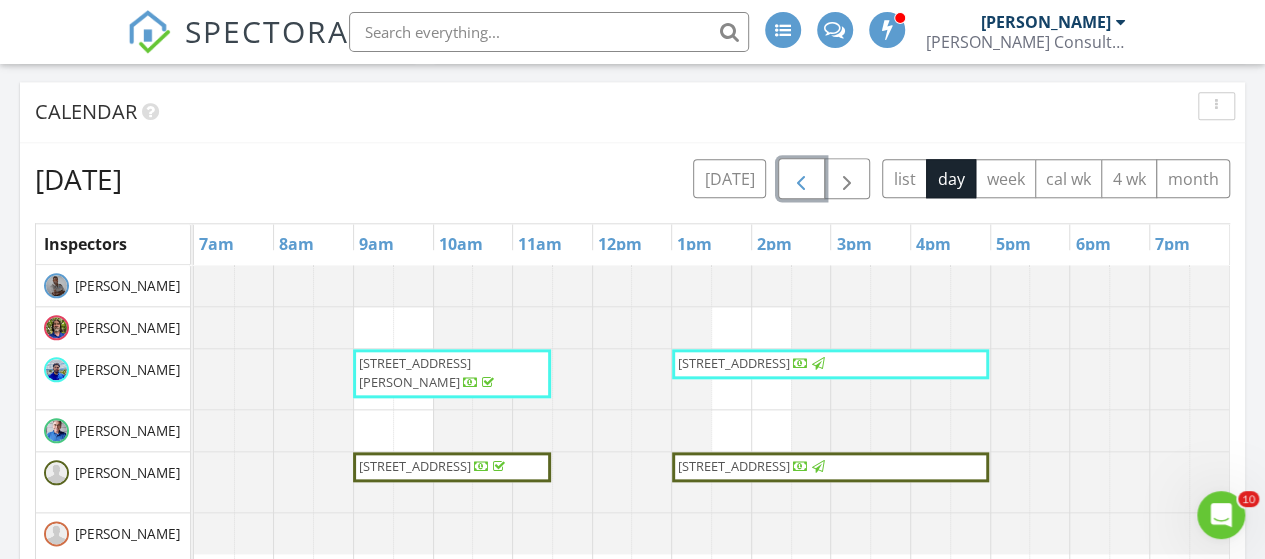 click on "133 W 4th St, North Bend 98045" at bounding box center [753, 364] 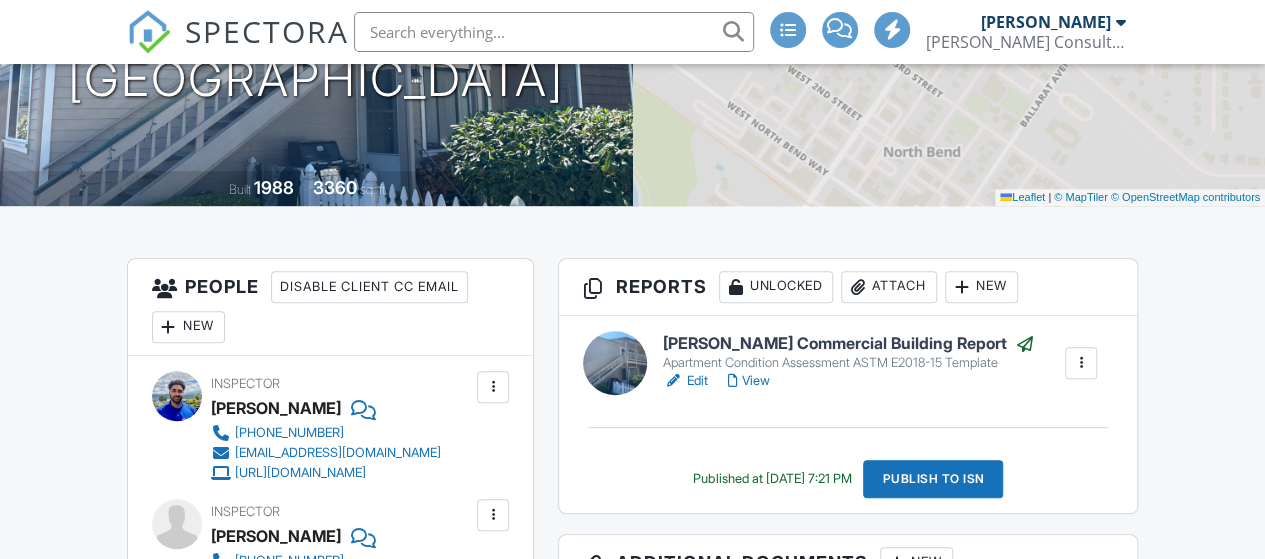 scroll, scrollTop: 408, scrollLeft: 0, axis: vertical 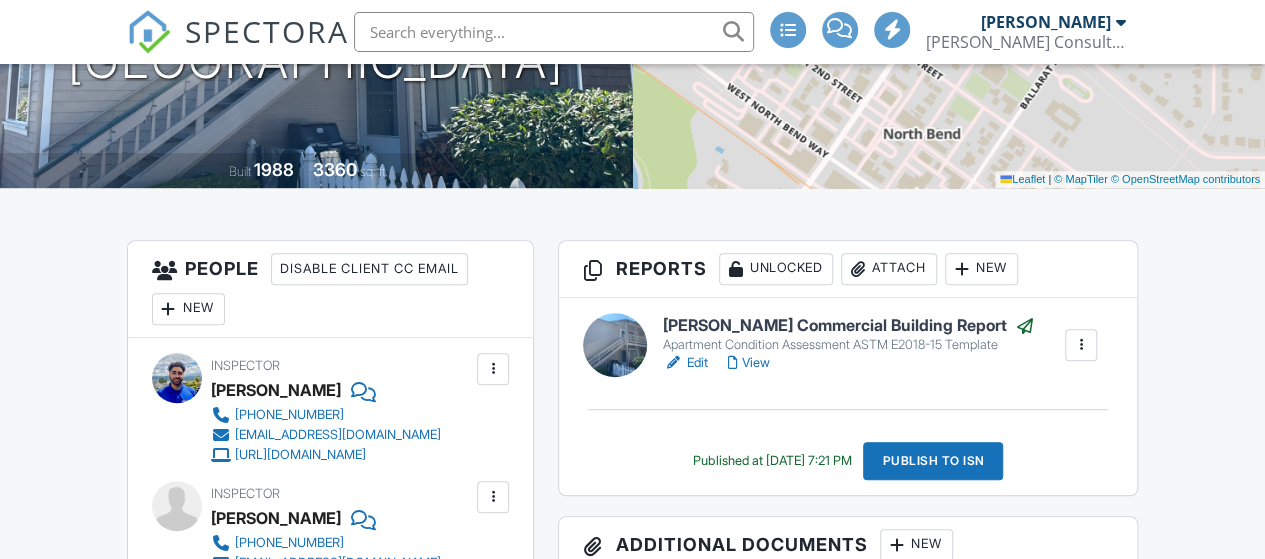 click on "View" at bounding box center [749, 363] 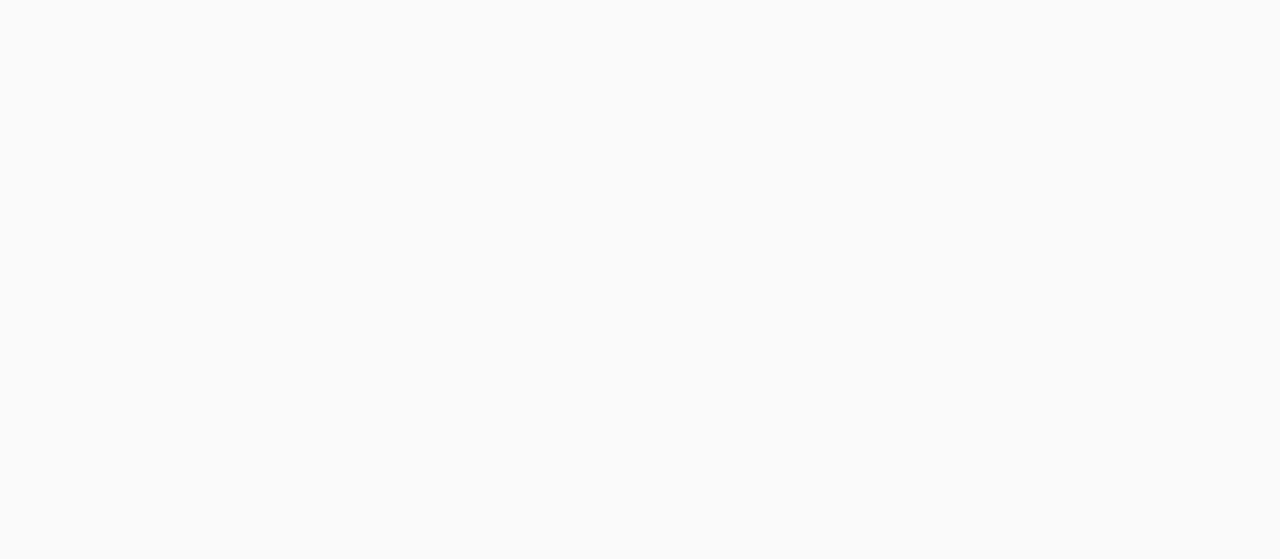 scroll, scrollTop: 0, scrollLeft: 0, axis: both 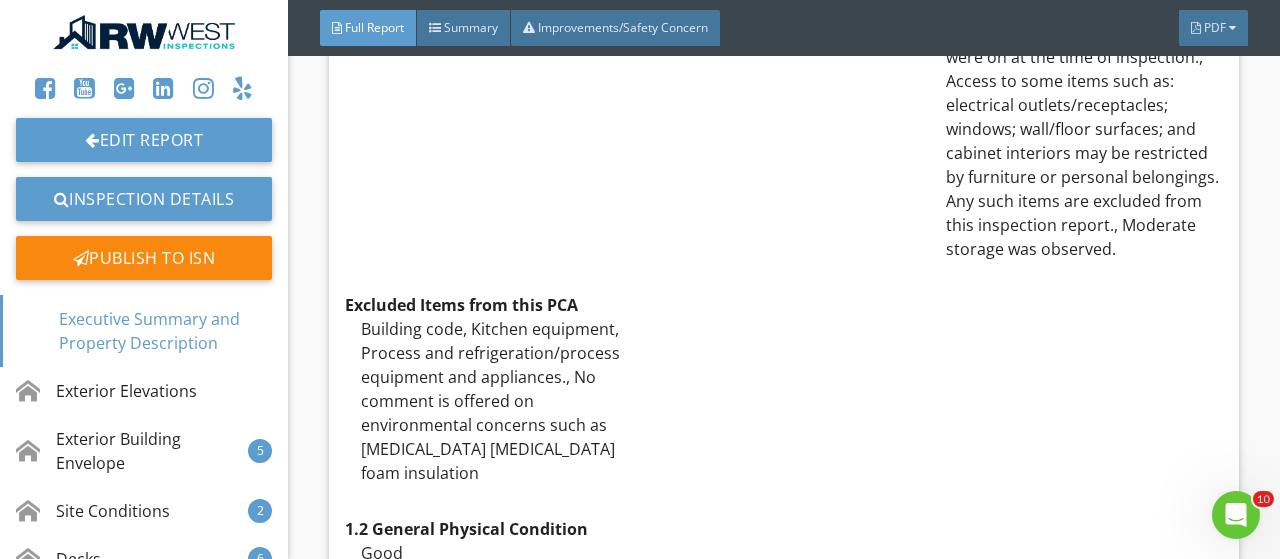 click at bounding box center [144, 32] 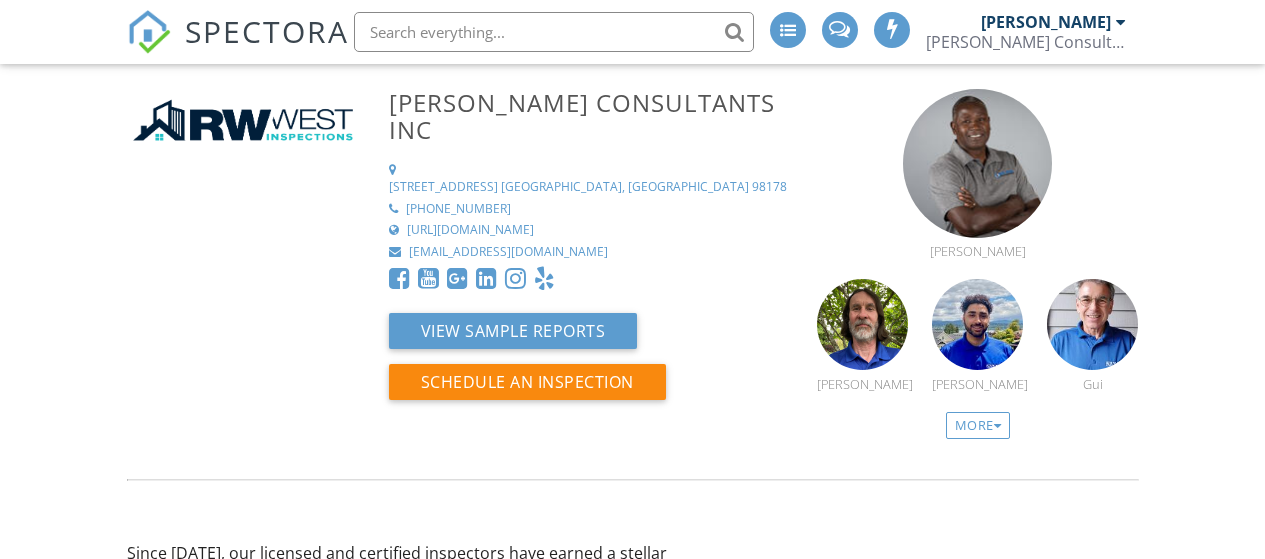 scroll, scrollTop: 0, scrollLeft: 0, axis: both 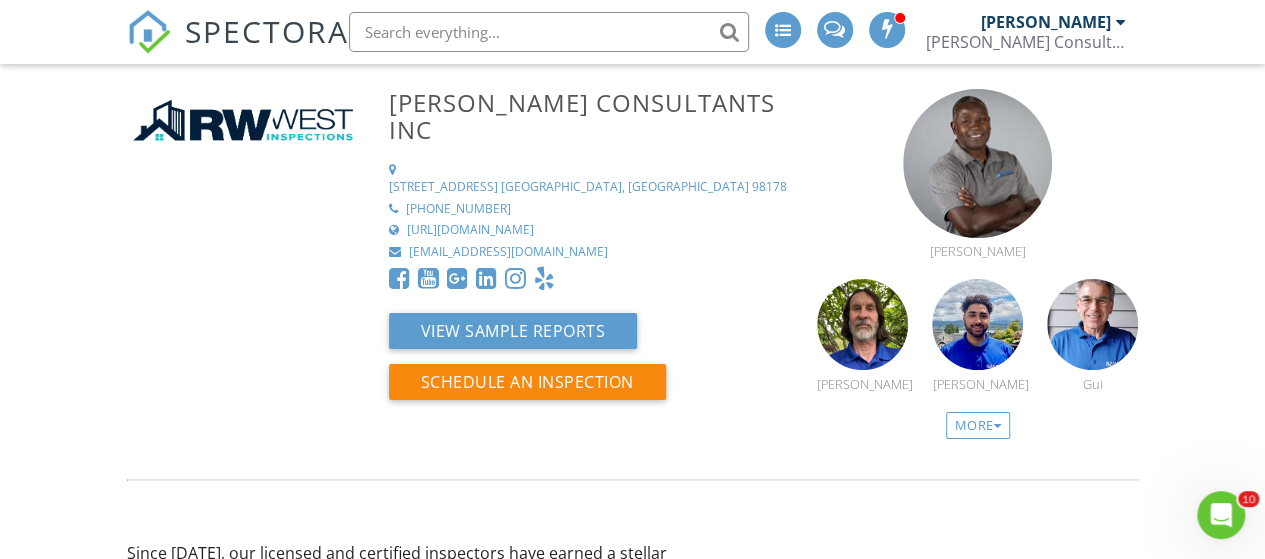 click on "SPECTORA" at bounding box center (267, 31) 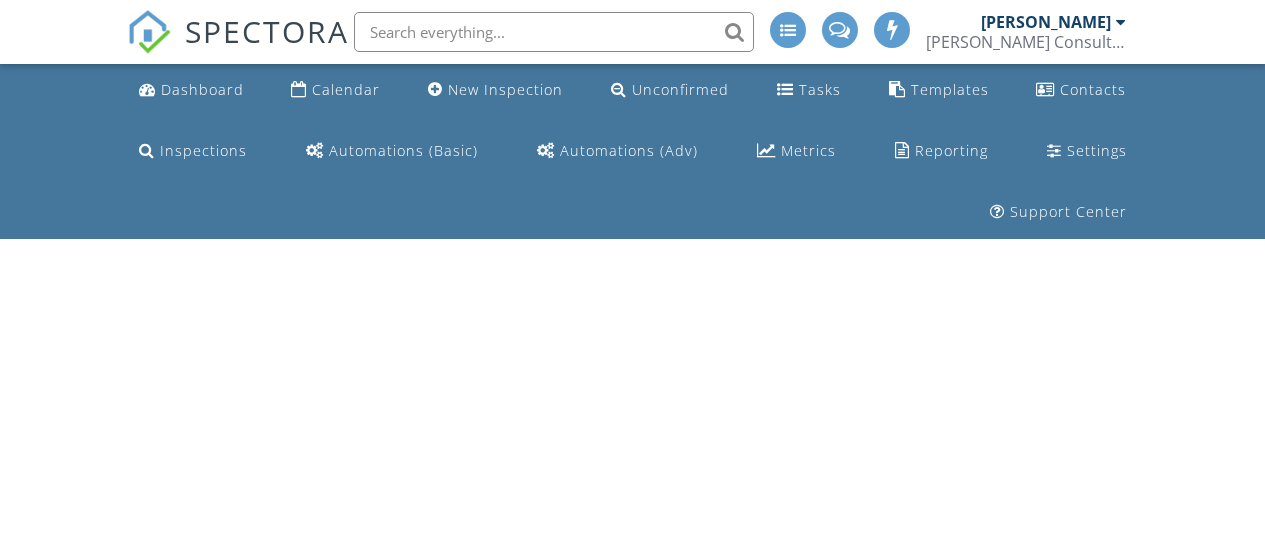 scroll, scrollTop: 0, scrollLeft: 0, axis: both 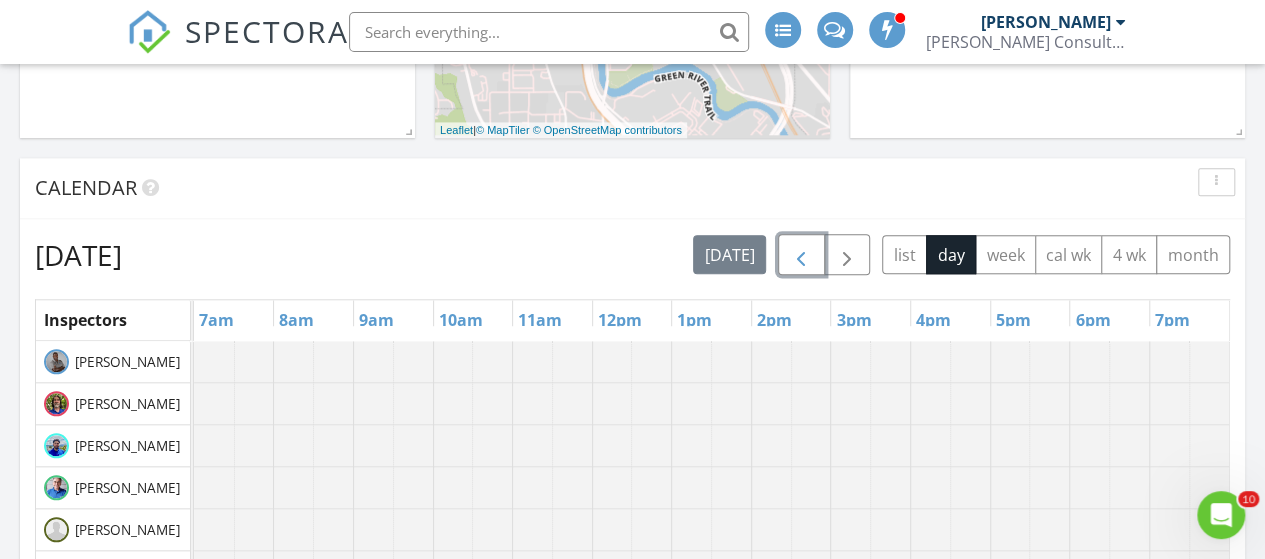 click at bounding box center (801, 256) 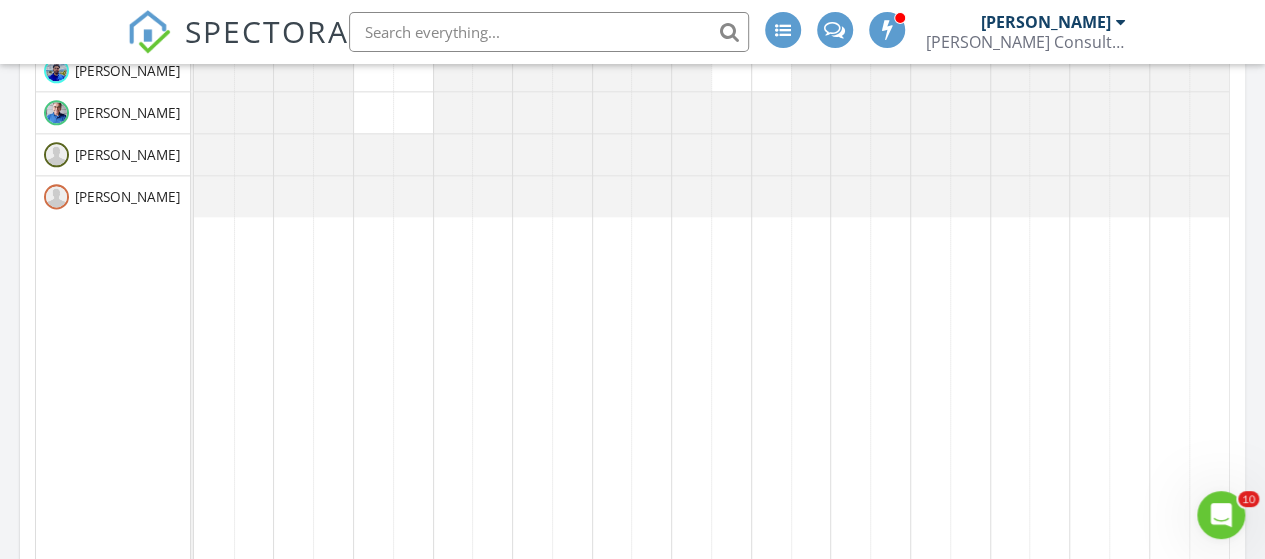 scroll, scrollTop: 1334, scrollLeft: 0, axis: vertical 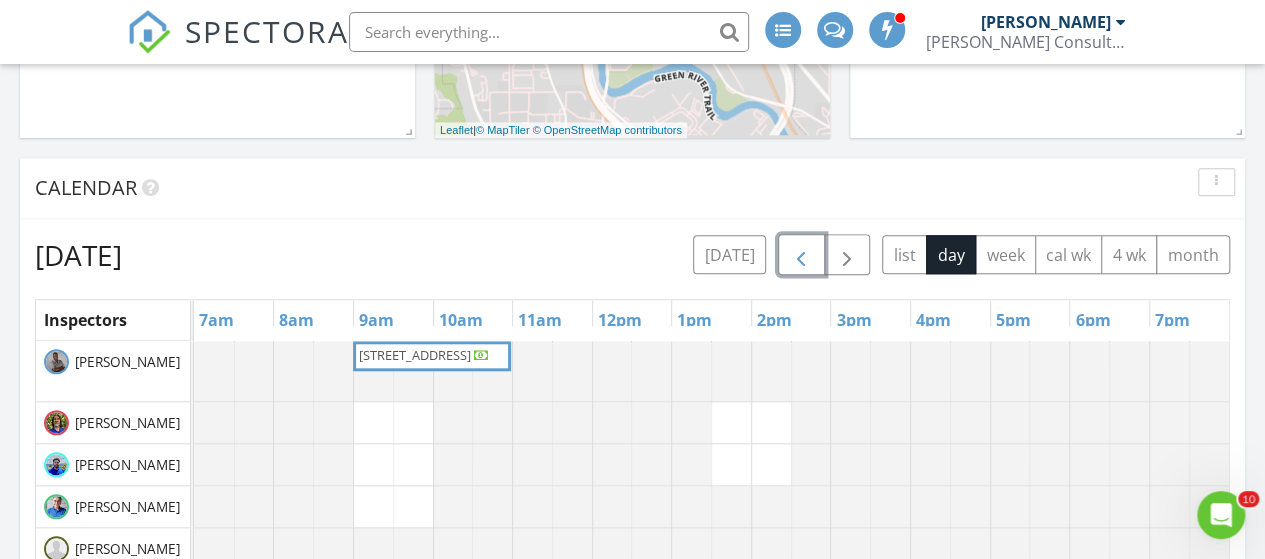 click on "1688 118th Ave SE Apt B205, Bellevue 98005" at bounding box center [415, 355] 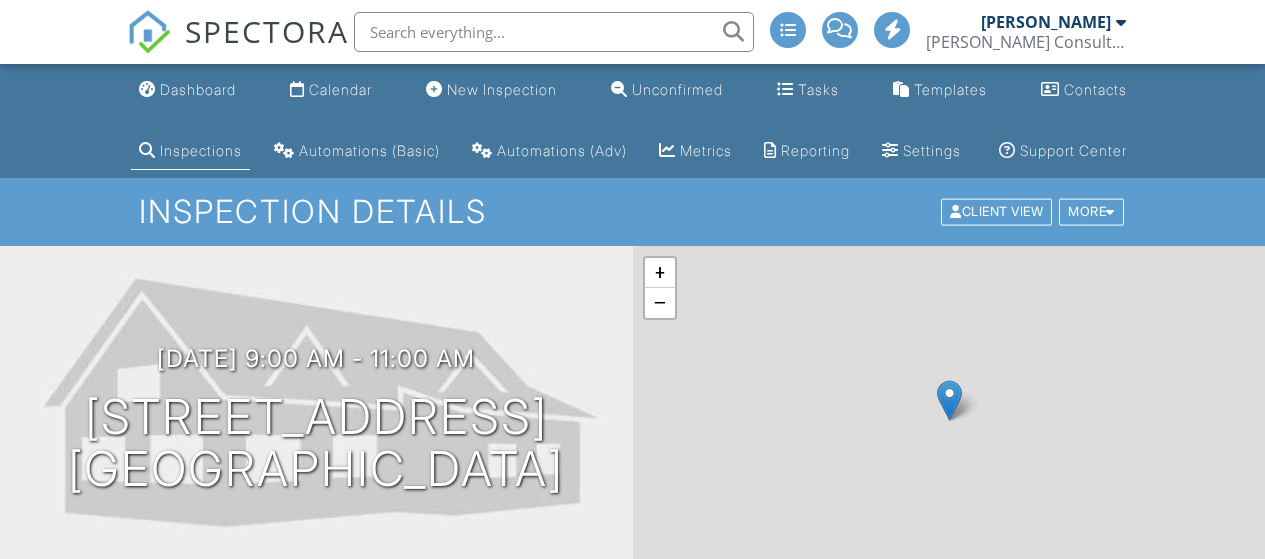 scroll, scrollTop: 0, scrollLeft: 0, axis: both 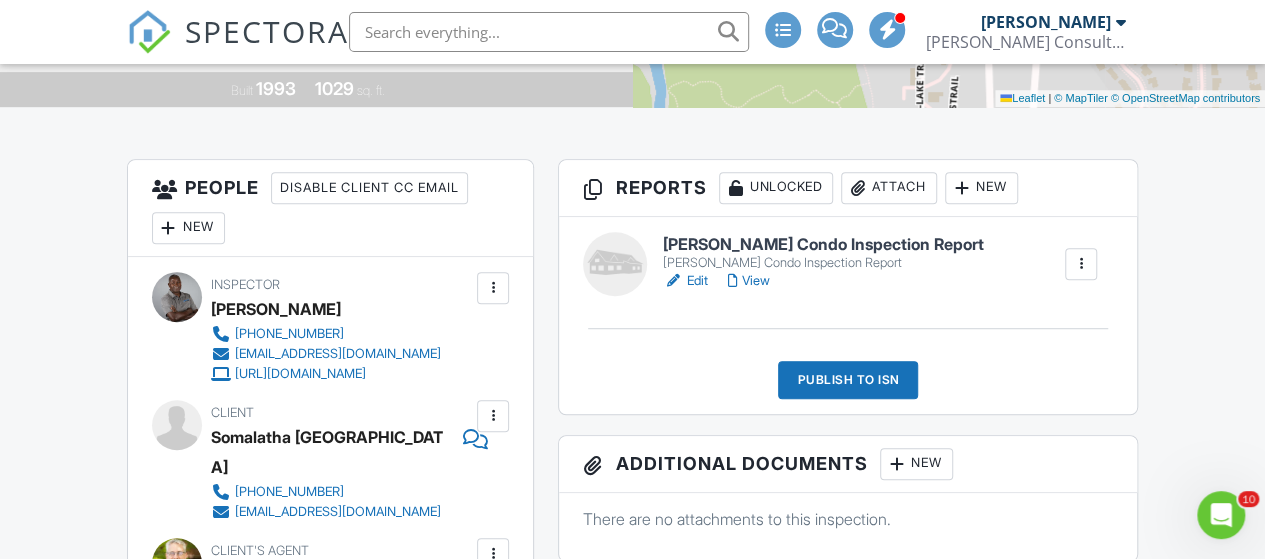 click on "View" at bounding box center (749, 281) 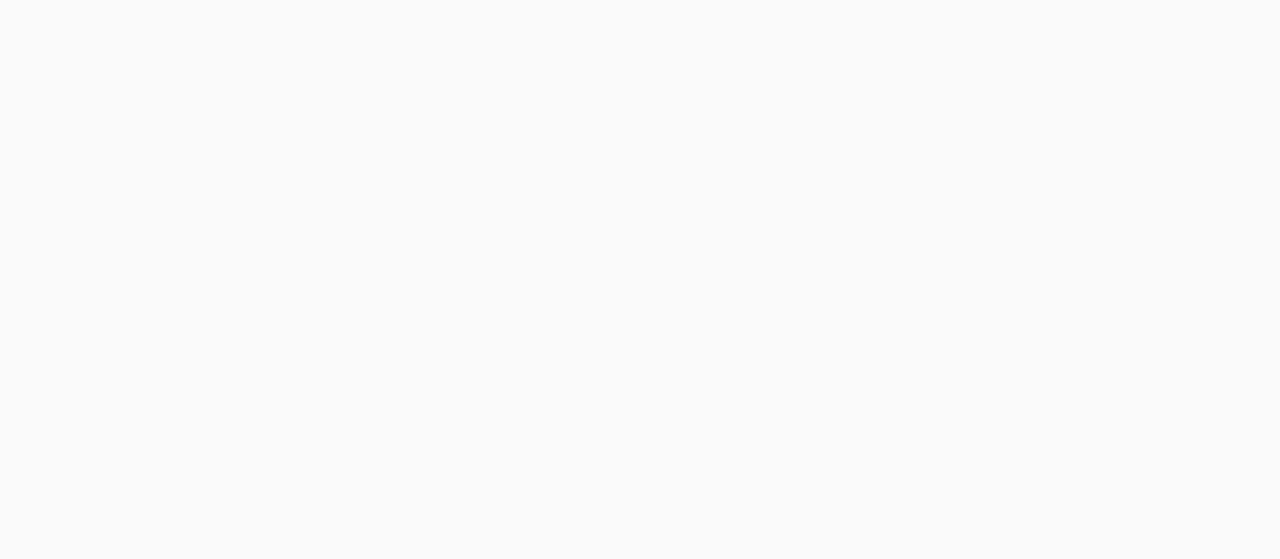 scroll, scrollTop: 0, scrollLeft: 0, axis: both 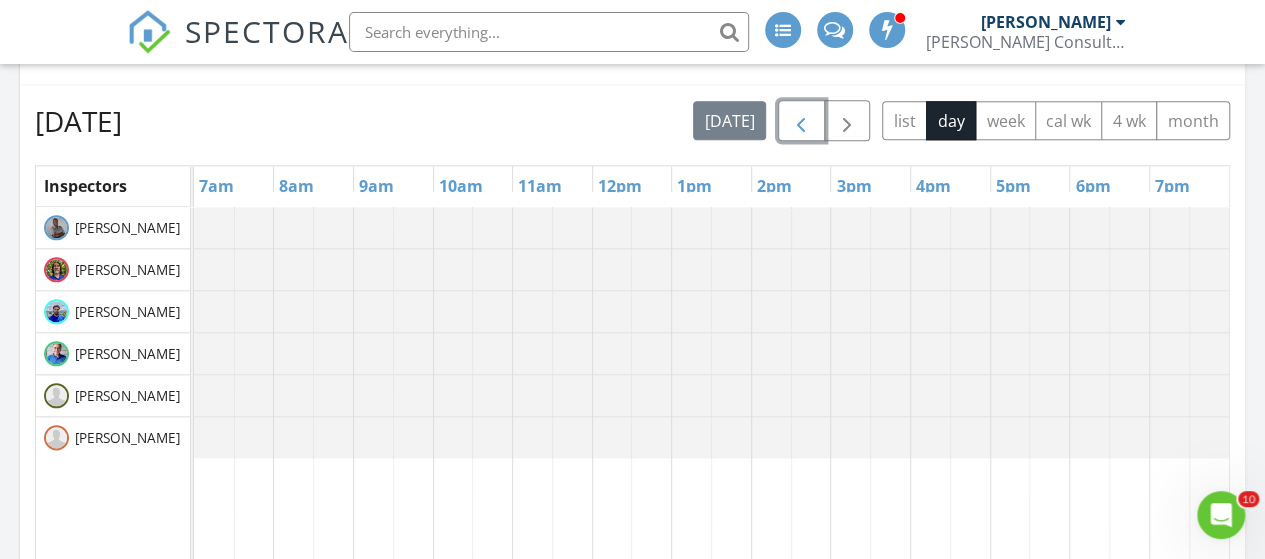 click at bounding box center [801, 122] 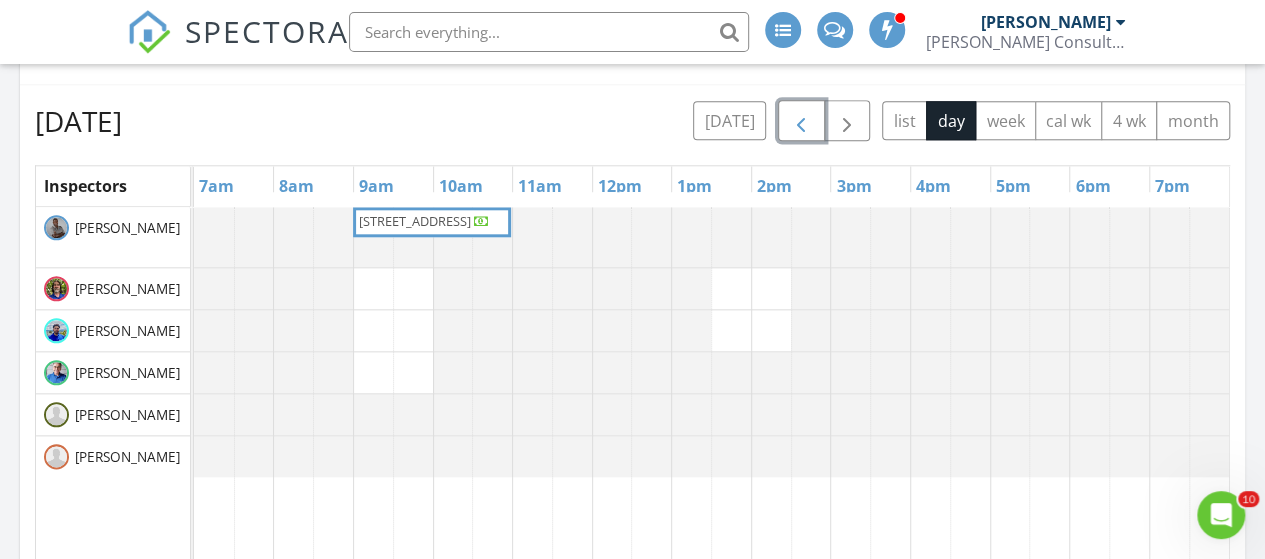 click on "[STREET_ADDRESS]" at bounding box center [415, 221] 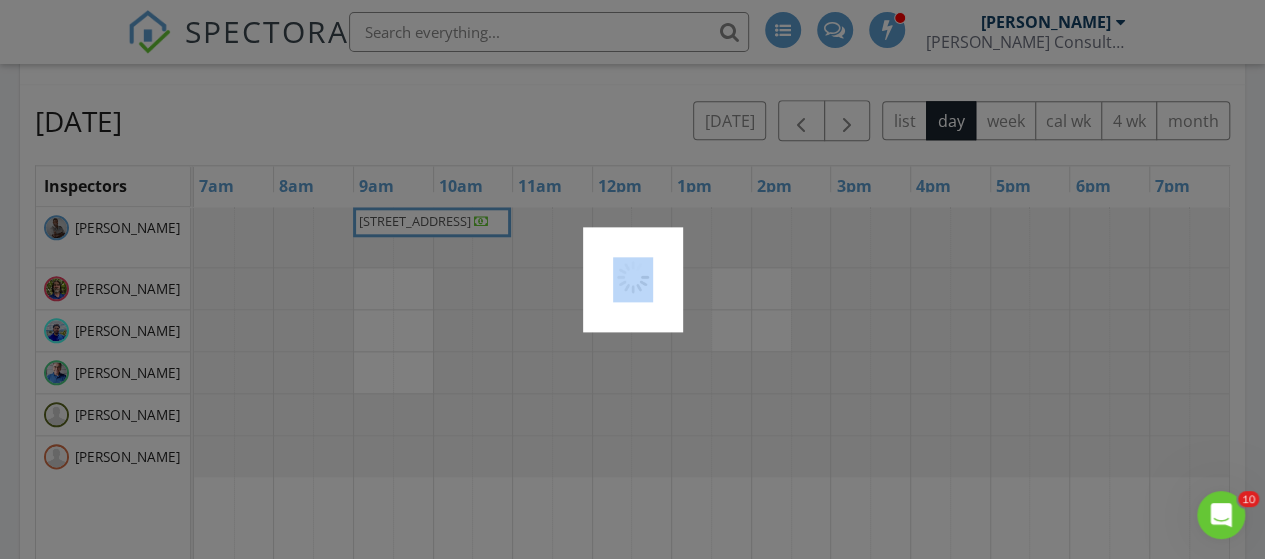 click at bounding box center [632, 279] 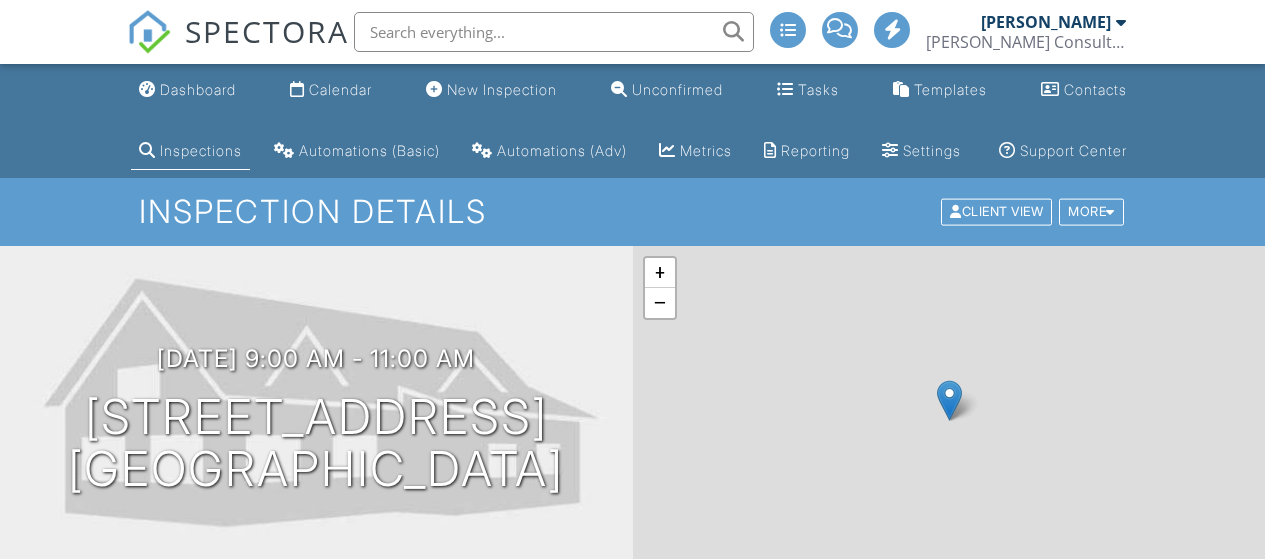 scroll, scrollTop: 0, scrollLeft: 0, axis: both 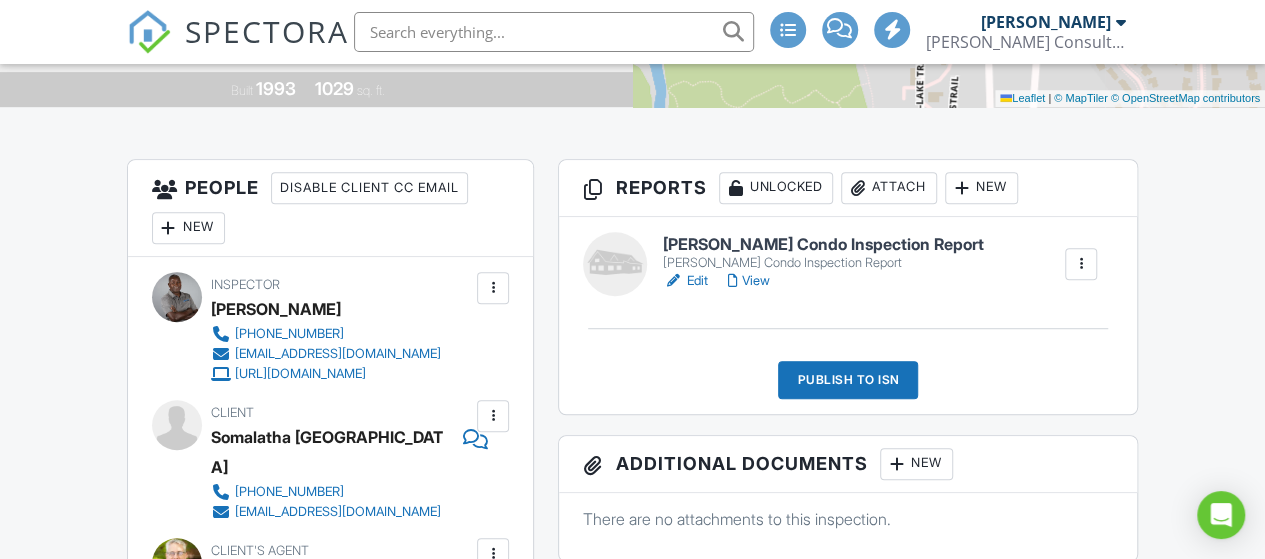 click on "Edit" at bounding box center (685, 281) 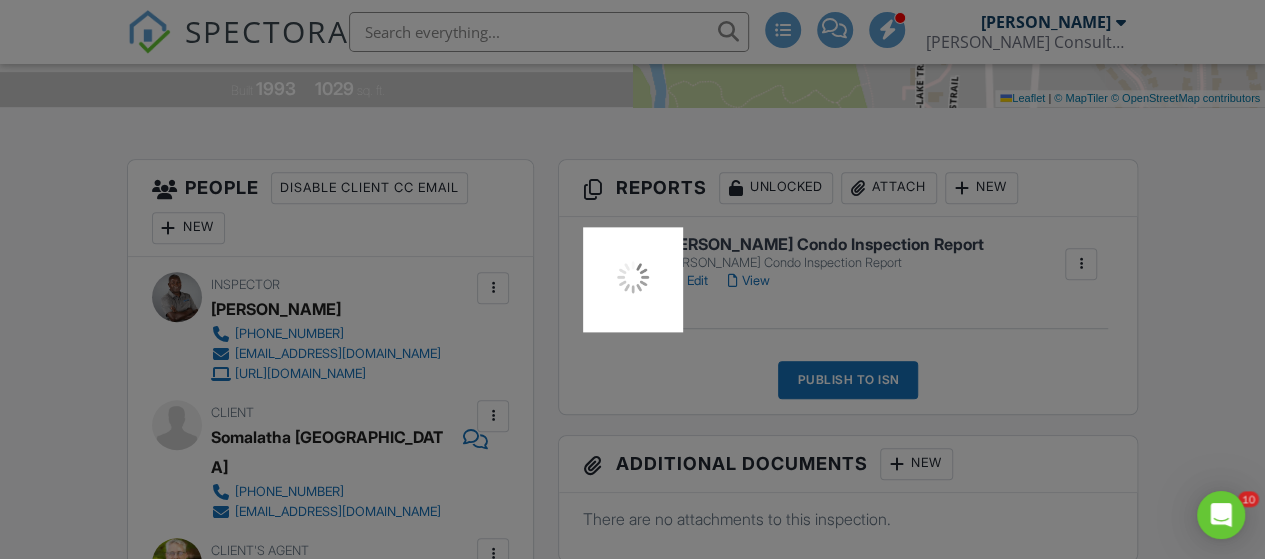 scroll, scrollTop: 0, scrollLeft: 0, axis: both 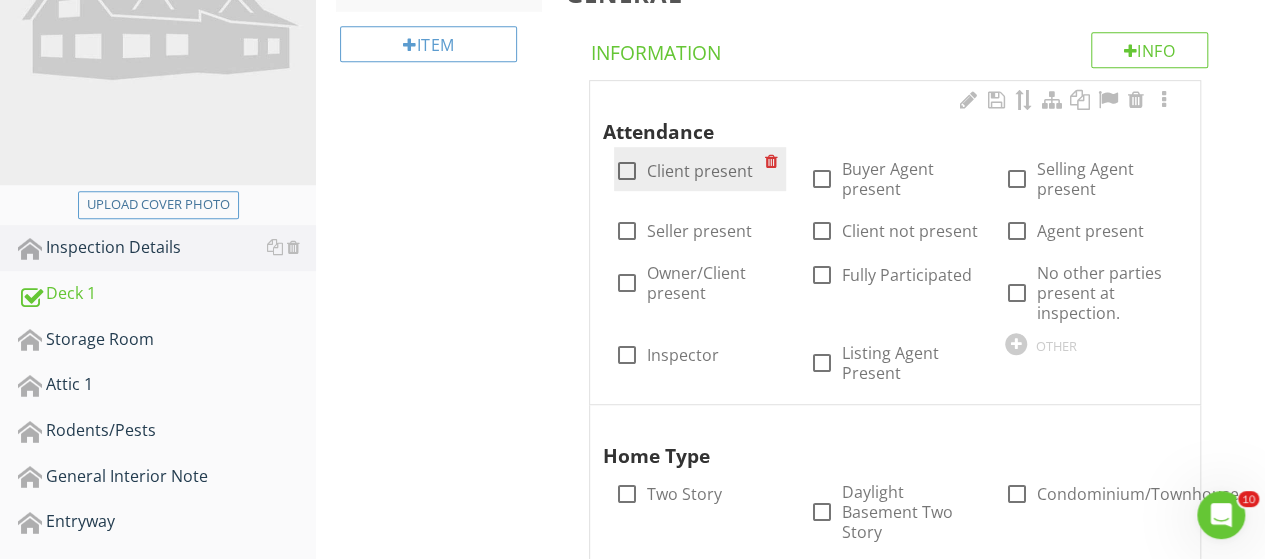 click at bounding box center [626, 171] 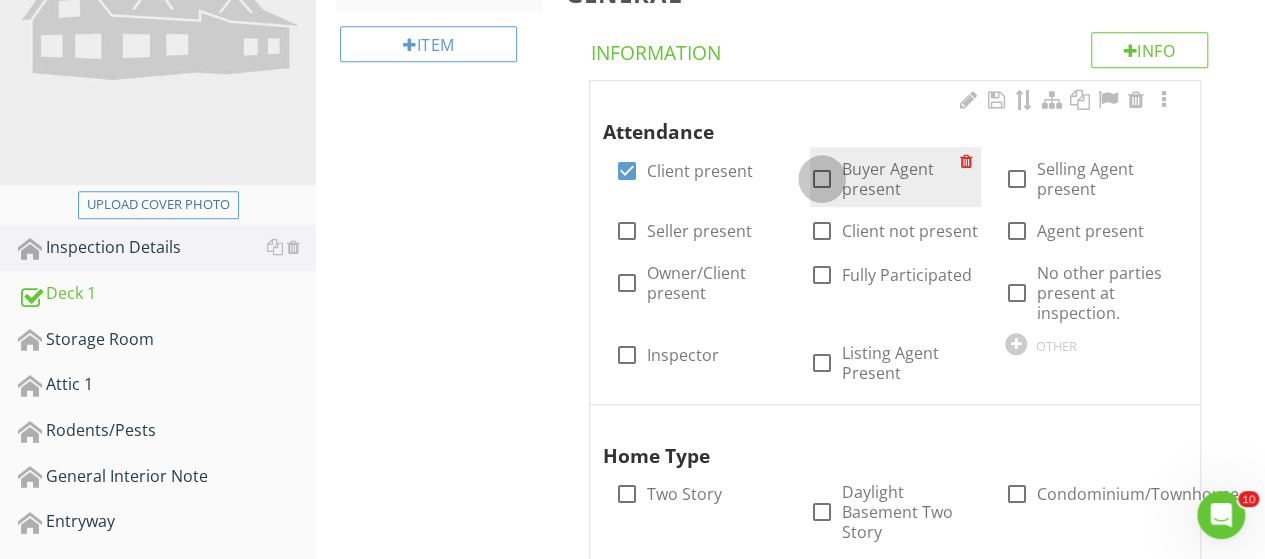 click at bounding box center [822, 179] 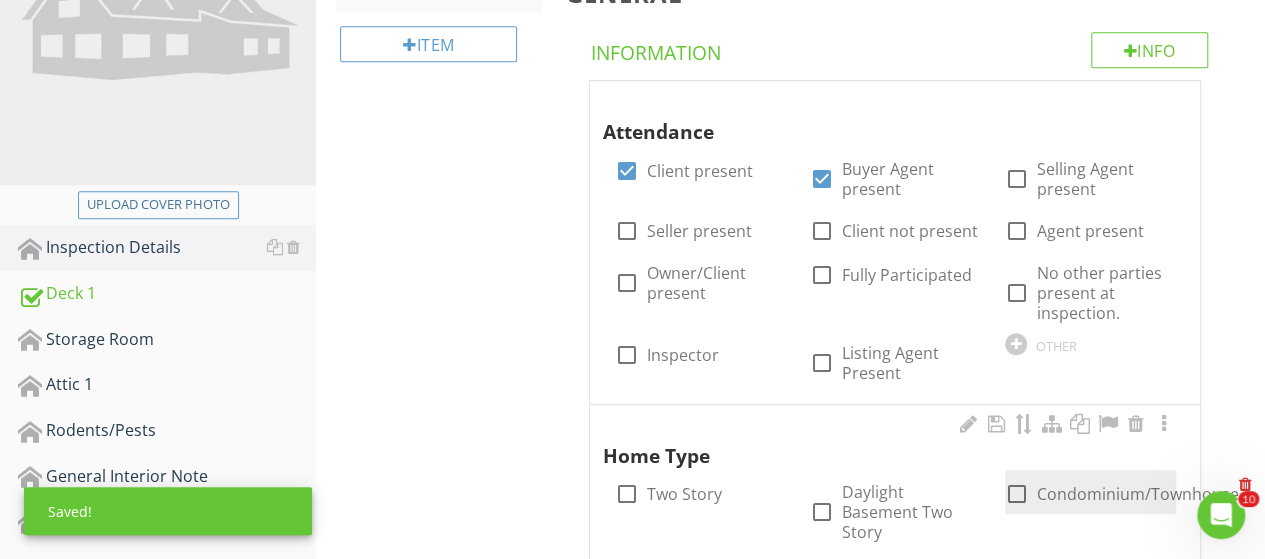 click at bounding box center [1017, 494] 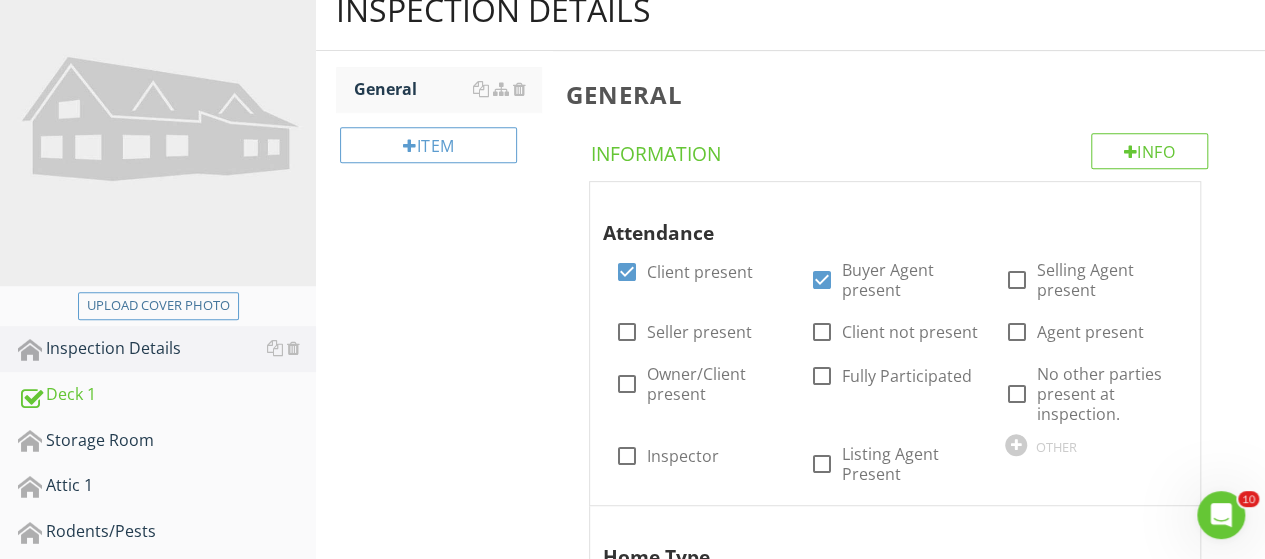 scroll, scrollTop: 369, scrollLeft: 0, axis: vertical 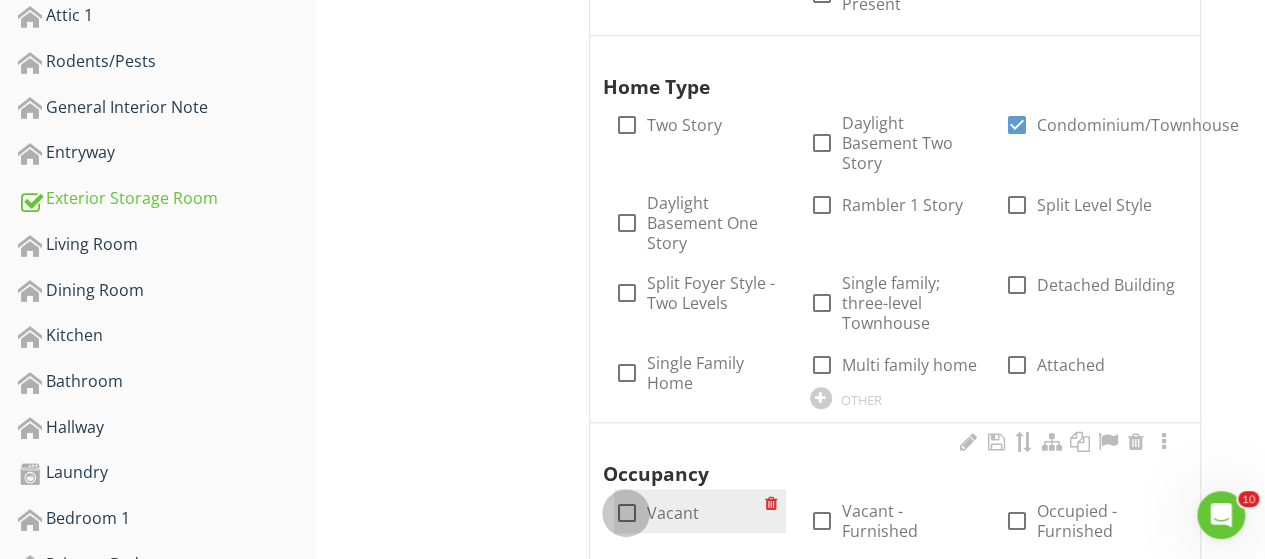 click at bounding box center (626, 513) 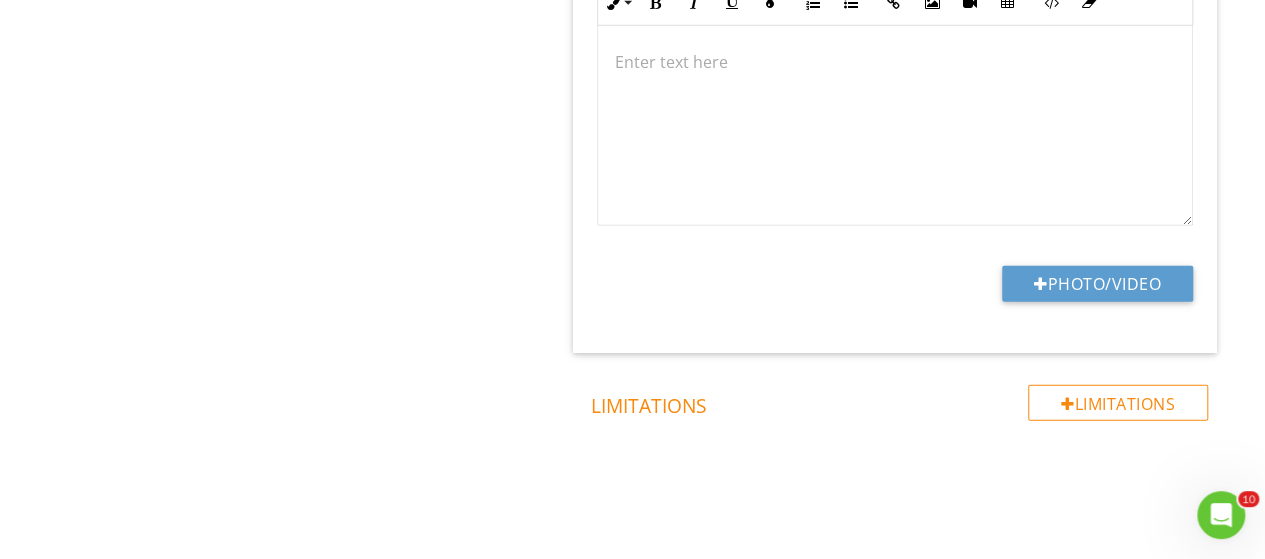 scroll, scrollTop: 2448, scrollLeft: 0, axis: vertical 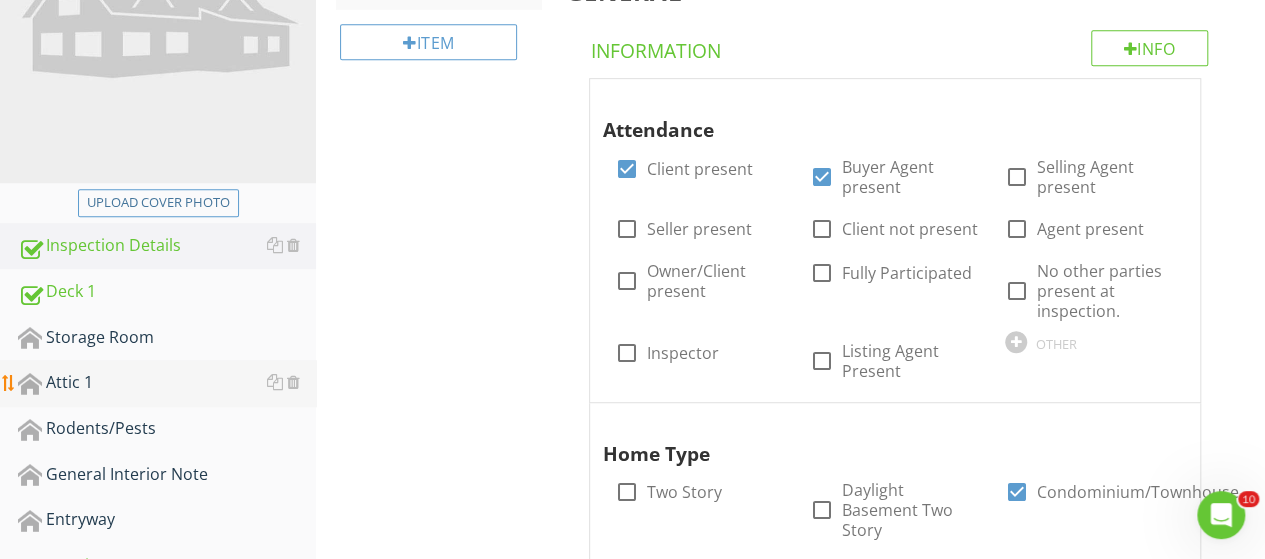 click on "Attic 1" at bounding box center [167, 383] 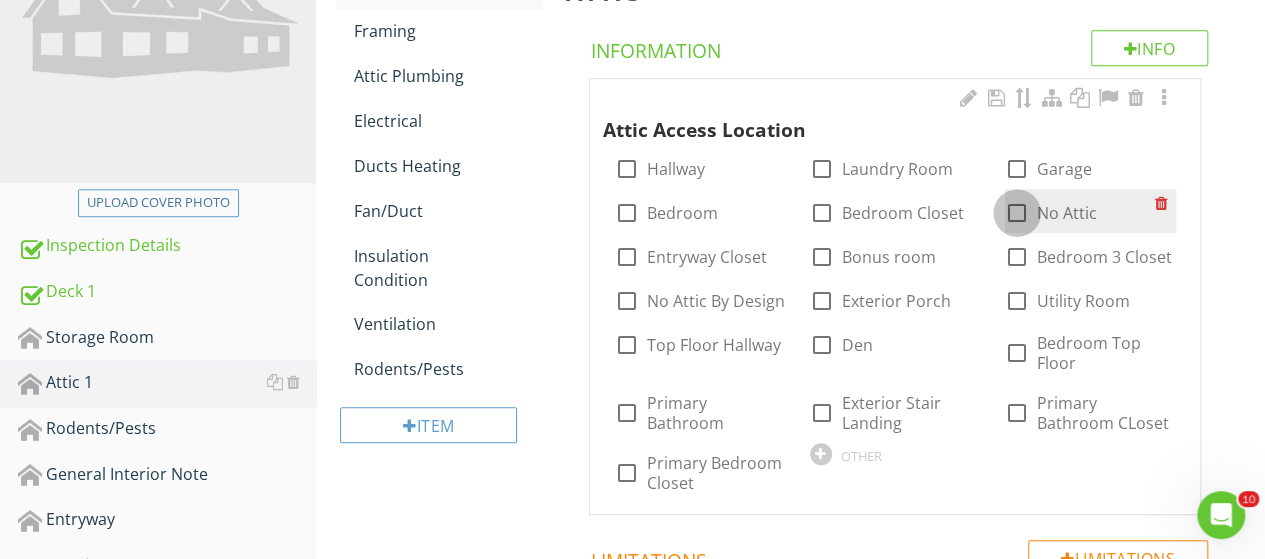click at bounding box center [1017, 213] 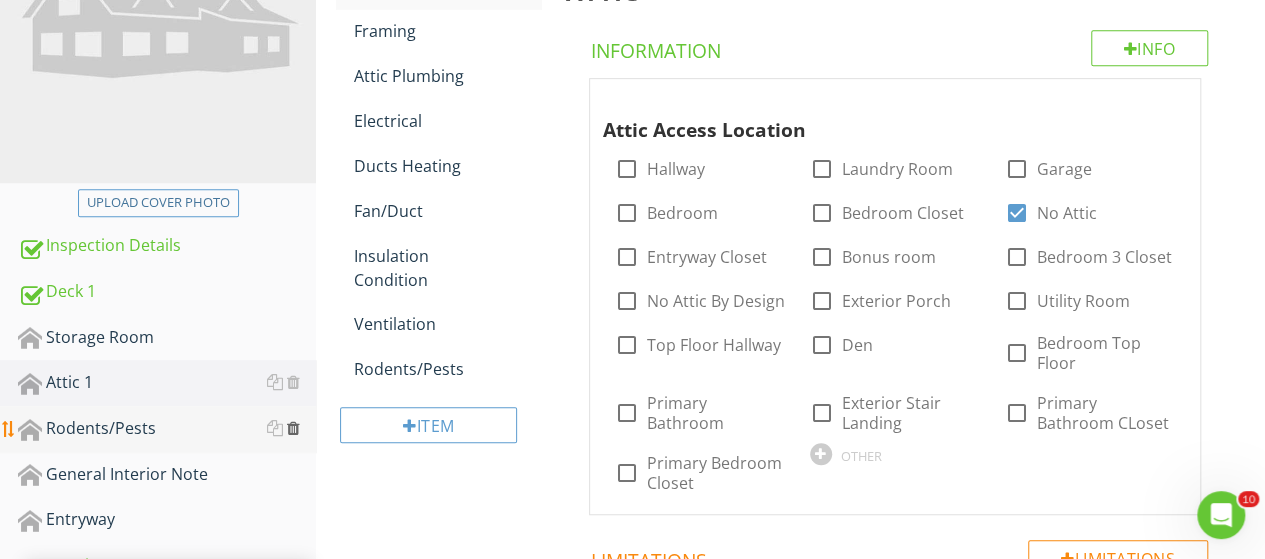 click at bounding box center (293, 428) 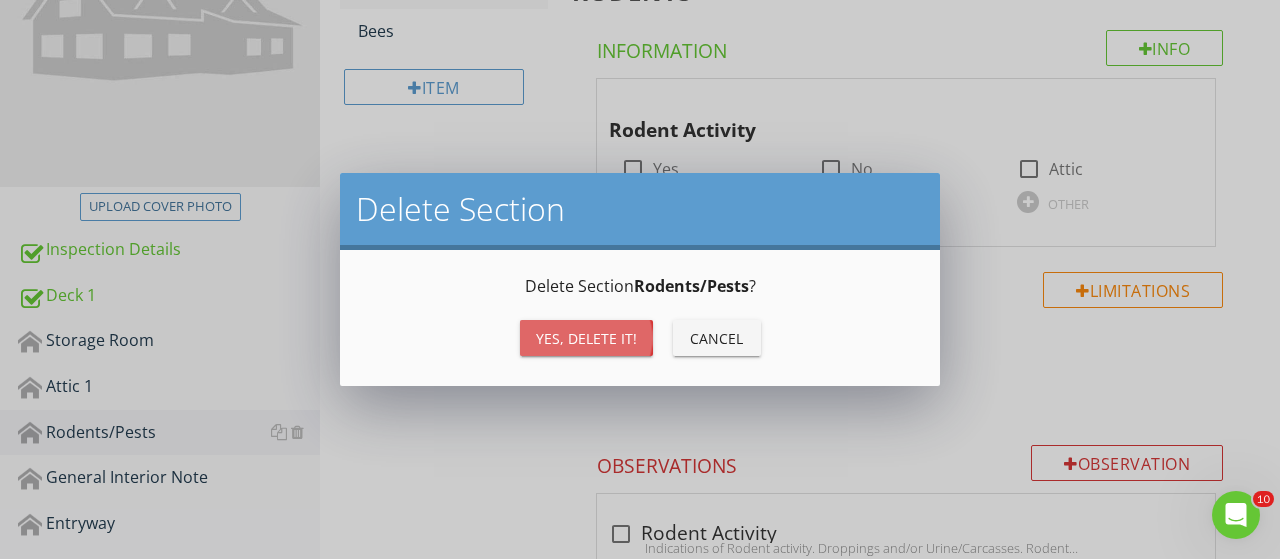 click on "Yes, Delete it!" at bounding box center (586, 338) 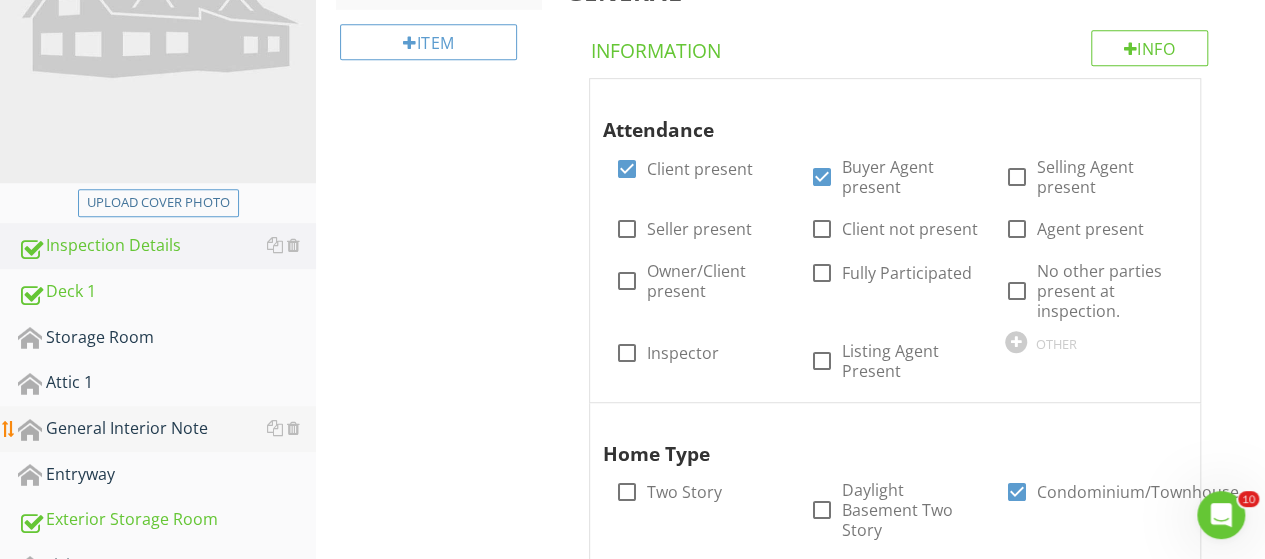 click on "General Interior Note" at bounding box center (167, 429) 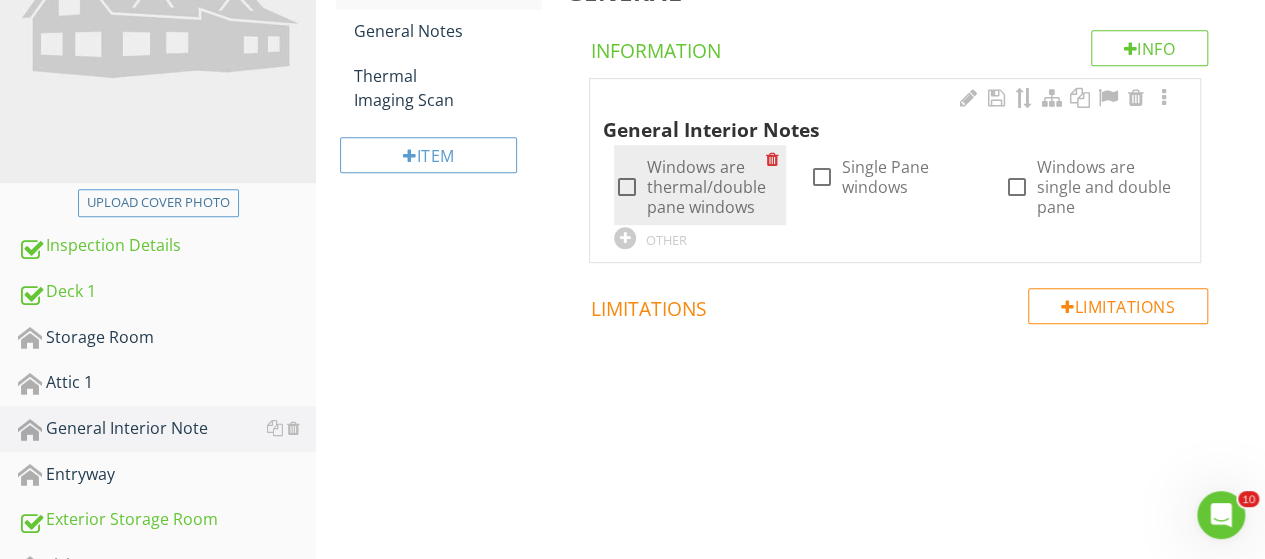 click on "Windows are thermal/double pane windows" at bounding box center [705, 187] 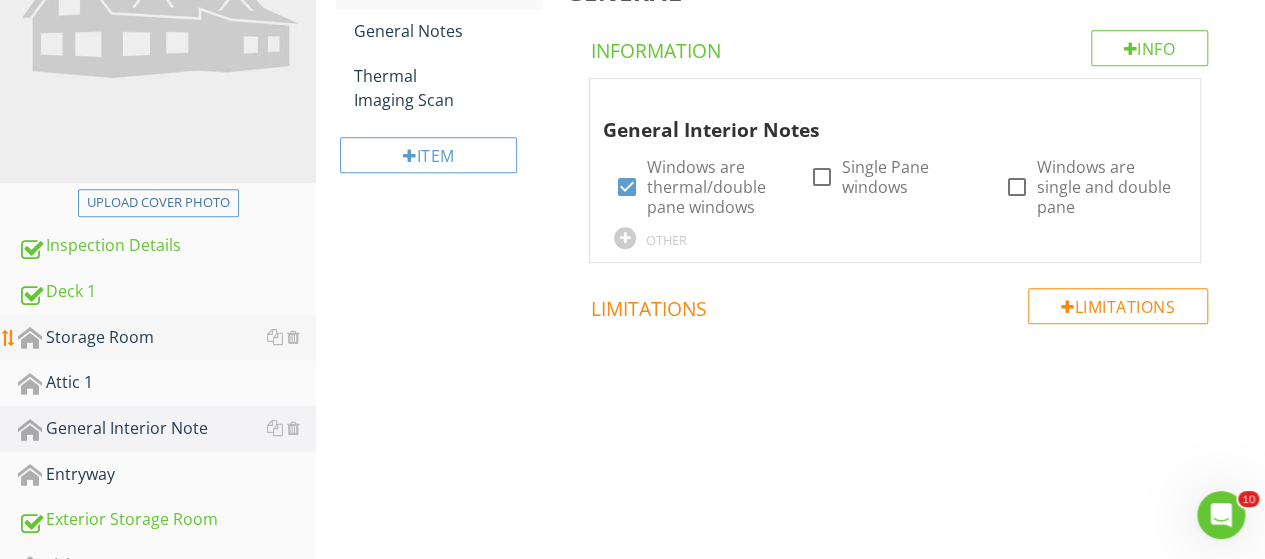 click on "Storage Room" at bounding box center [167, 338] 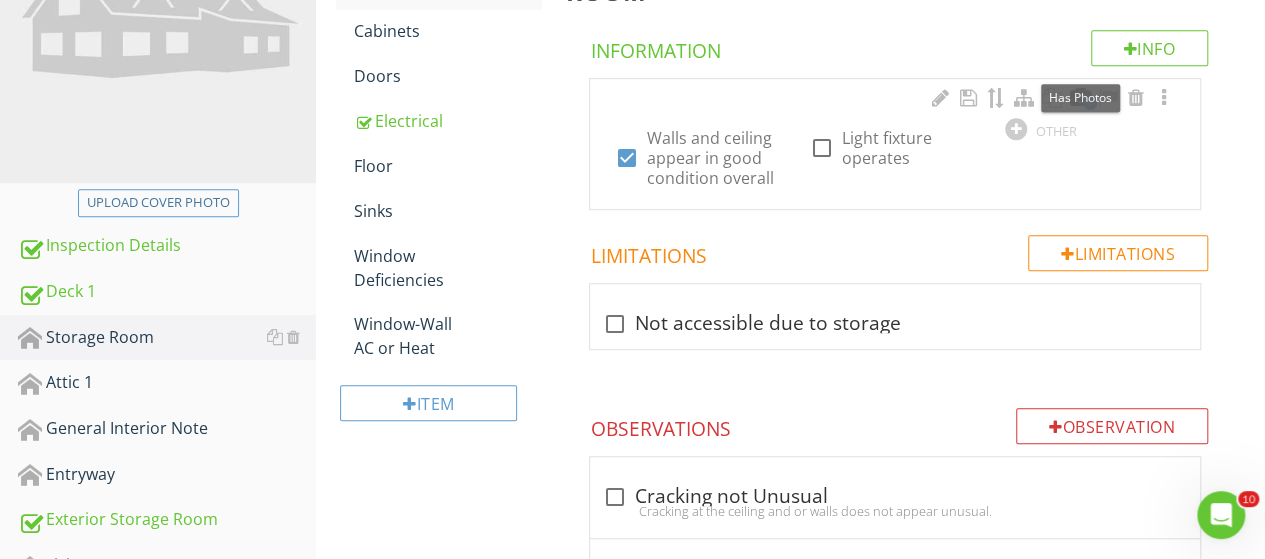 click at bounding box center (1080, 98) 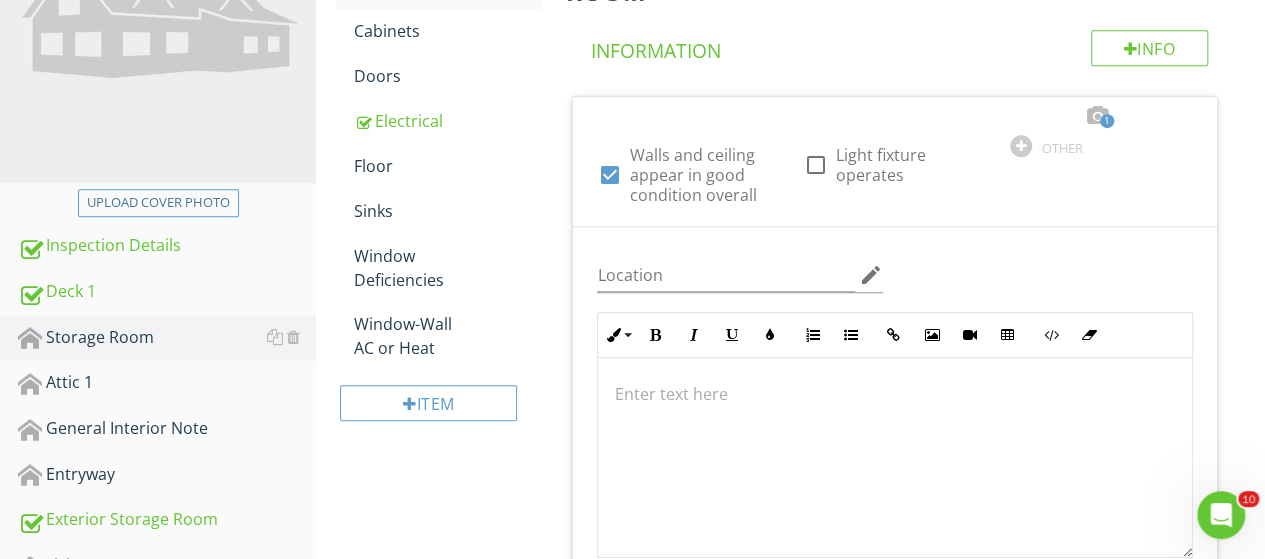 scroll, scrollTop: 980, scrollLeft: 0, axis: vertical 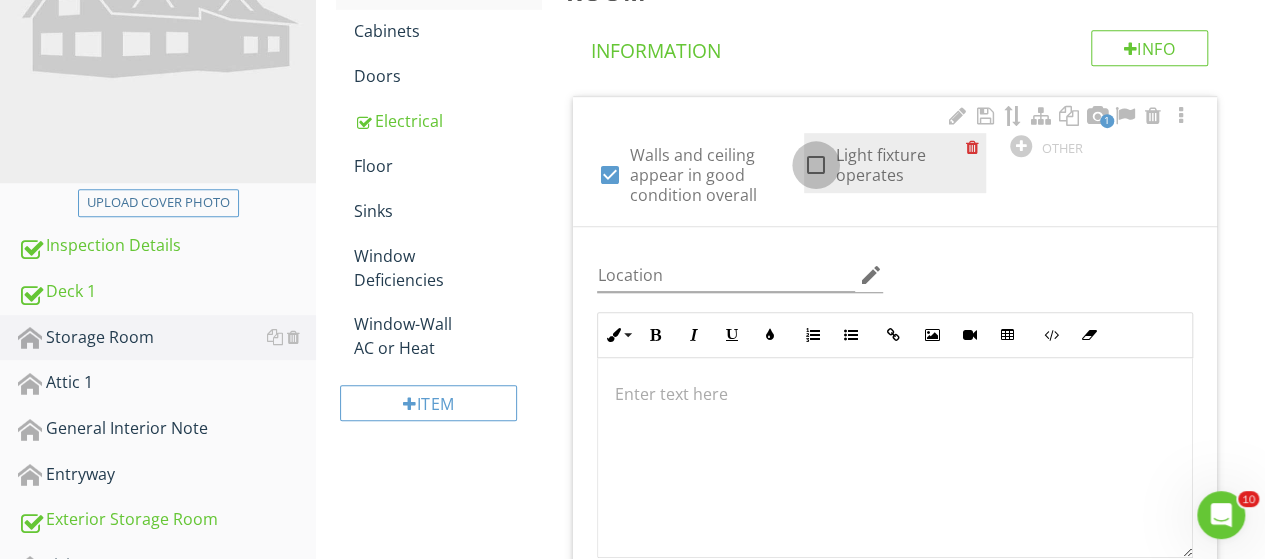 click at bounding box center (816, 165) 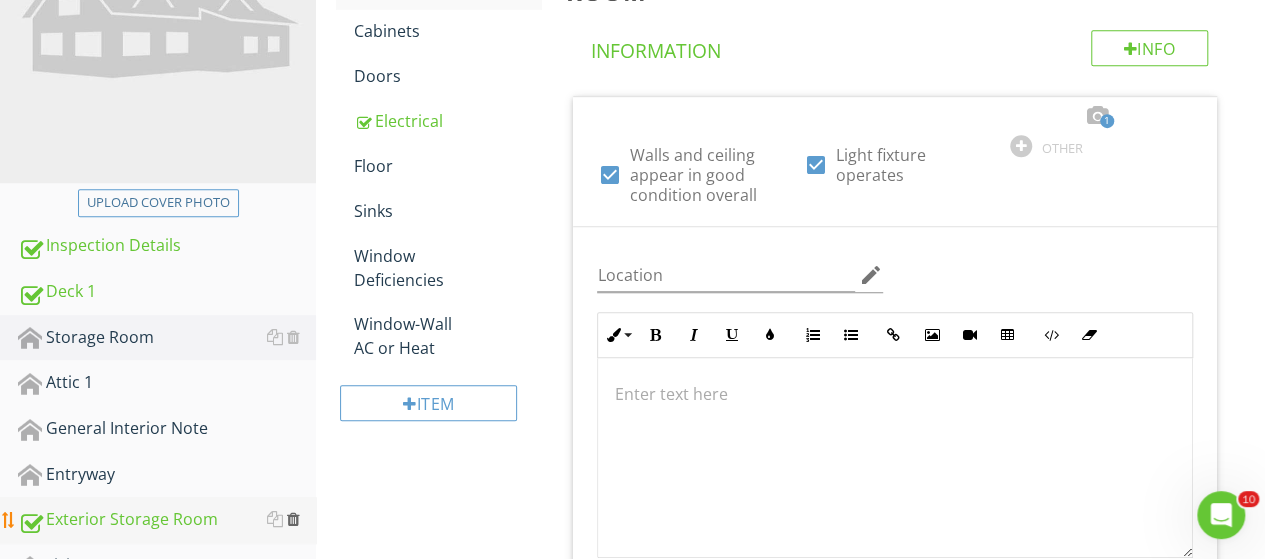 click at bounding box center (293, 519) 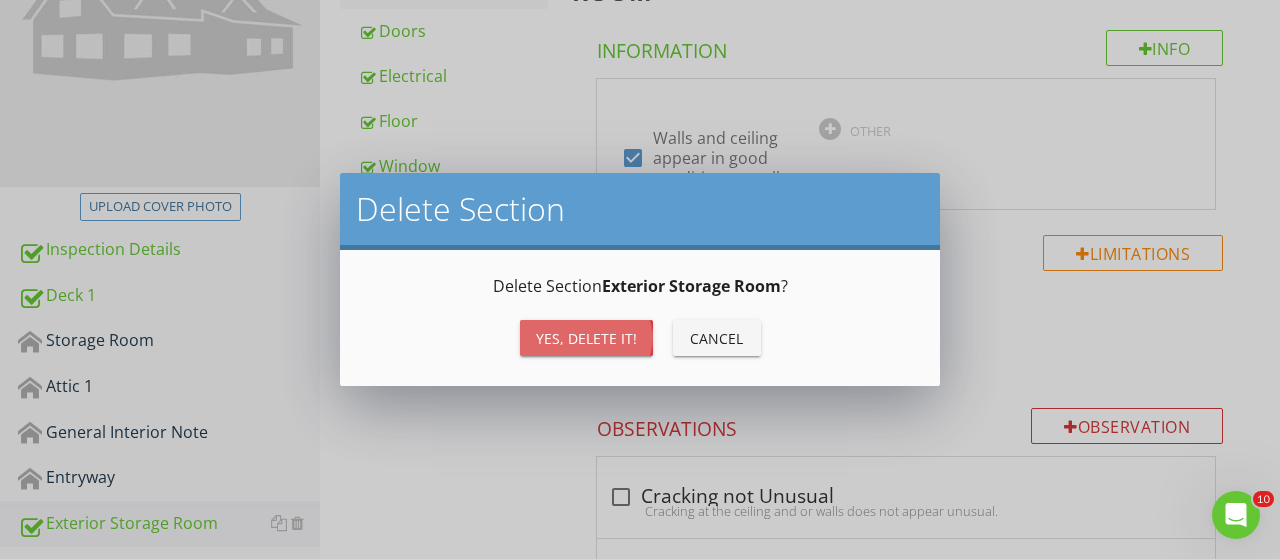 click on "Yes, Delete it!" at bounding box center (586, 338) 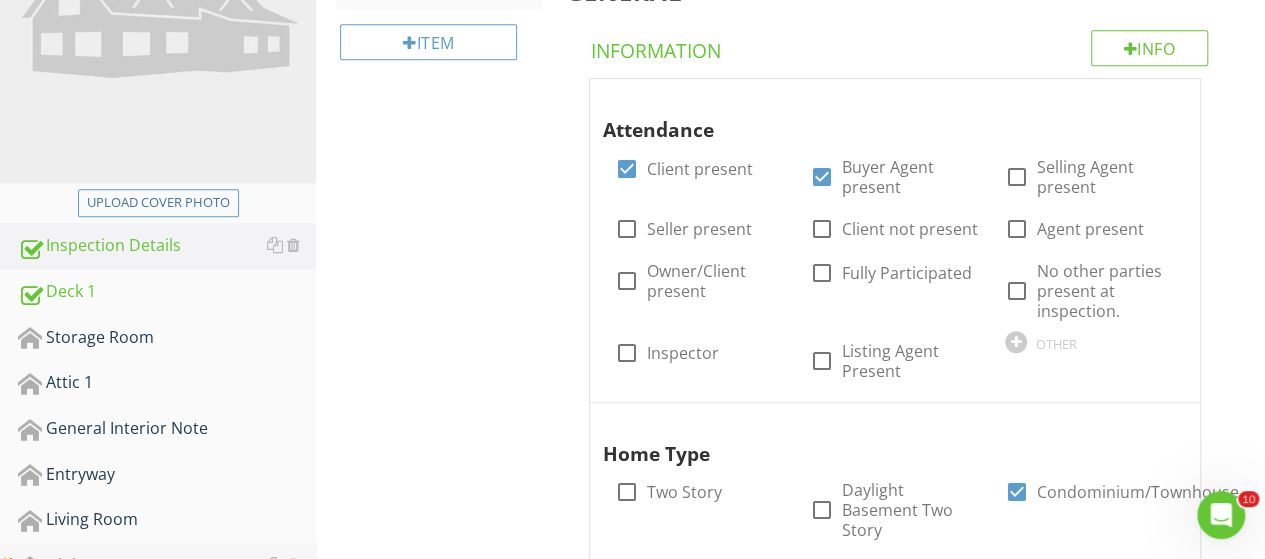 click at bounding box center [293, 565] 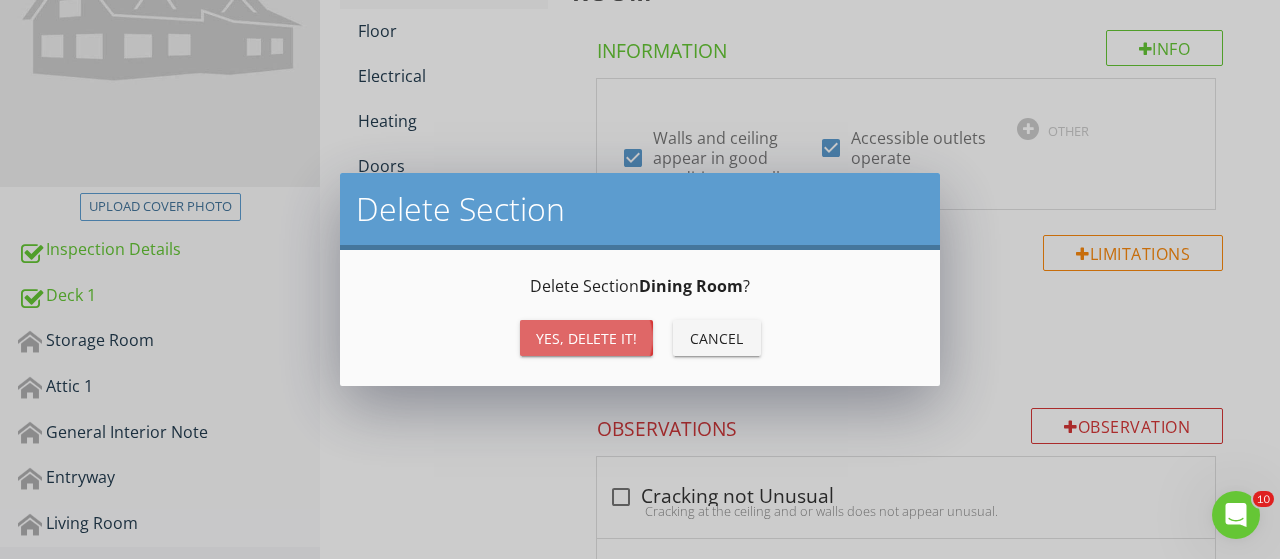 click on "Yes, Delete it!" at bounding box center [586, 338] 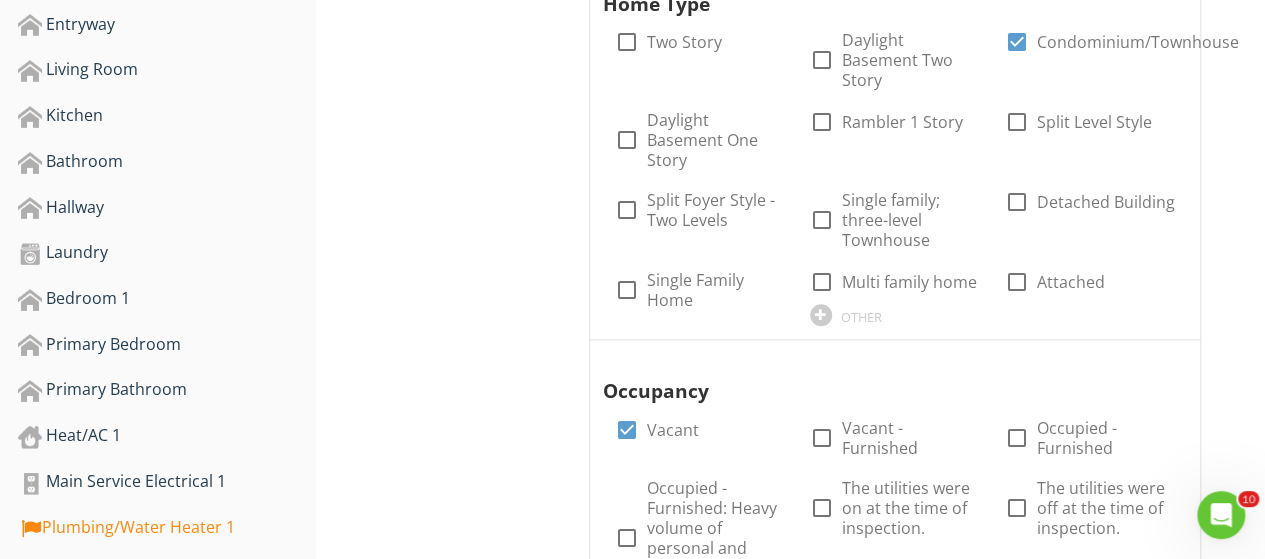 scroll, scrollTop: 934, scrollLeft: 0, axis: vertical 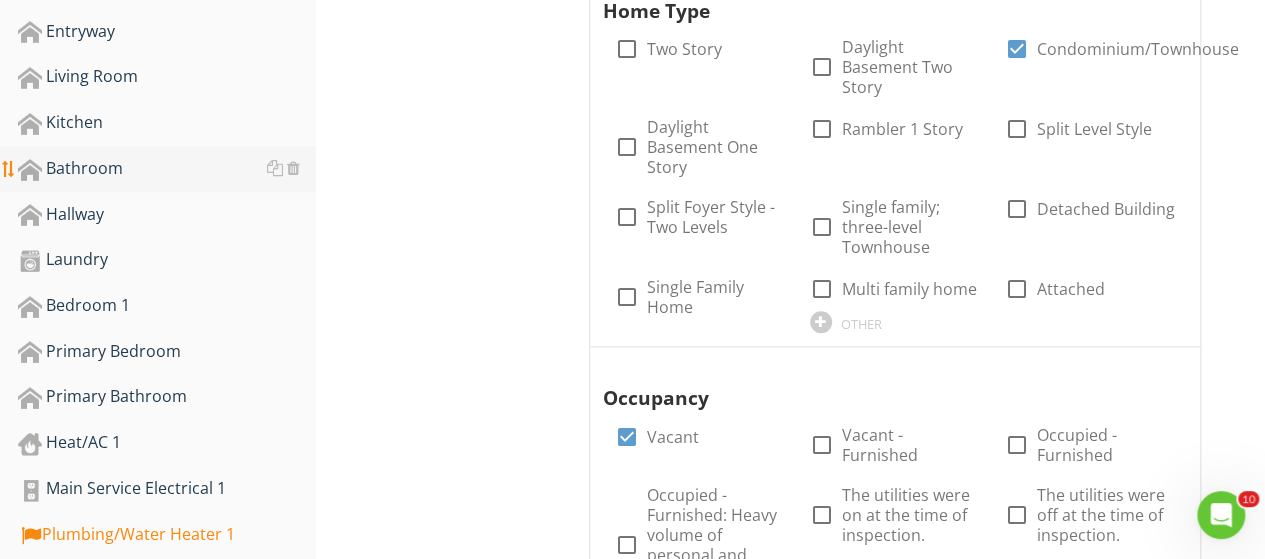 type 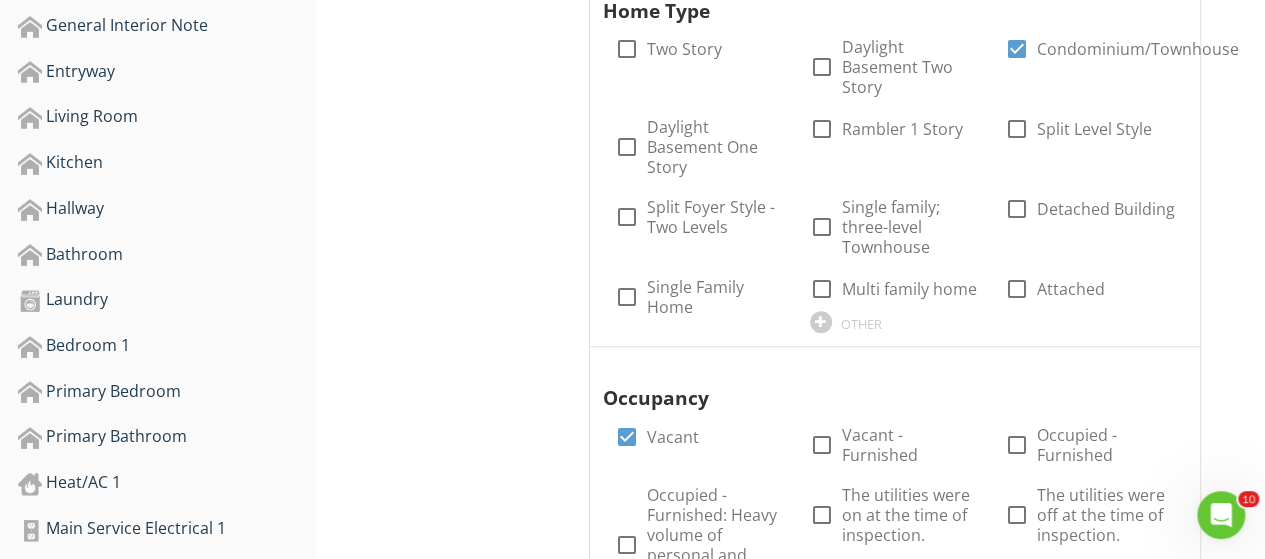 scroll, scrollTop: 974, scrollLeft: 0, axis: vertical 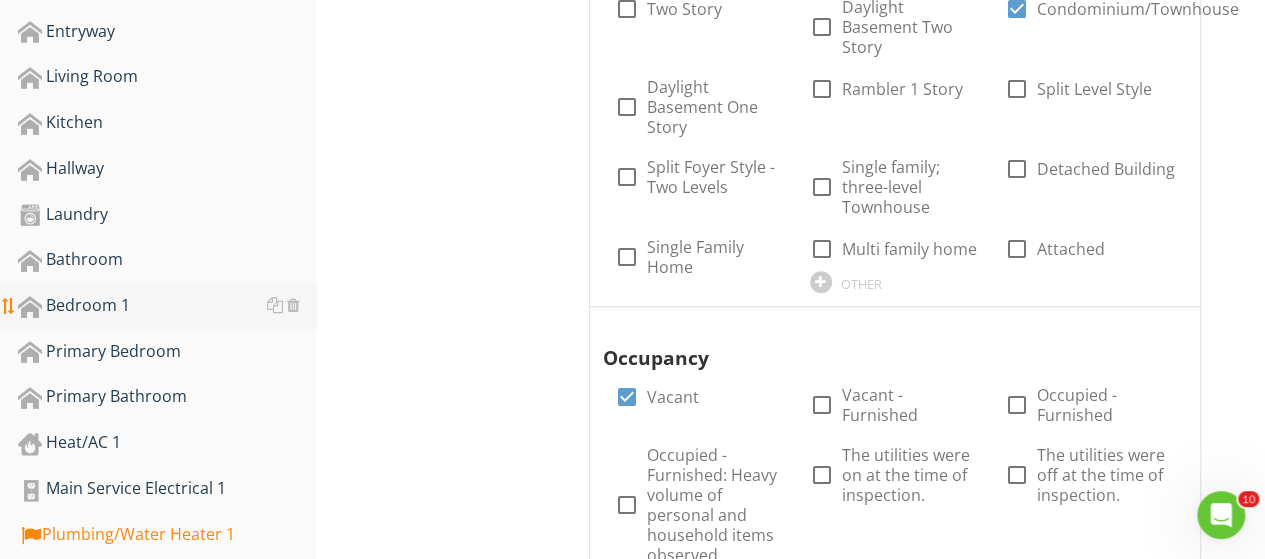 click on "Bedroom 1" at bounding box center [167, 306] 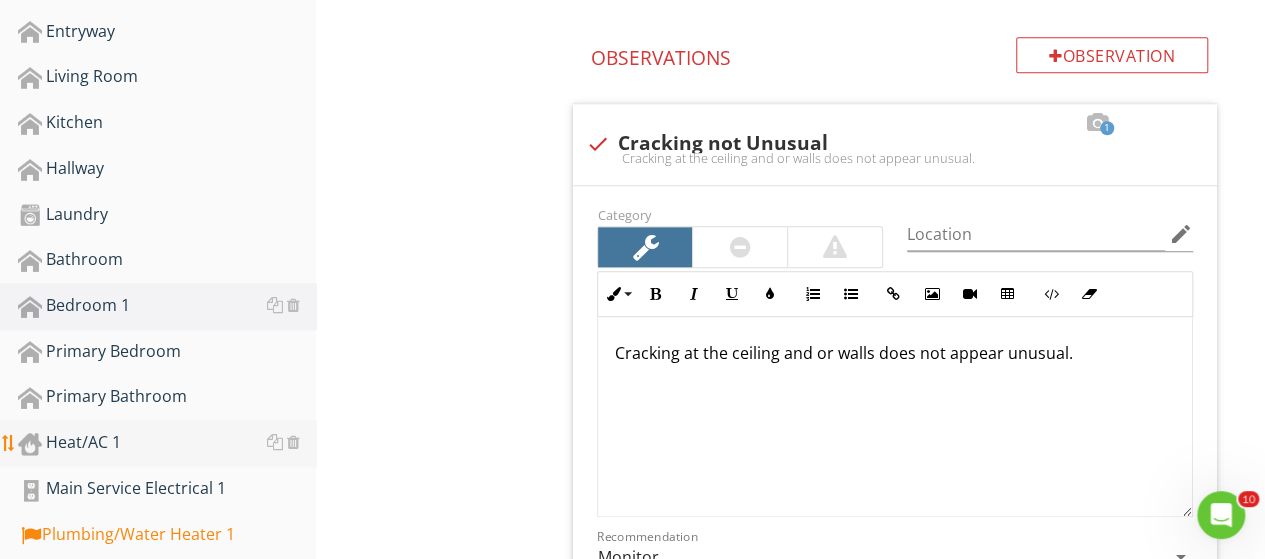 click on "Heat/AC 1" at bounding box center (167, 443) 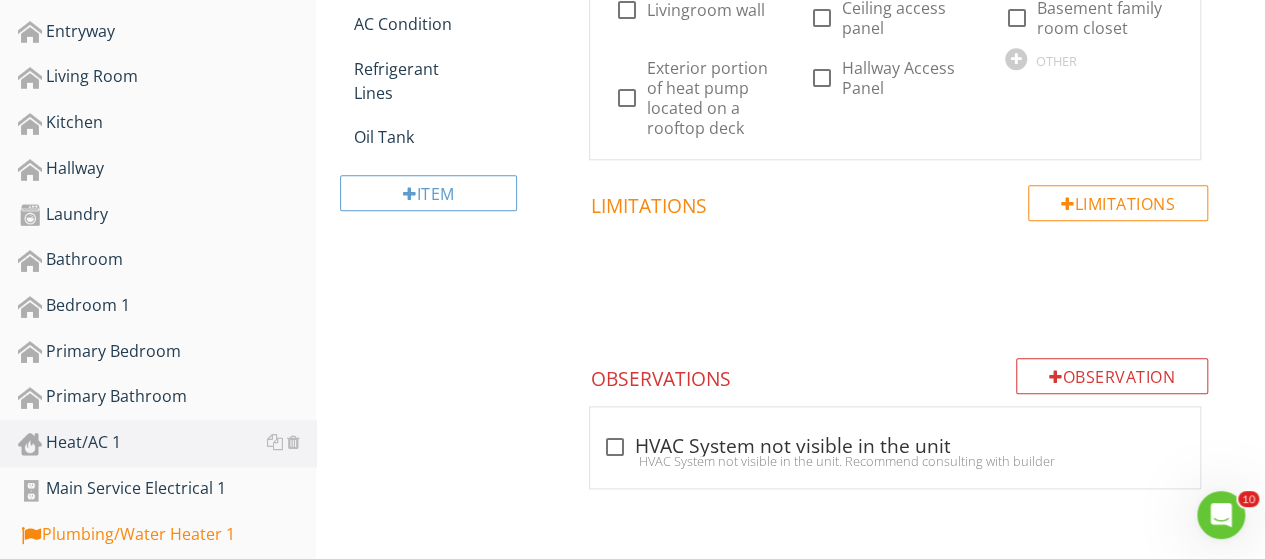 scroll, scrollTop: 484, scrollLeft: 0, axis: vertical 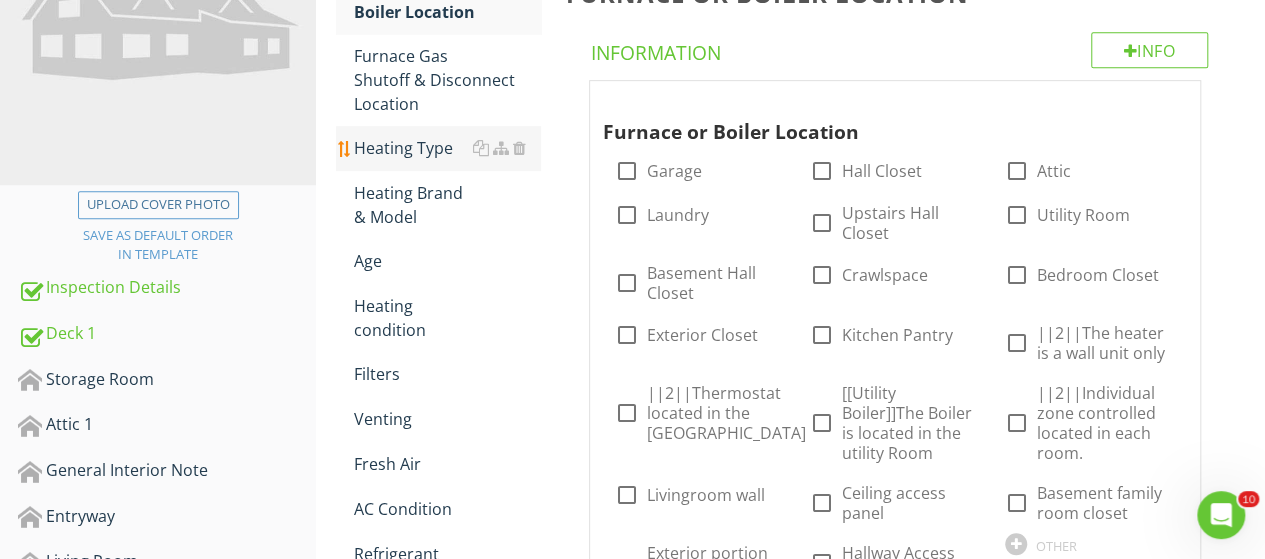 click on "Heating Type" at bounding box center (447, 148) 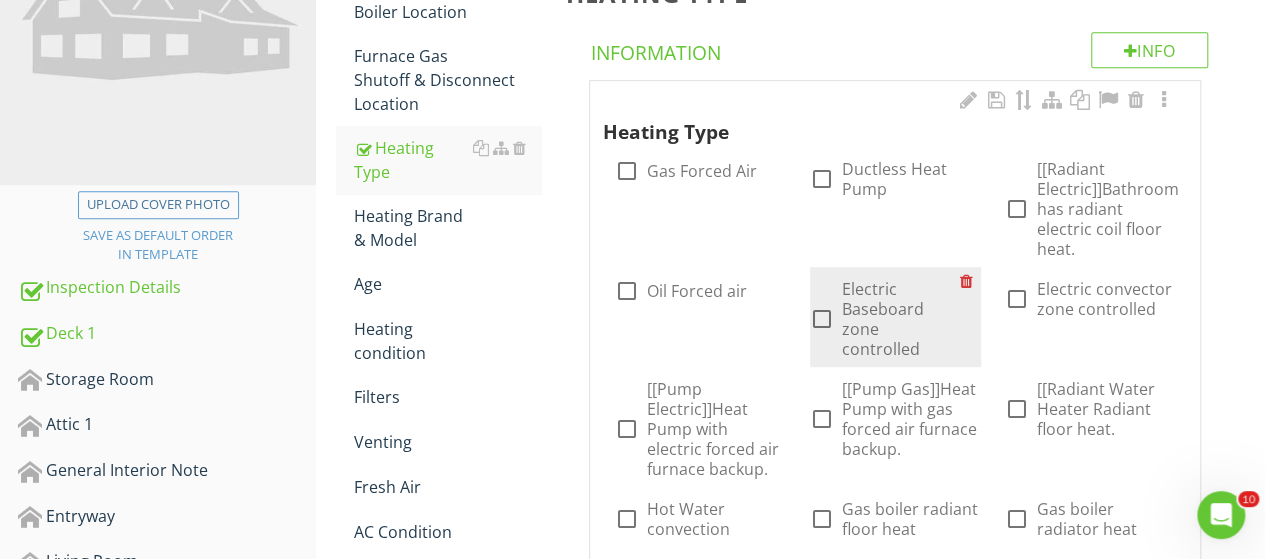 click on "Electric Baseboard zone controlled" at bounding box center [901, 319] 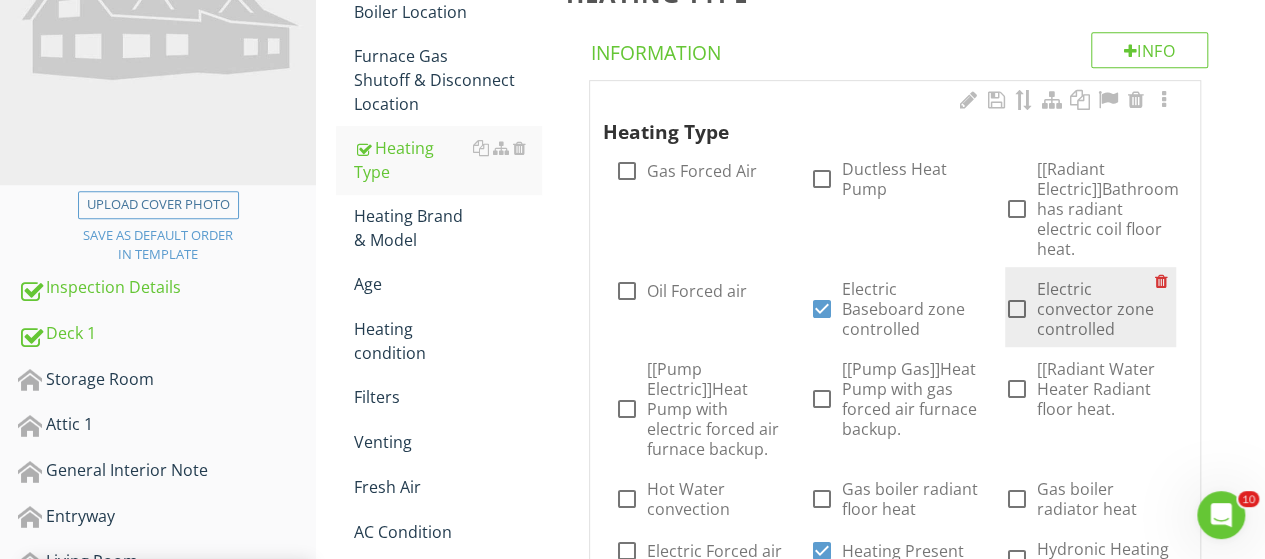 drag, startPoint x: 1034, startPoint y: 279, endPoint x: 1019, endPoint y: 265, distance: 20.518284 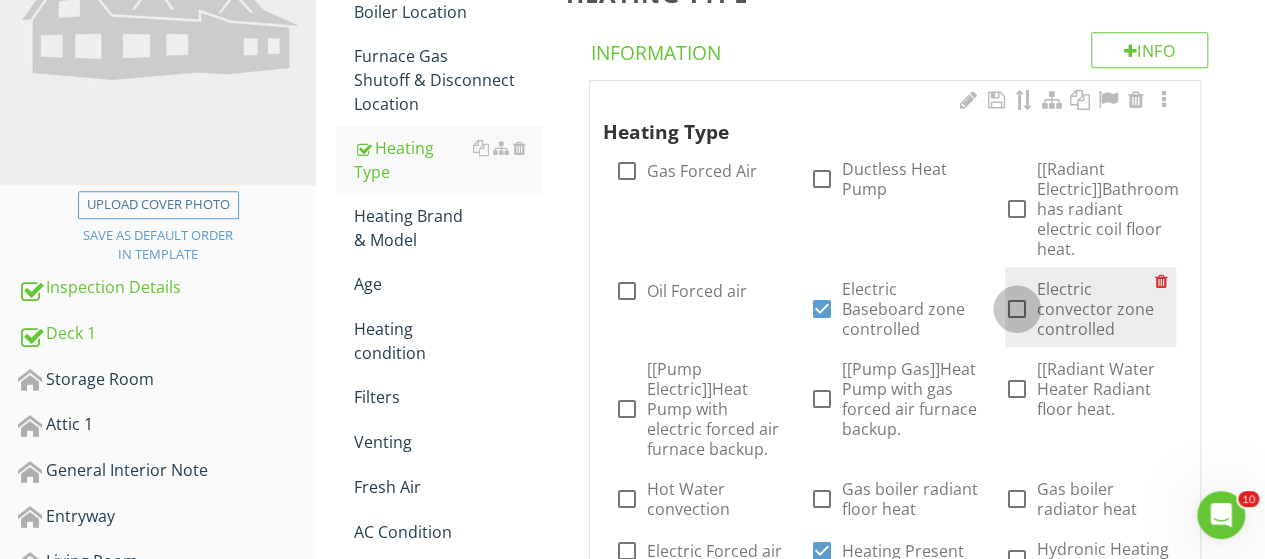 click at bounding box center (1017, 309) 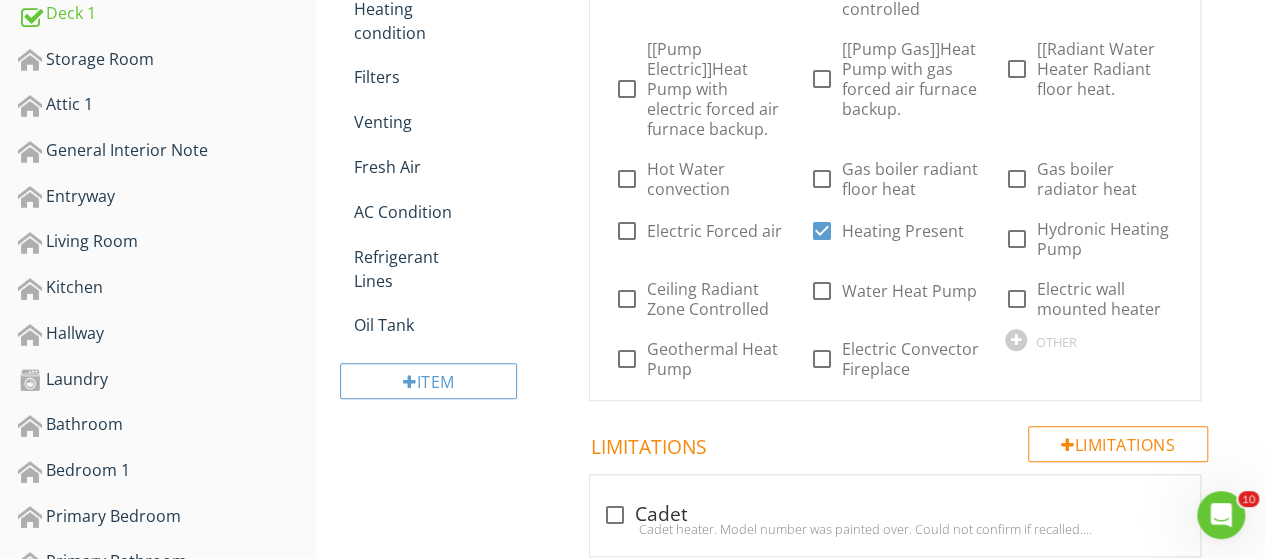 scroll, scrollTop: 849, scrollLeft: 0, axis: vertical 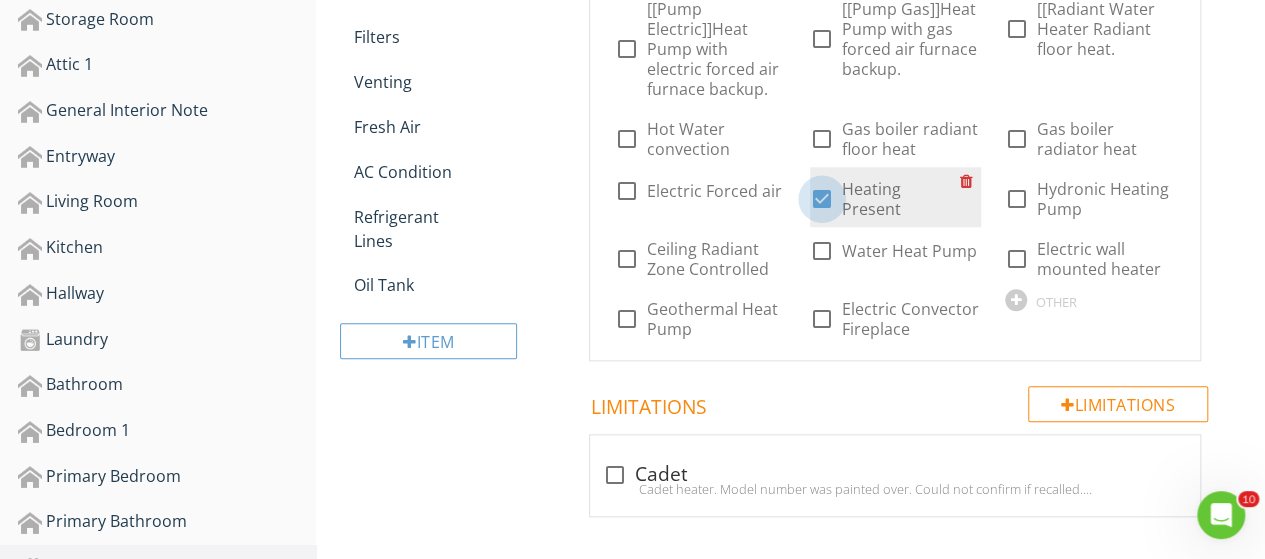click at bounding box center (822, 199) 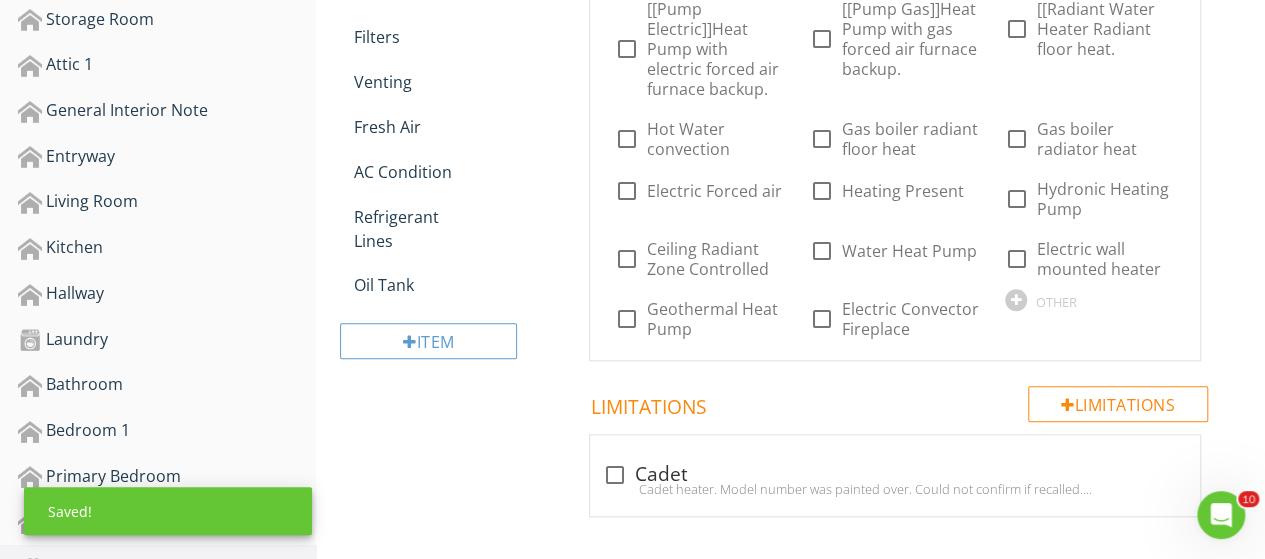 click on "Heating Type
Info
Information
Heating Type
check_box_outline_blank Gas Forced Air   check_box_outline_blank Ductless Heat Pump   check_box_outline_blank [[Radiant Electric]]Bathroom has radiant electric coil floor heat.   check_box_outline_blank Oil Forced air   check_box Electric Baseboard zone controlled   check_box Electric convector zone controlled   check_box_outline_blank [[Pump Electric]]Heat Pump with electric forced air furnace backup.   check_box_outline_blank [[Pump Gas]]Heat Pump with gas forced air furnace backup.   check_box_outline_blank [[Radiant Water Heater Radiant floor heat.   check_box_outline_blank Hot Water convection   check_box_outline_blank Gas boiler radiant floor heat   check_box_outline_blank Gas boiler radiator heat   check_box_outline_blank Electric Forced air   check_box_outline_blank Heating Present   check_box_outline_blank" at bounding box center (909, 148) 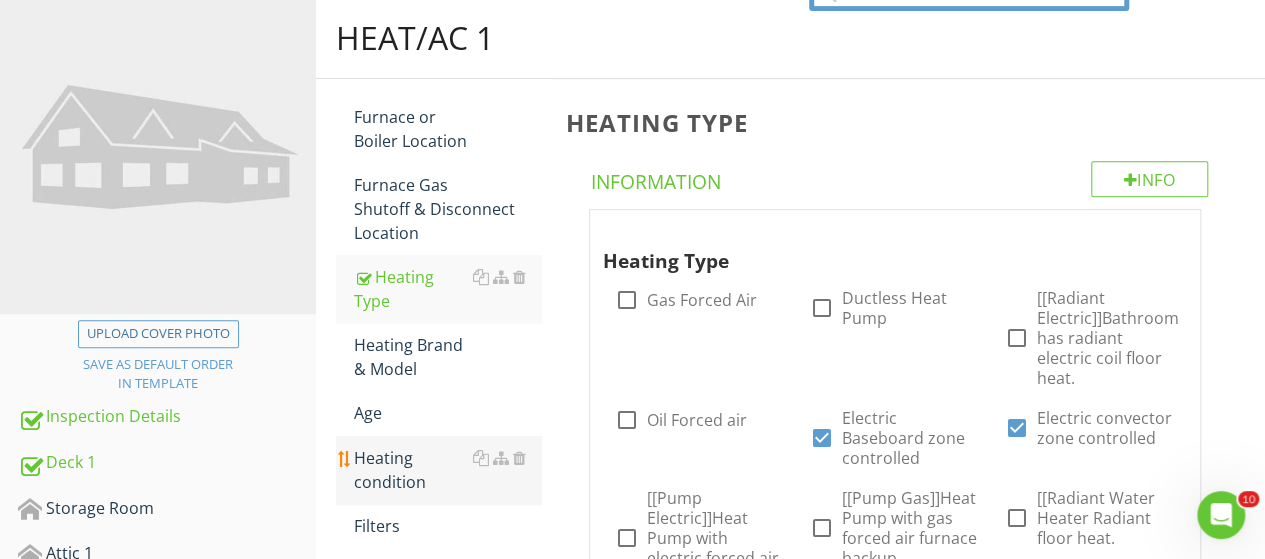 click on "Heating condition" at bounding box center (447, 470) 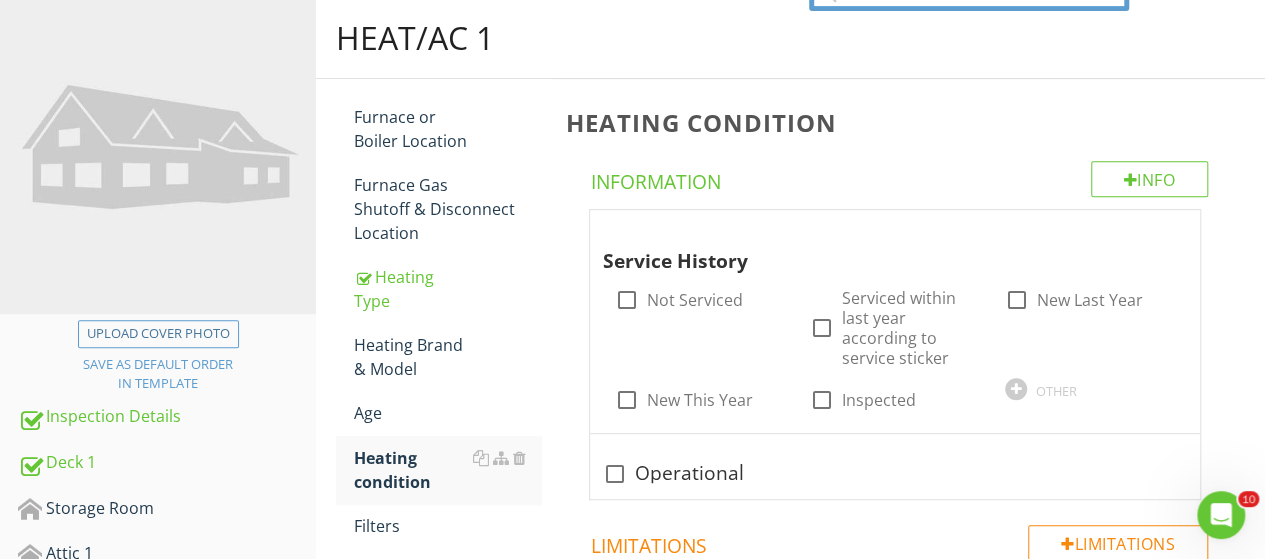 scroll, scrollTop: 849, scrollLeft: 0, axis: vertical 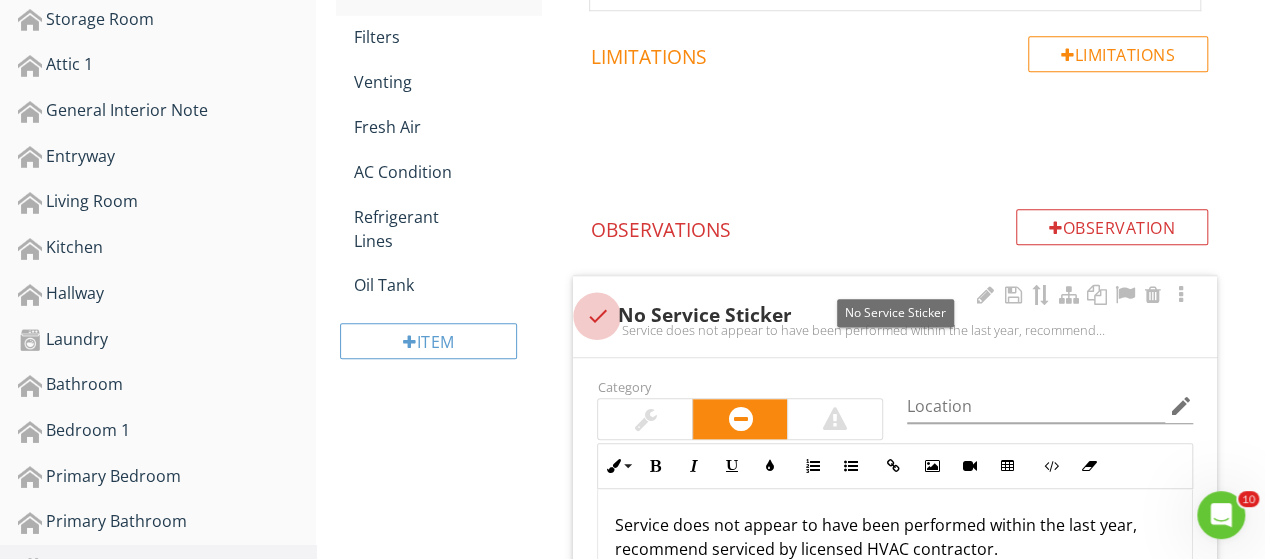 click at bounding box center (597, 316) 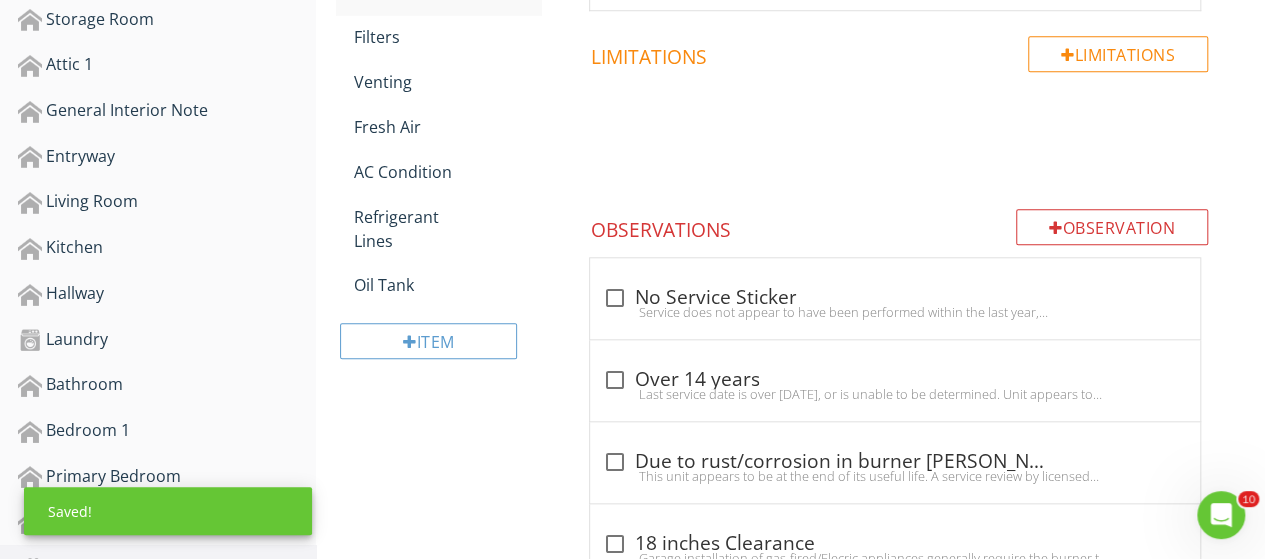 scroll, scrollTop: 1338, scrollLeft: 0, axis: vertical 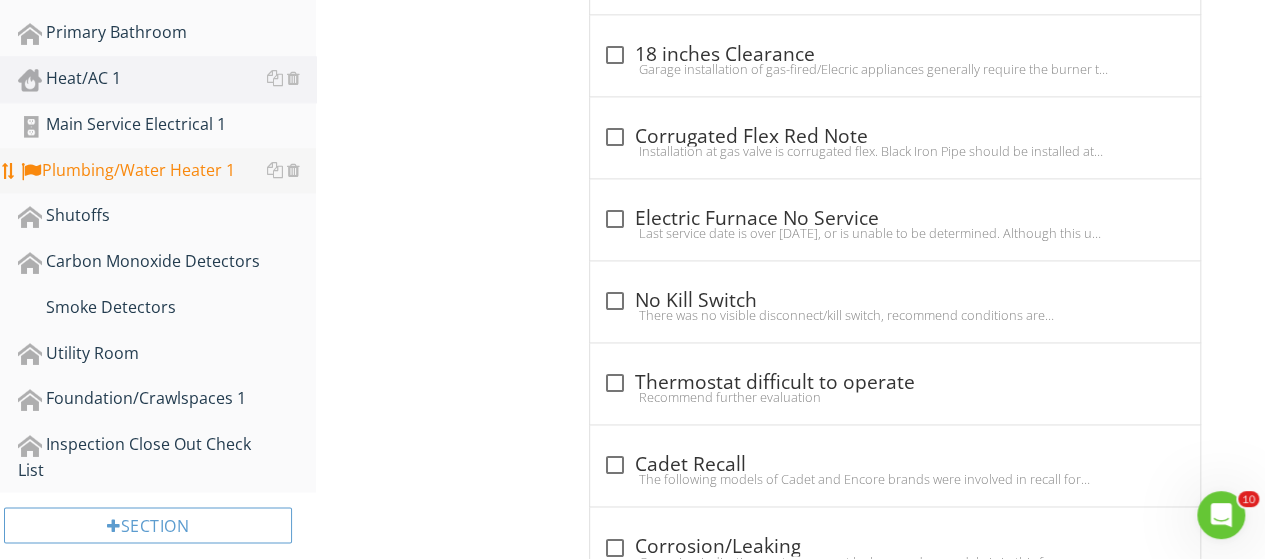 click on "Plumbing/Water Heater 1" at bounding box center [167, 171] 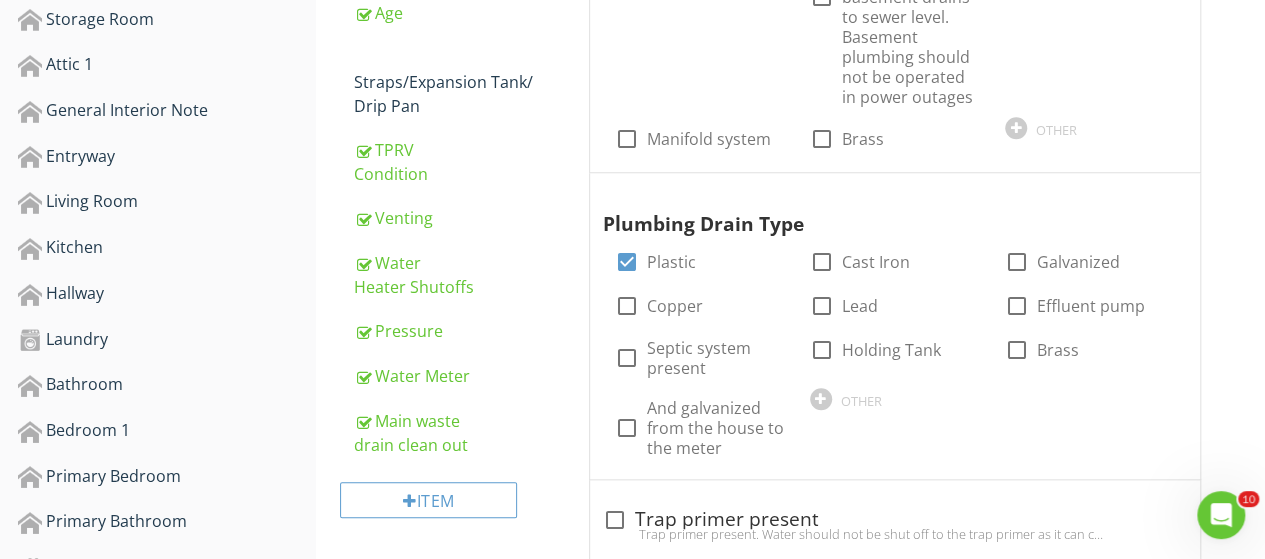scroll, scrollTop: 360, scrollLeft: 0, axis: vertical 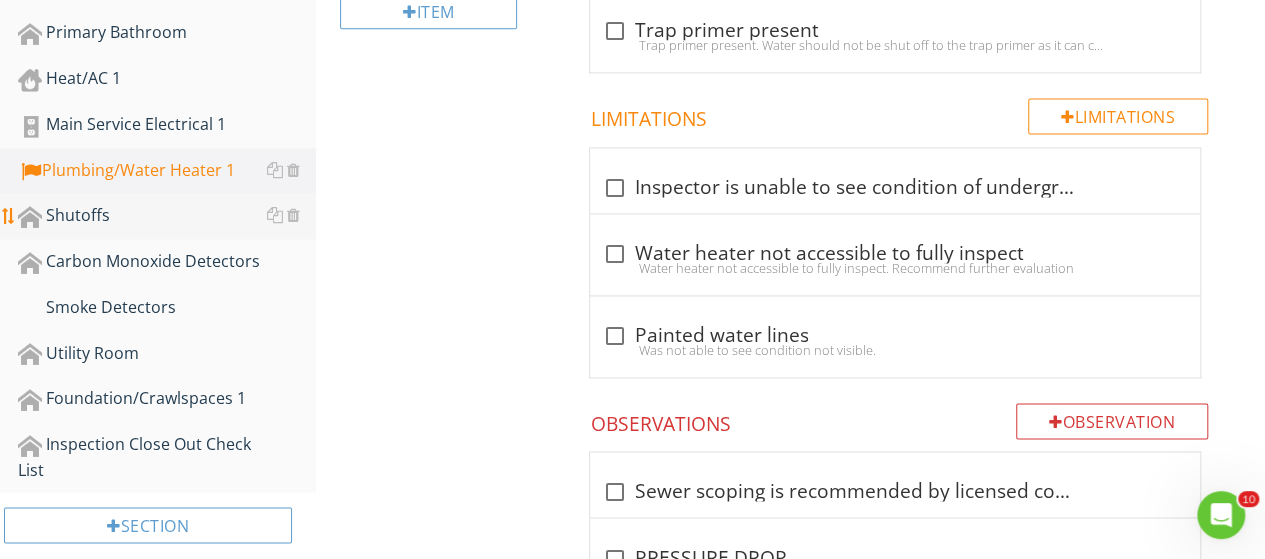 click on "Shutoffs" at bounding box center [167, 216] 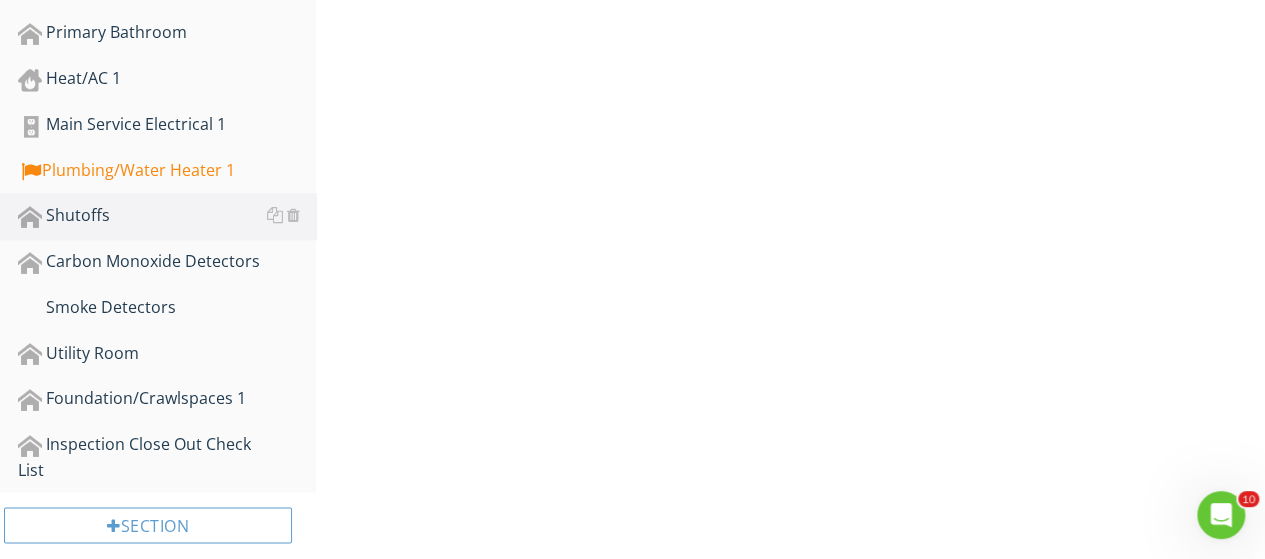 scroll, scrollTop: 1335, scrollLeft: 0, axis: vertical 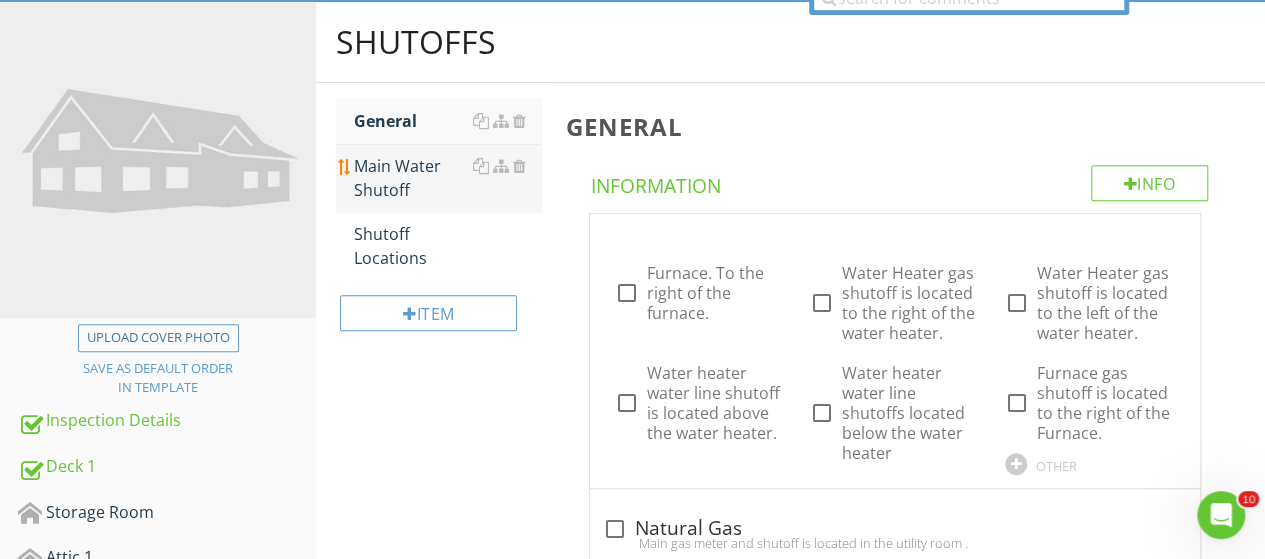 click on "Main Water Shutoff" at bounding box center (447, 178) 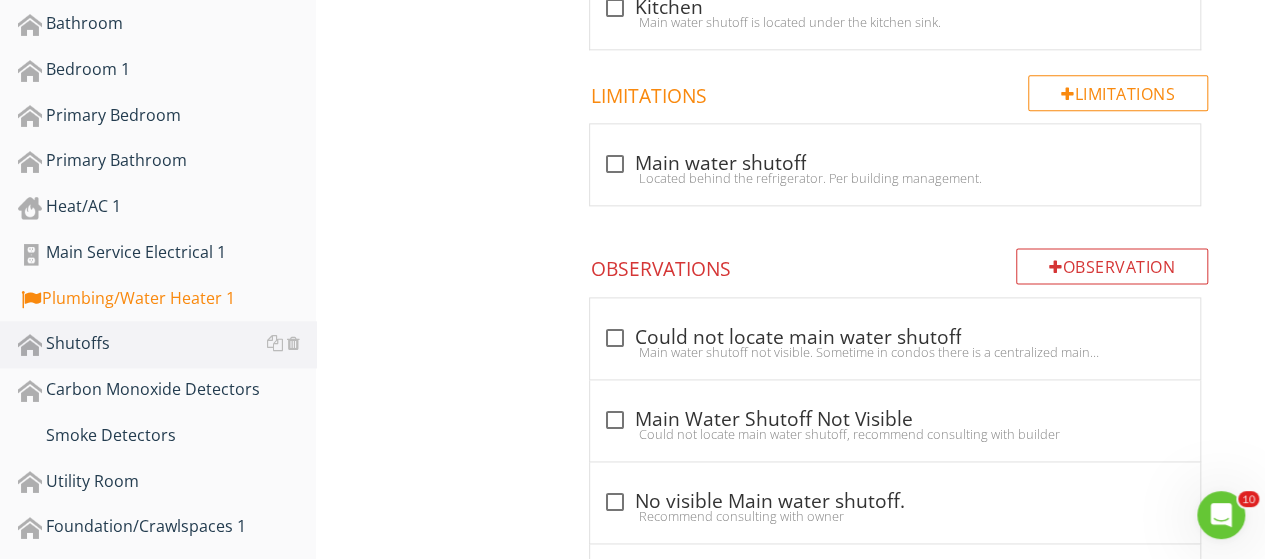scroll, scrollTop: 1223, scrollLeft: 0, axis: vertical 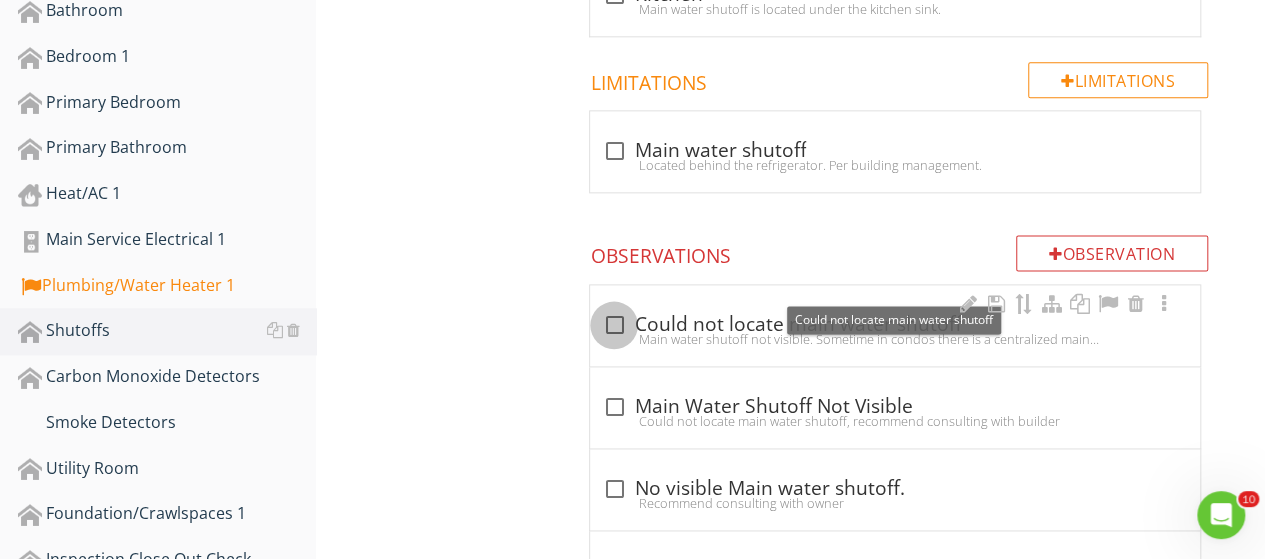 click at bounding box center [614, 325] 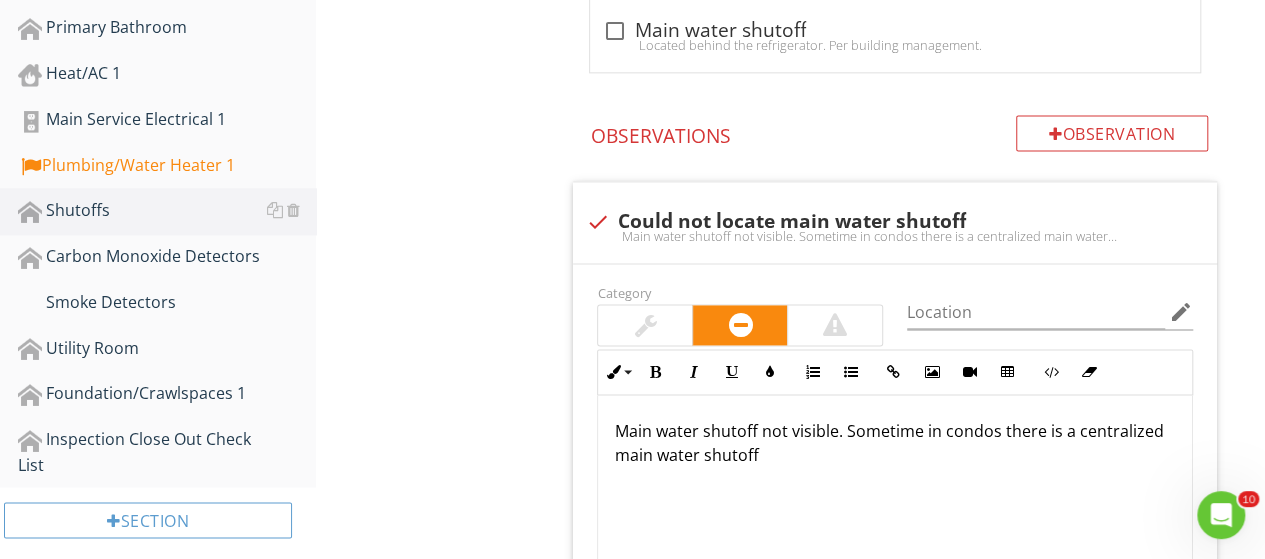 scroll, scrollTop: 1370, scrollLeft: 0, axis: vertical 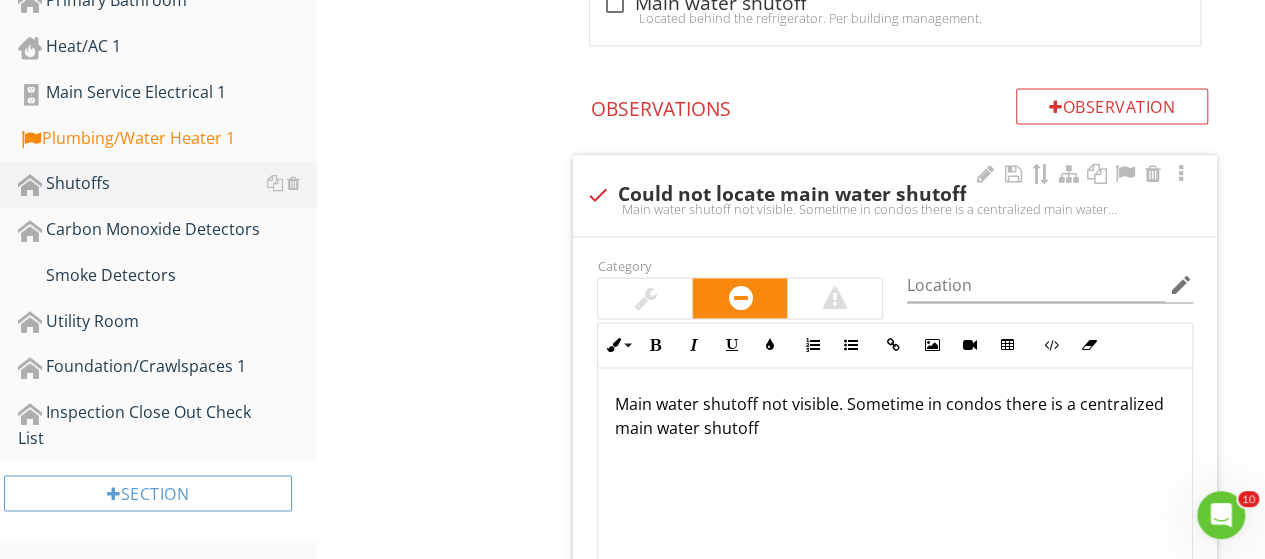 click on "Main water shutoff not visible. Sometime in condos there is a centralized main water shutoff" at bounding box center [895, 468] 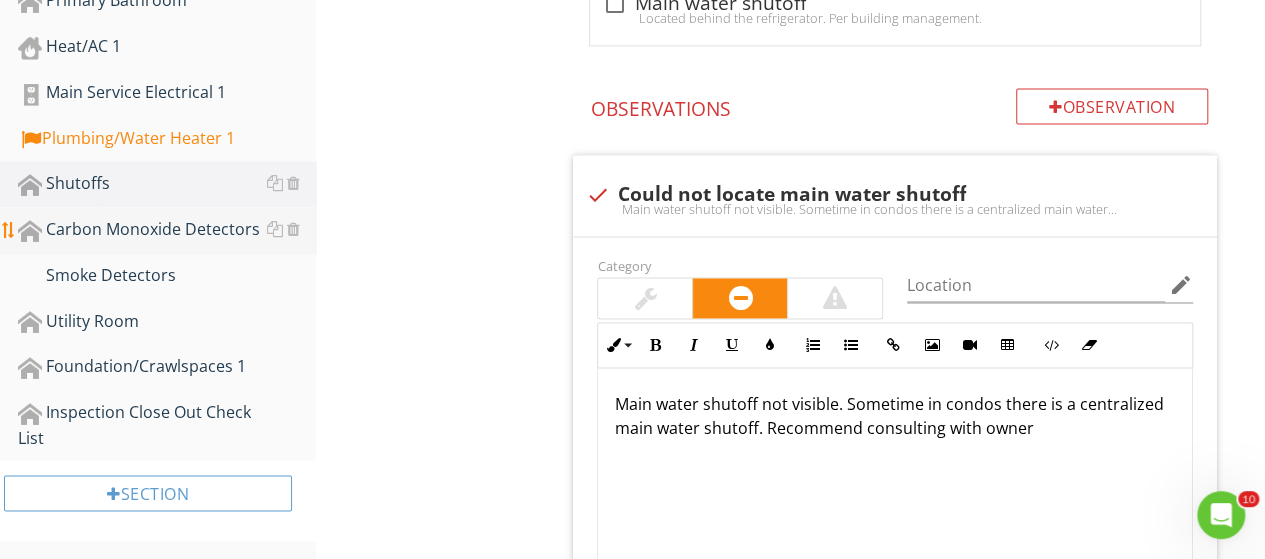 click on "Carbon Monoxide Detectors" at bounding box center (167, 230) 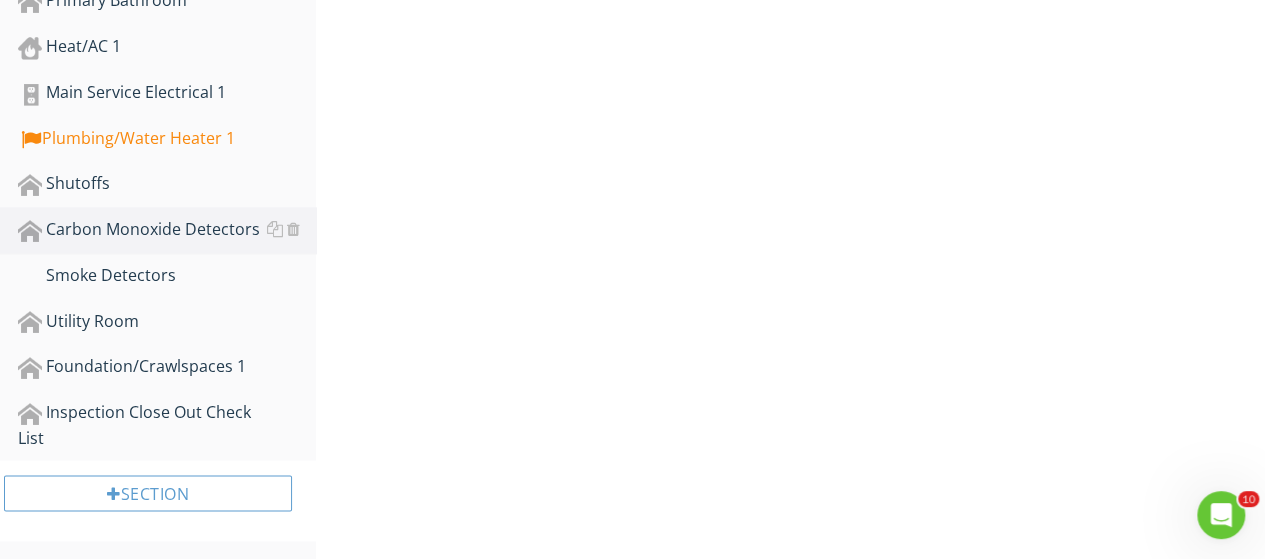 scroll, scrollTop: 1335, scrollLeft: 0, axis: vertical 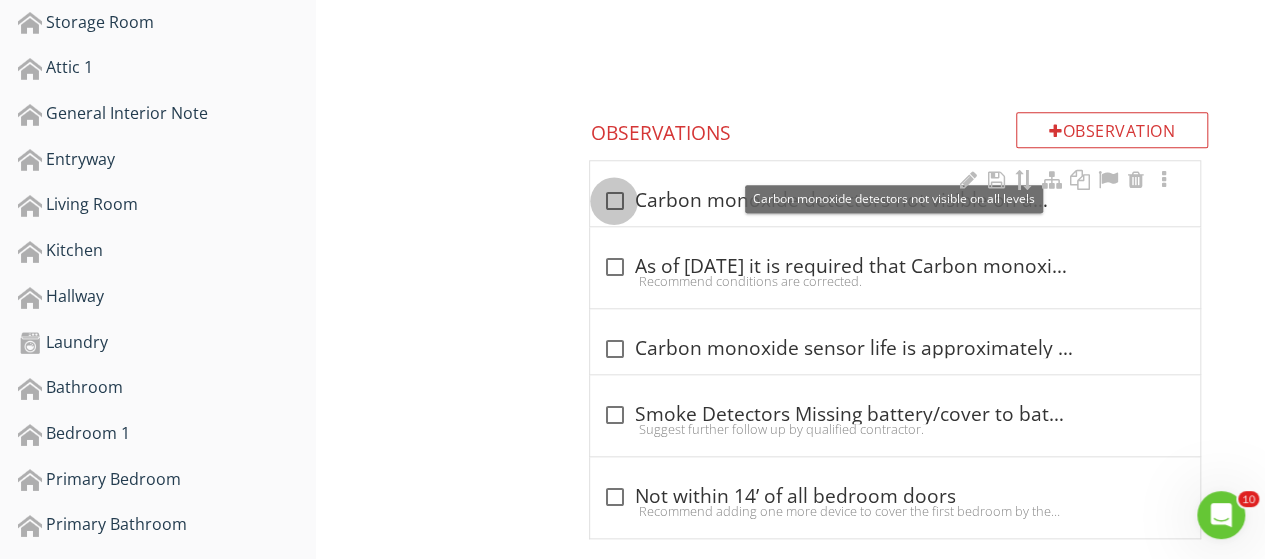 click at bounding box center [614, 201] 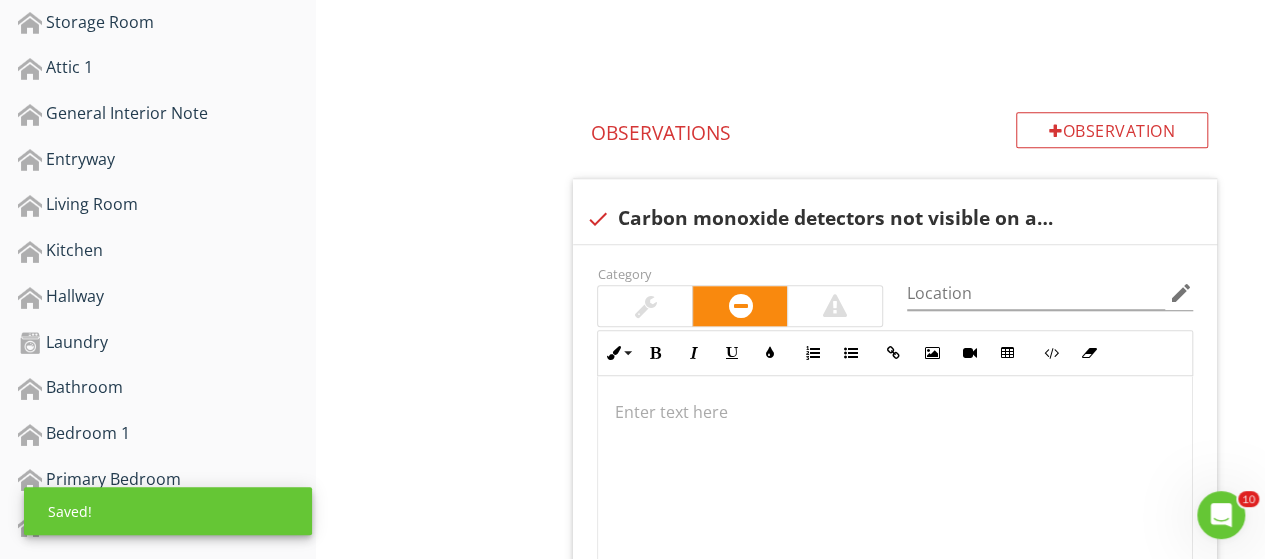 scroll, scrollTop: 1335, scrollLeft: 0, axis: vertical 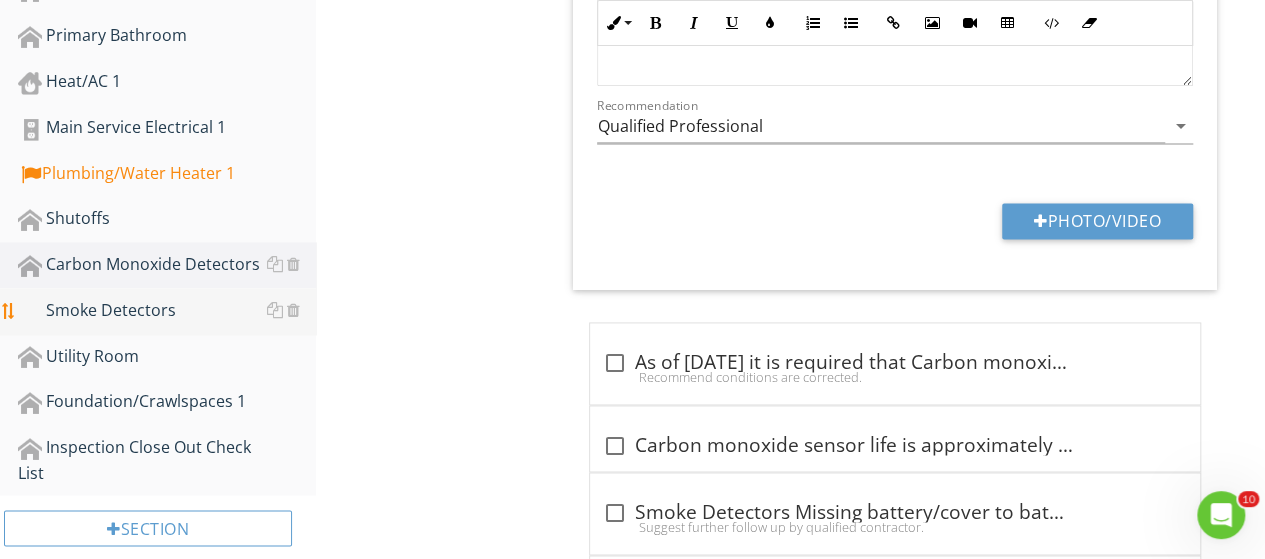 click on "Smoke Detectors" at bounding box center [167, 311] 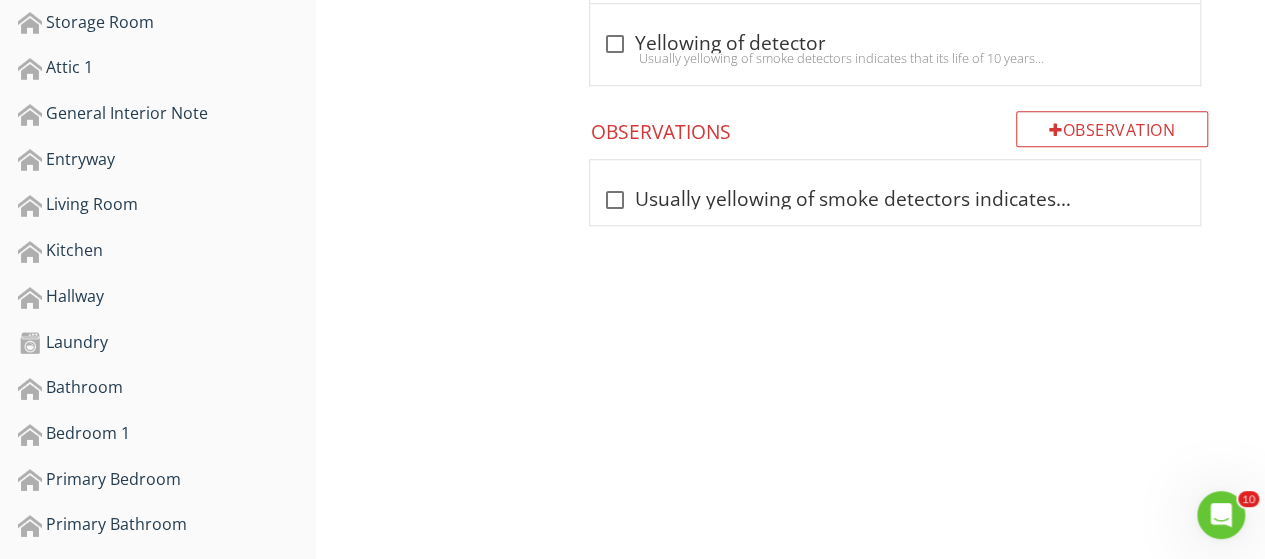 scroll, scrollTop: 356, scrollLeft: 0, axis: vertical 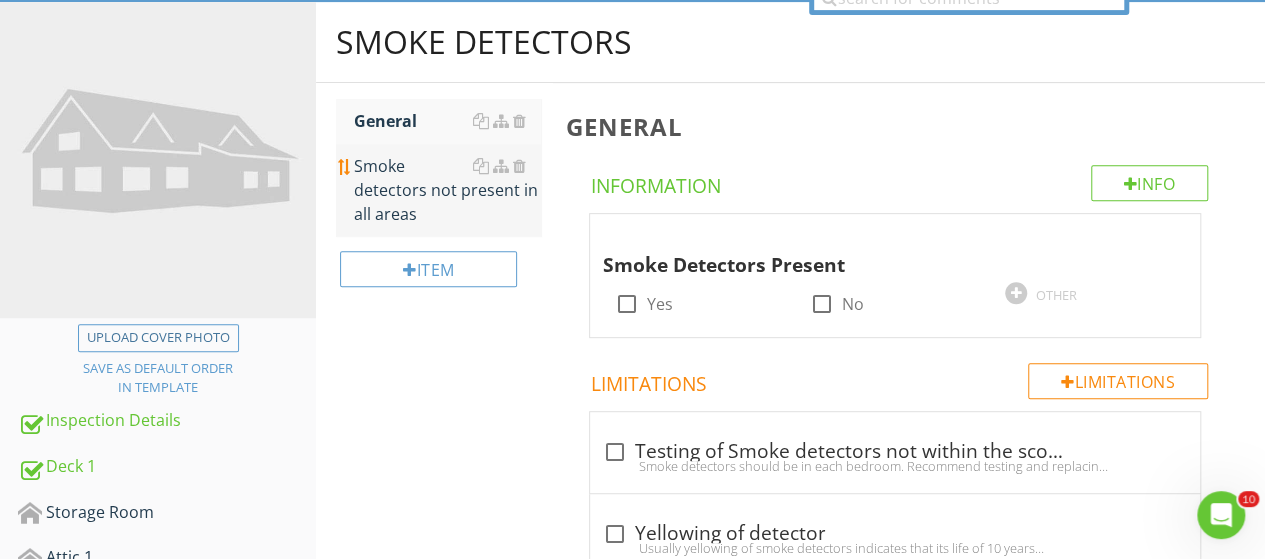 click on "Smoke detectors not present in all areas" at bounding box center (447, 190) 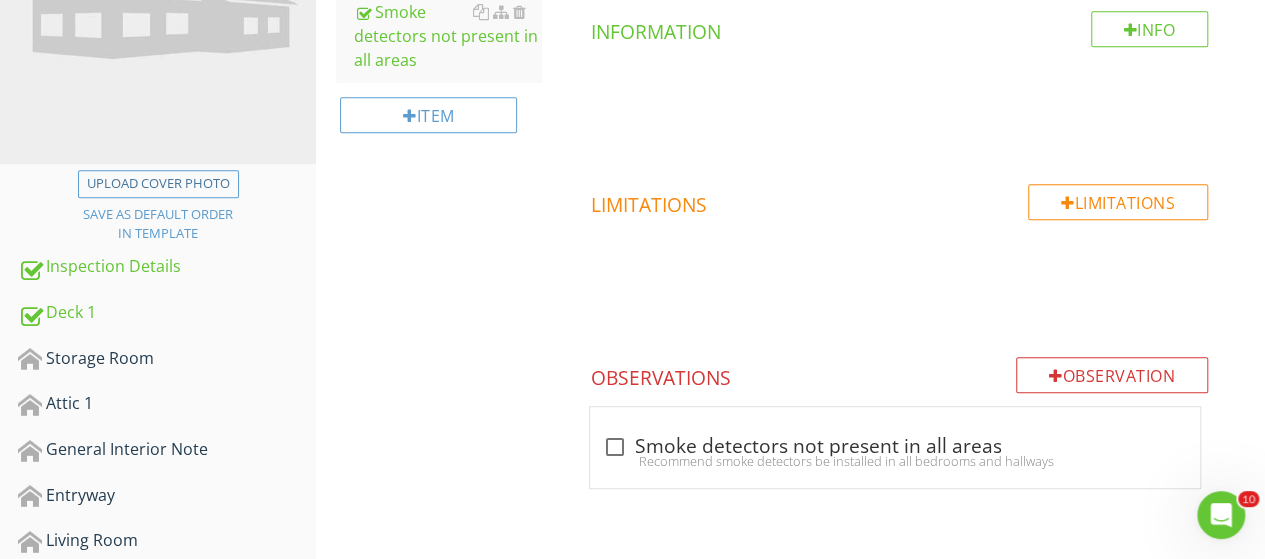 scroll, scrollTop: 516, scrollLeft: 0, axis: vertical 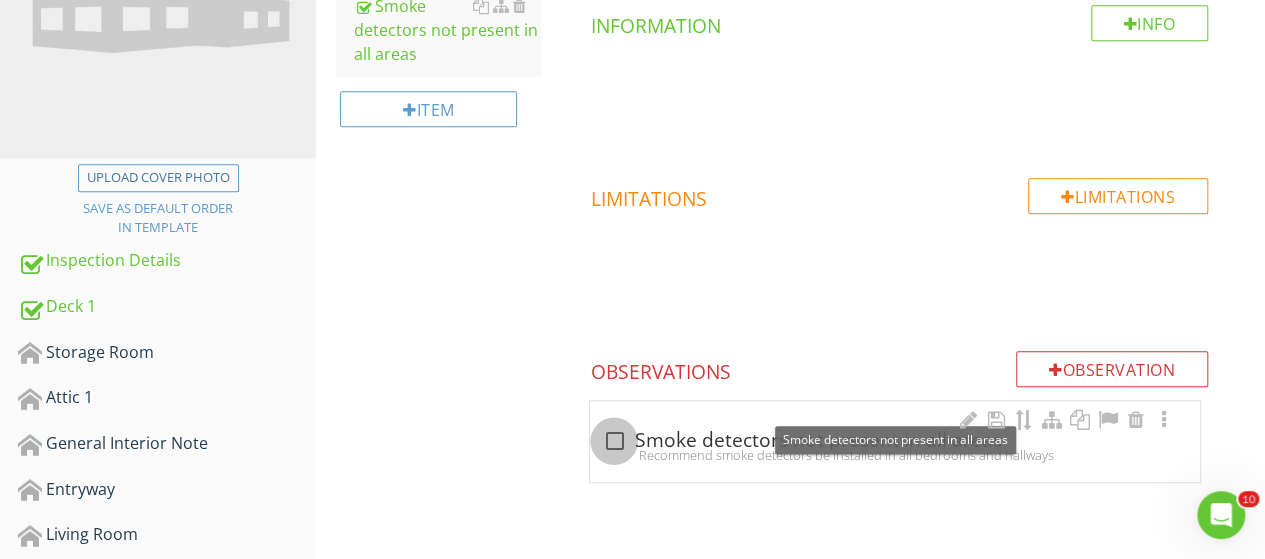 click at bounding box center (614, 441) 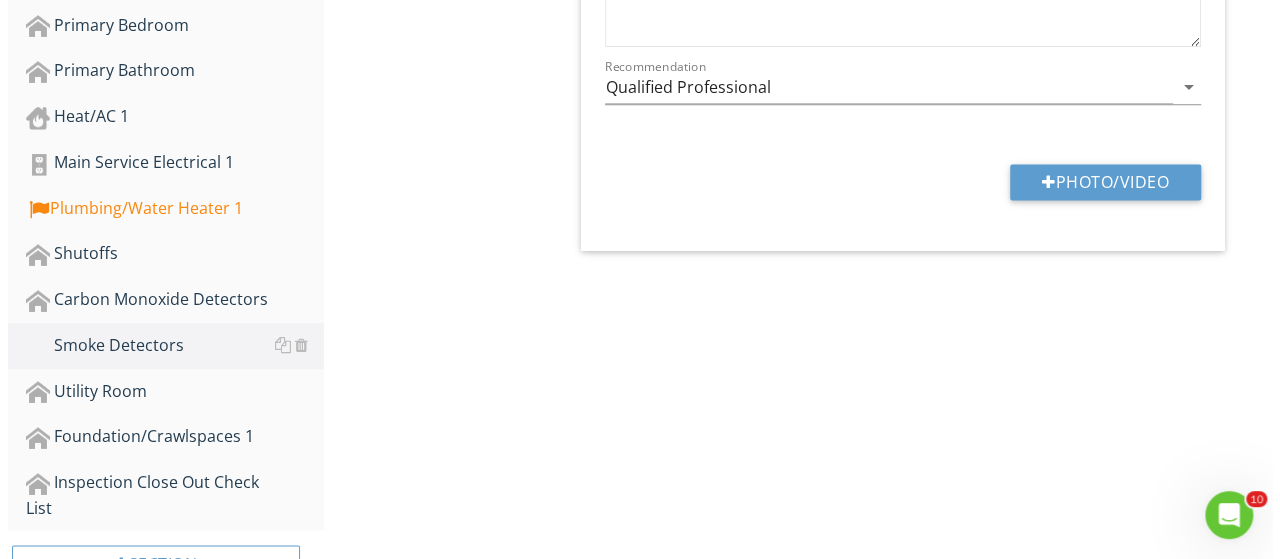 scroll, scrollTop: 1330, scrollLeft: 0, axis: vertical 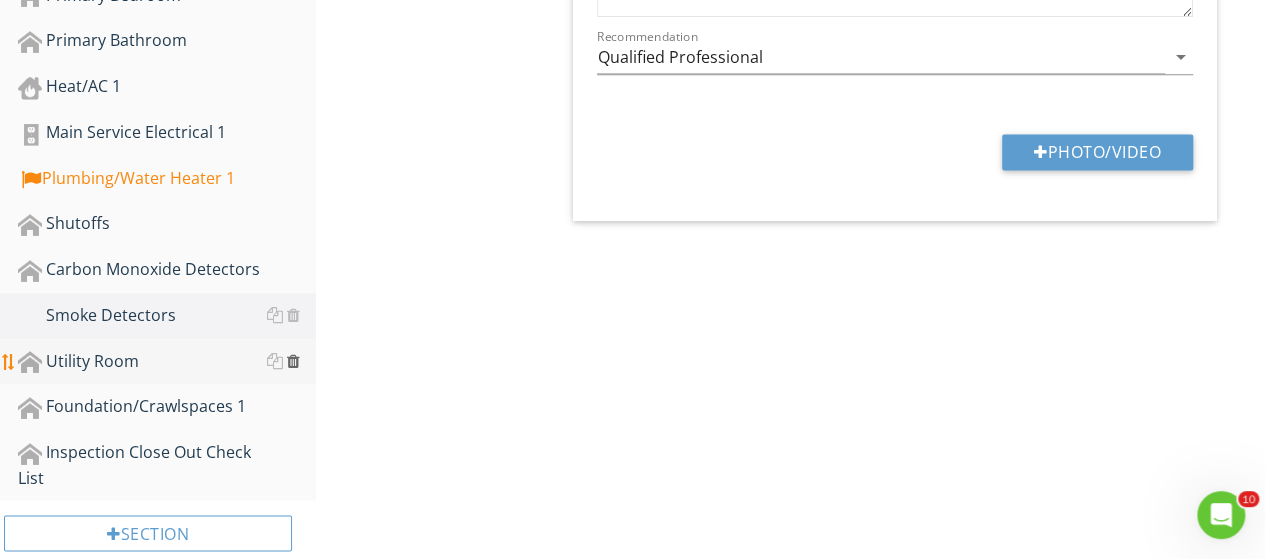 click at bounding box center (293, 361) 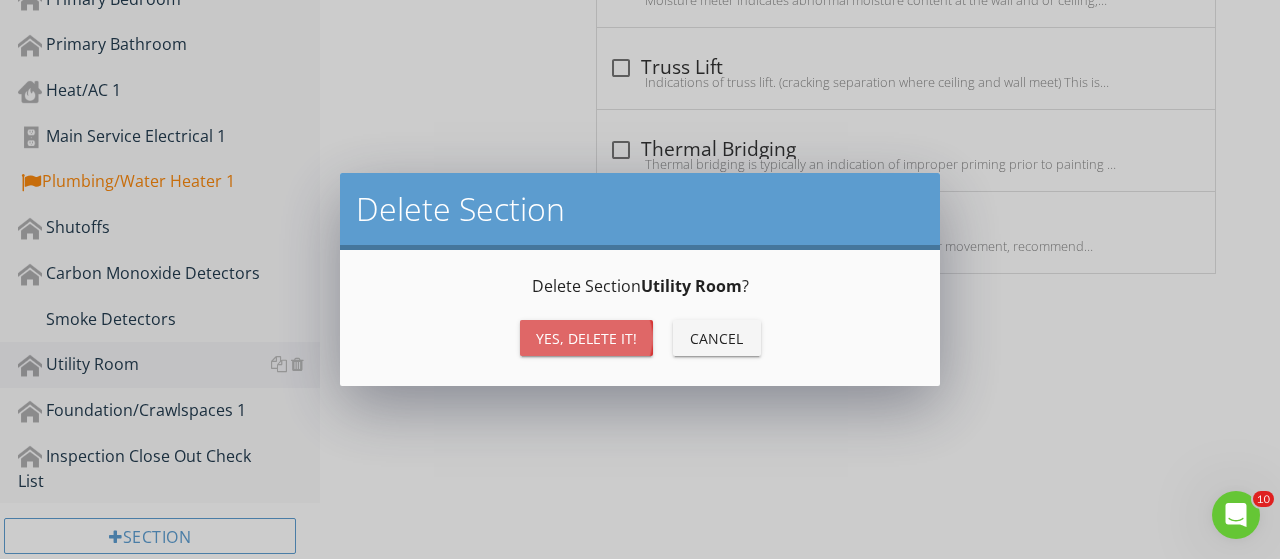 click on "Yes, Delete it!" at bounding box center (586, 338) 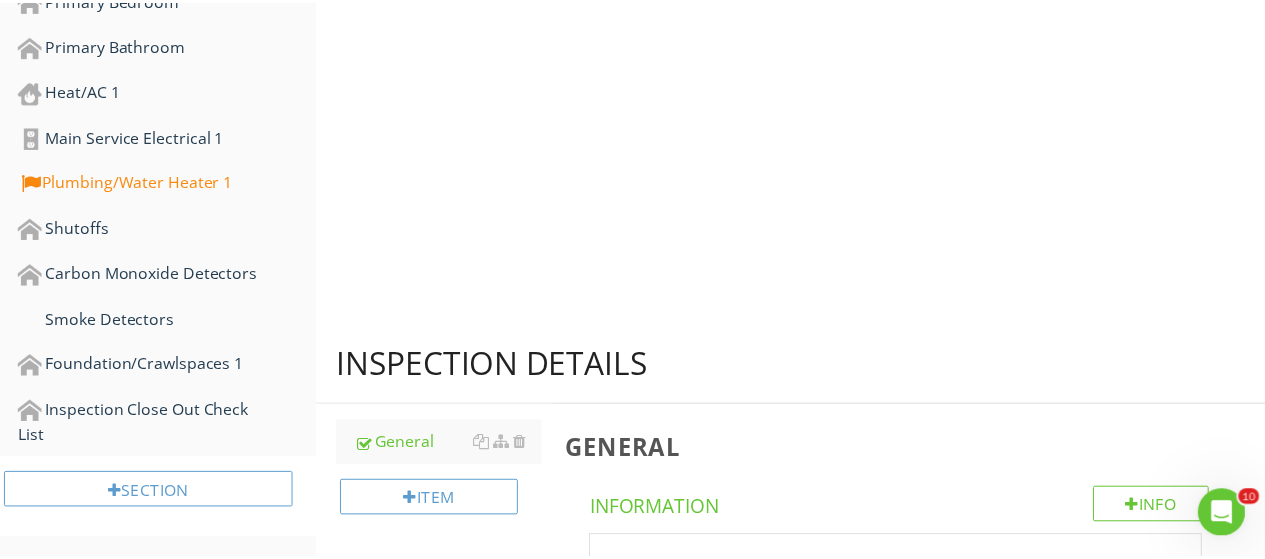 scroll, scrollTop: 1289, scrollLeft: 0, axis: vertical 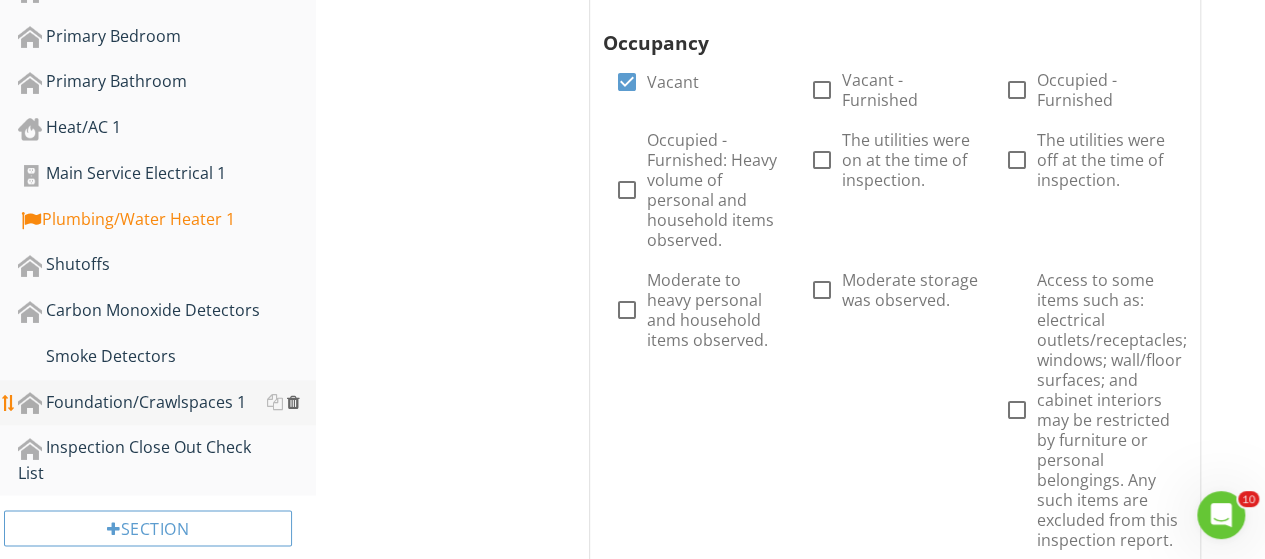 click at bounding box center (293, 402) 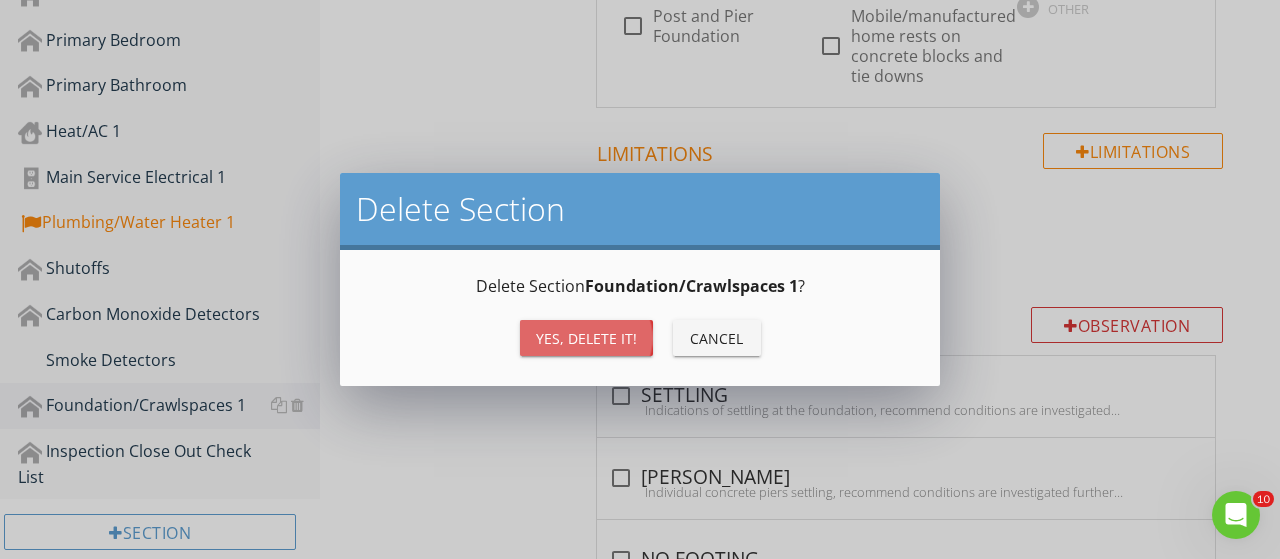 click on "Yes, Delete it!" at bounding box center [586, 338] 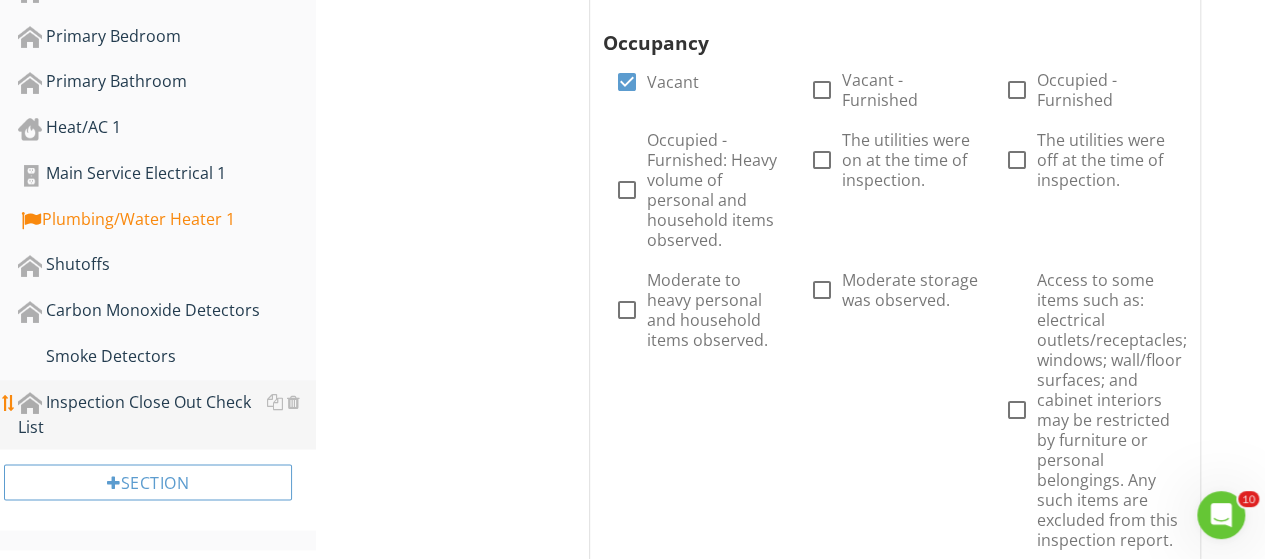 click on "Inspection Close Out Check List" at bounding box center [167, 415] 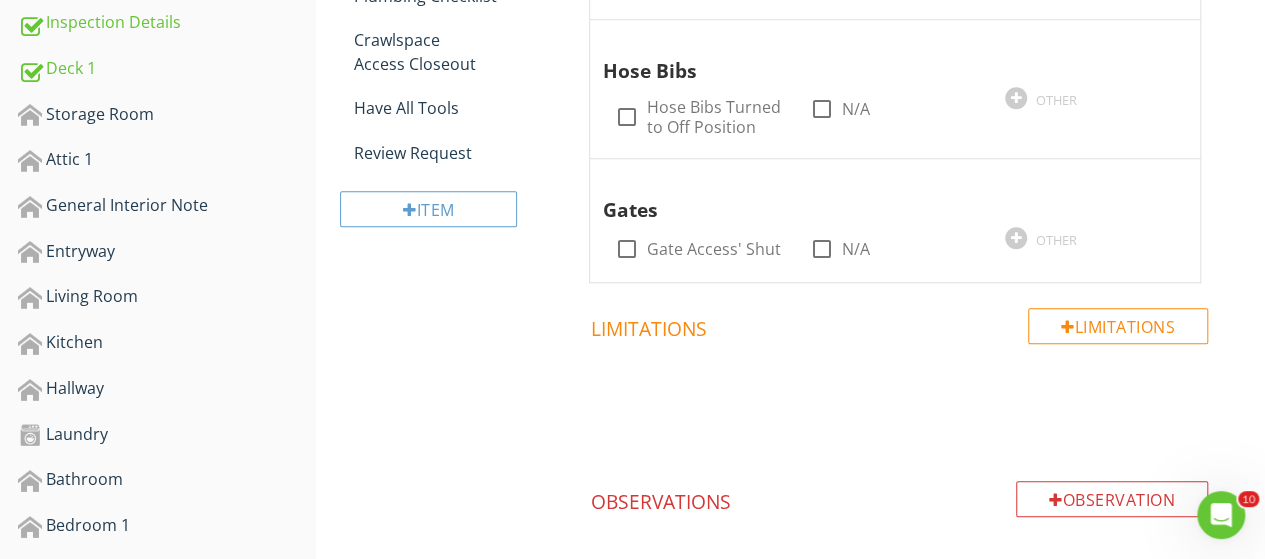 scroll, scrollTop: 264, scrollLeft: 0, axis: vertical 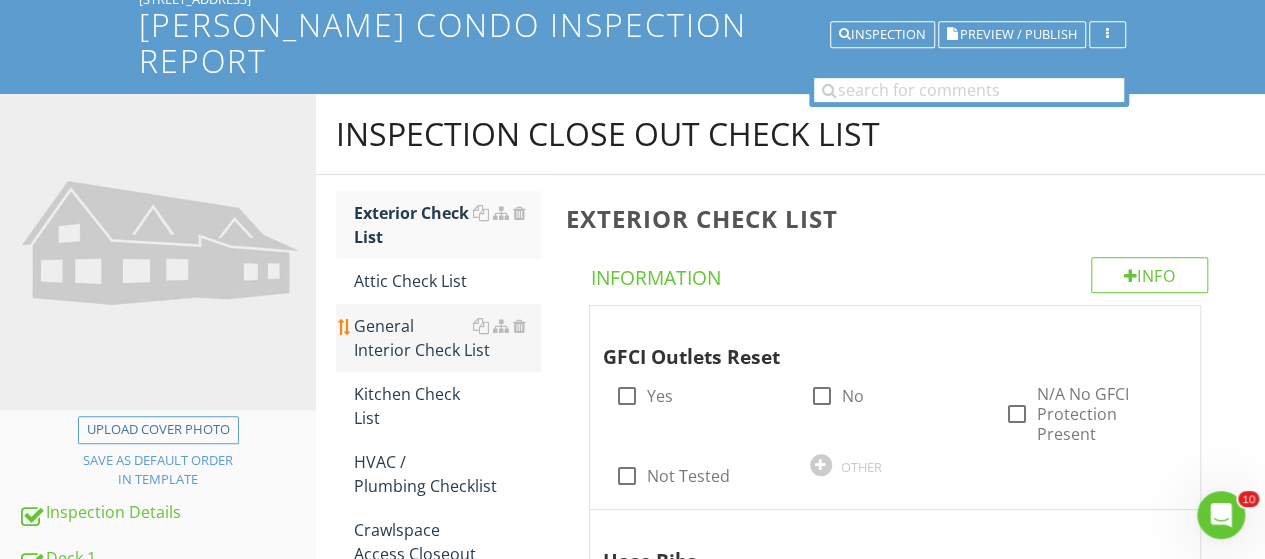 click on "General Interior Check List" at bounding box center (447, 338) 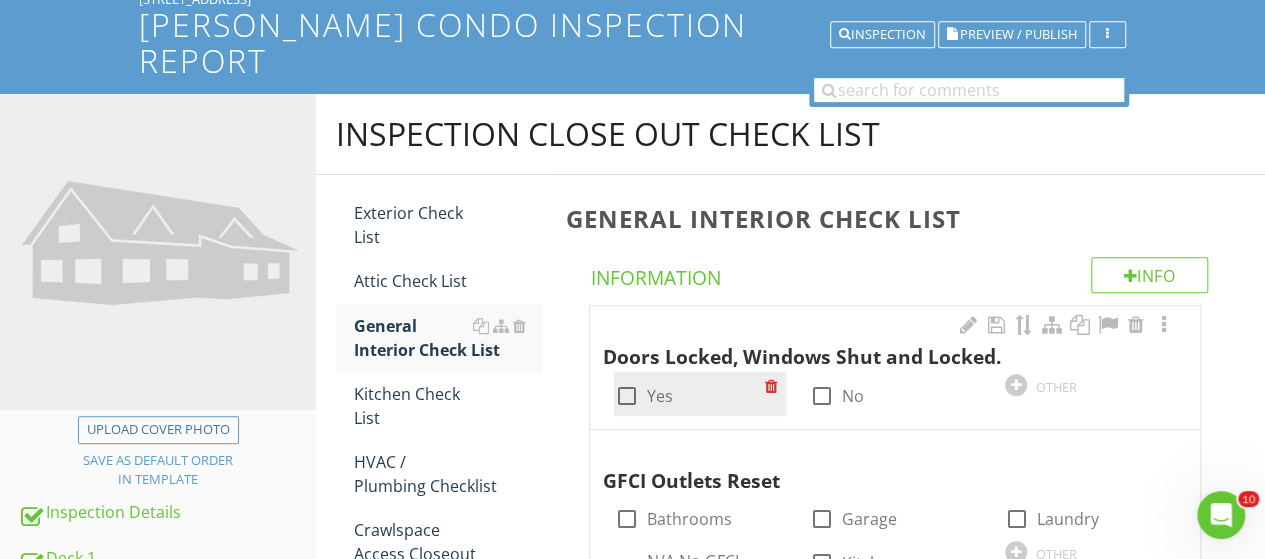 click at bounding box center (626, 396) 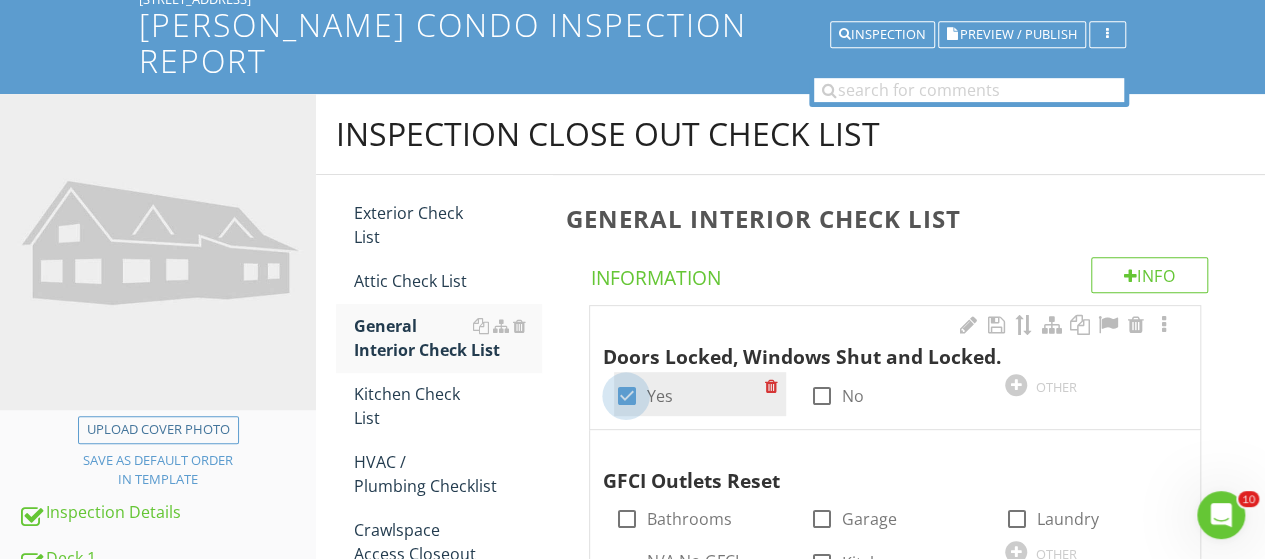 click at bounding box center (626, 396) 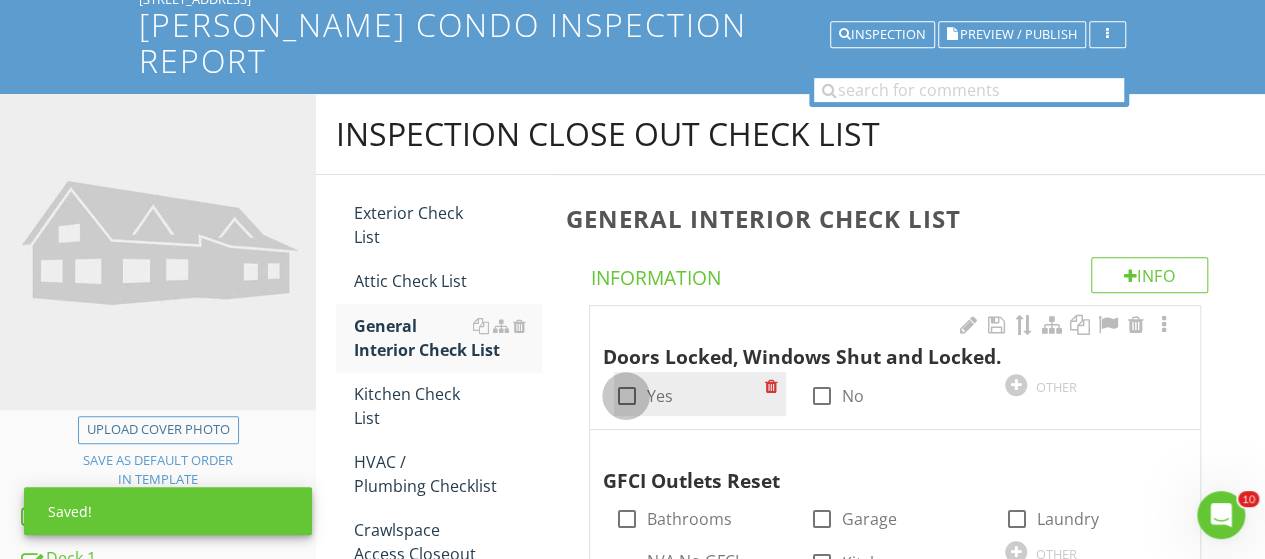 click at bounding box center [626, 396] 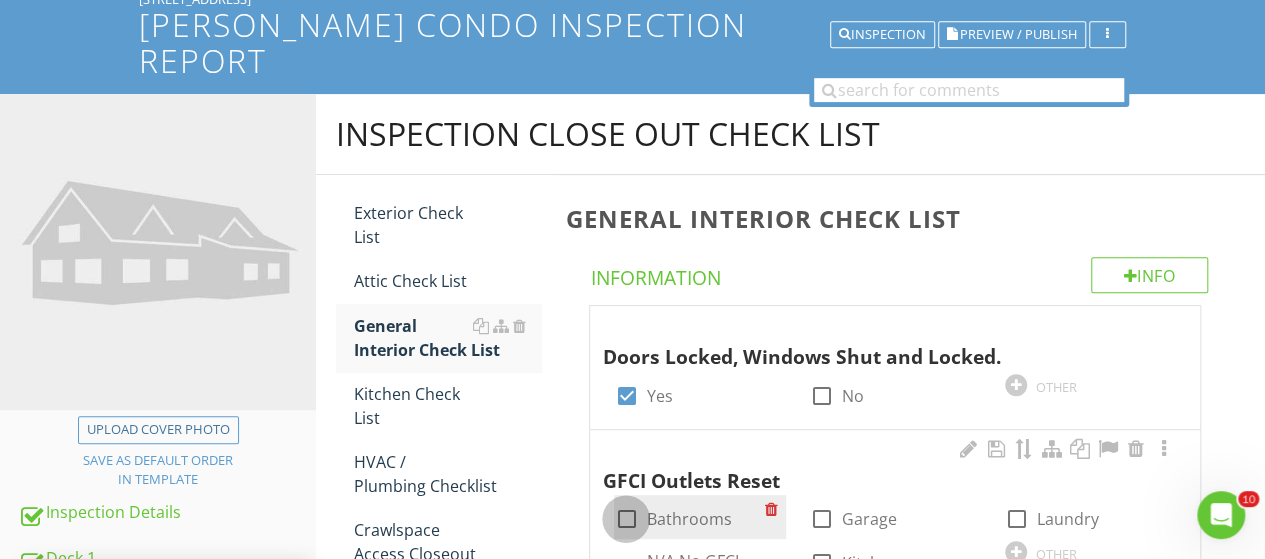 click at bounding box center [626, 519] 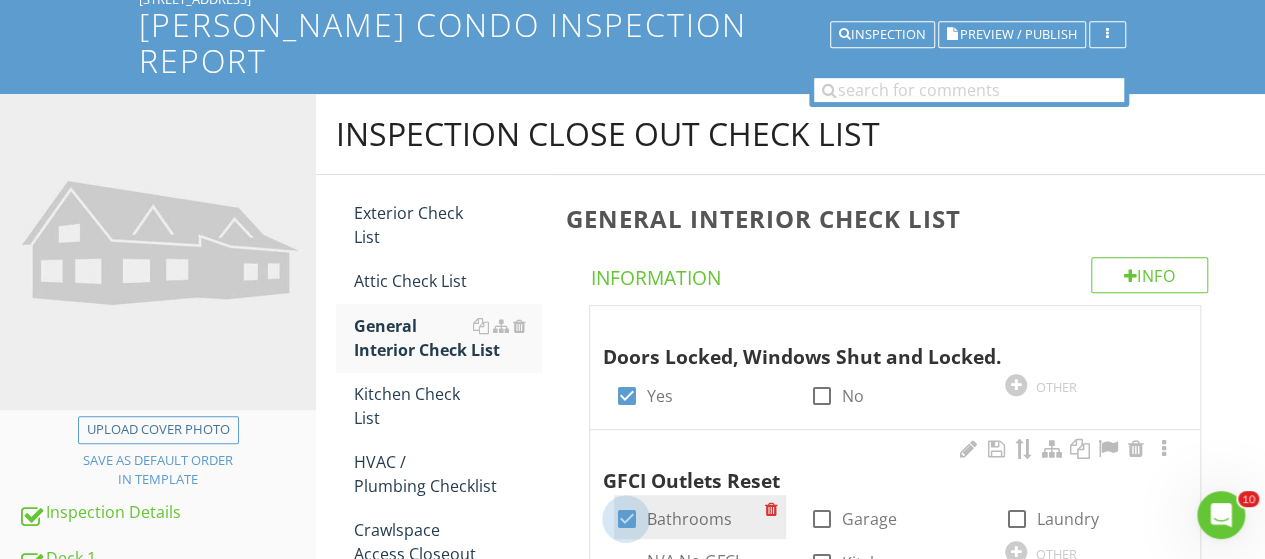 click at bounding box center [626, 519] 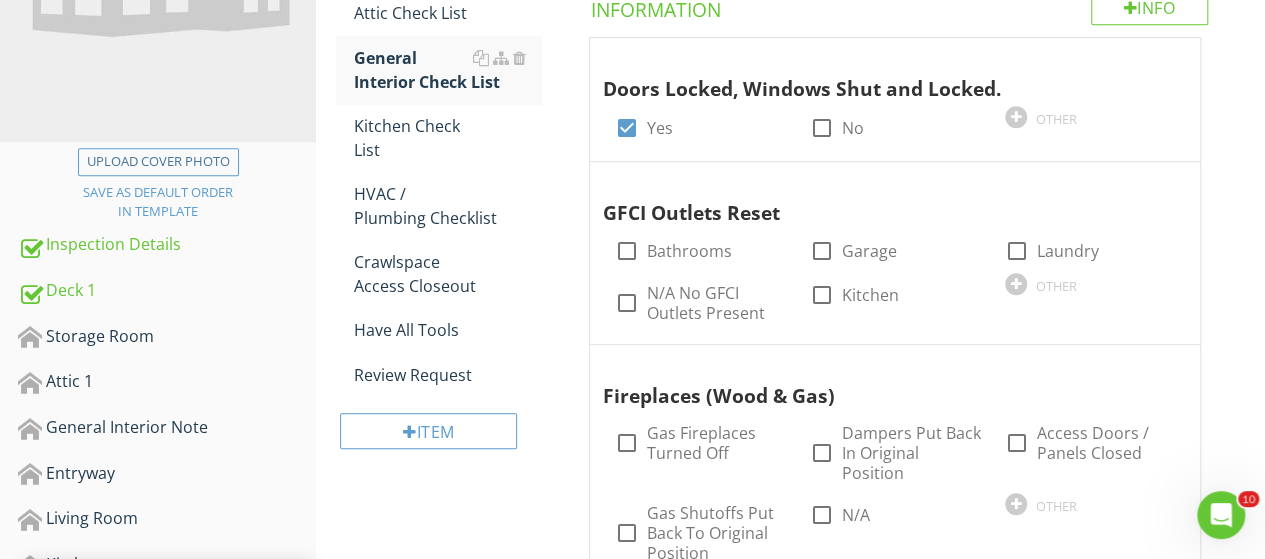 scroll, scrollTop: 544, scrollLeft: 0, axis: vertical 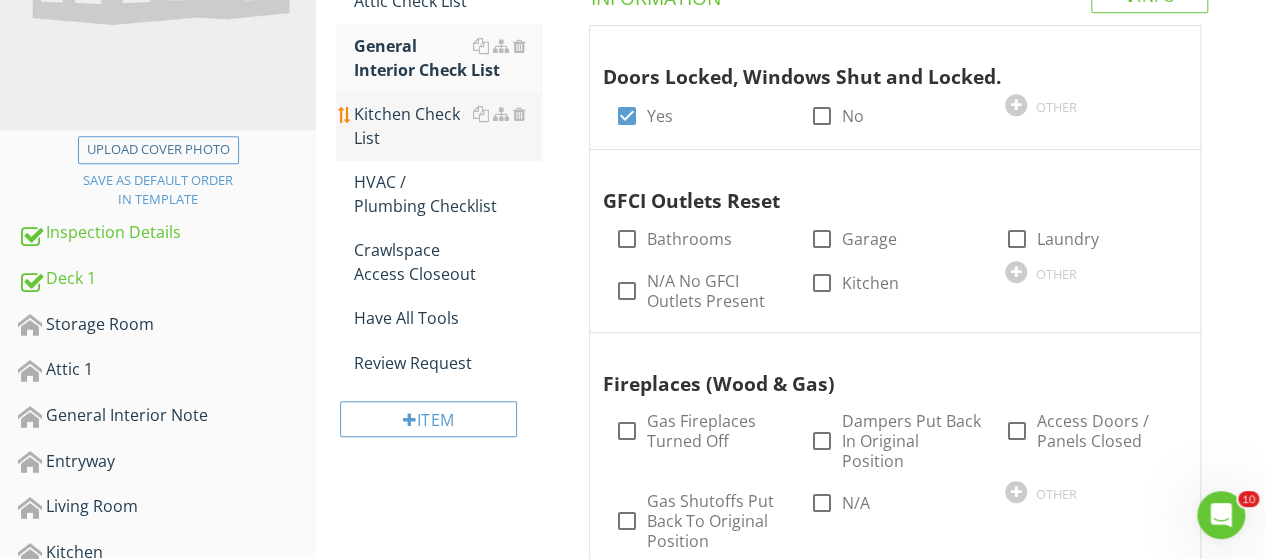 click on "Kitchen Check List" at bounding box center [447, 126] 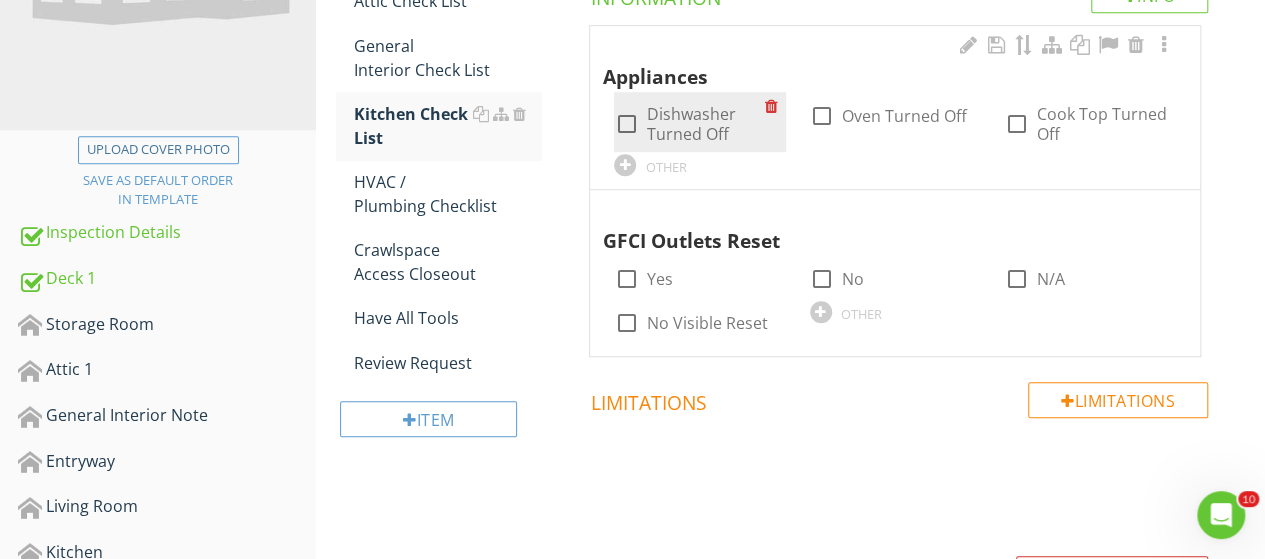 click at bounding box center [626, 124] 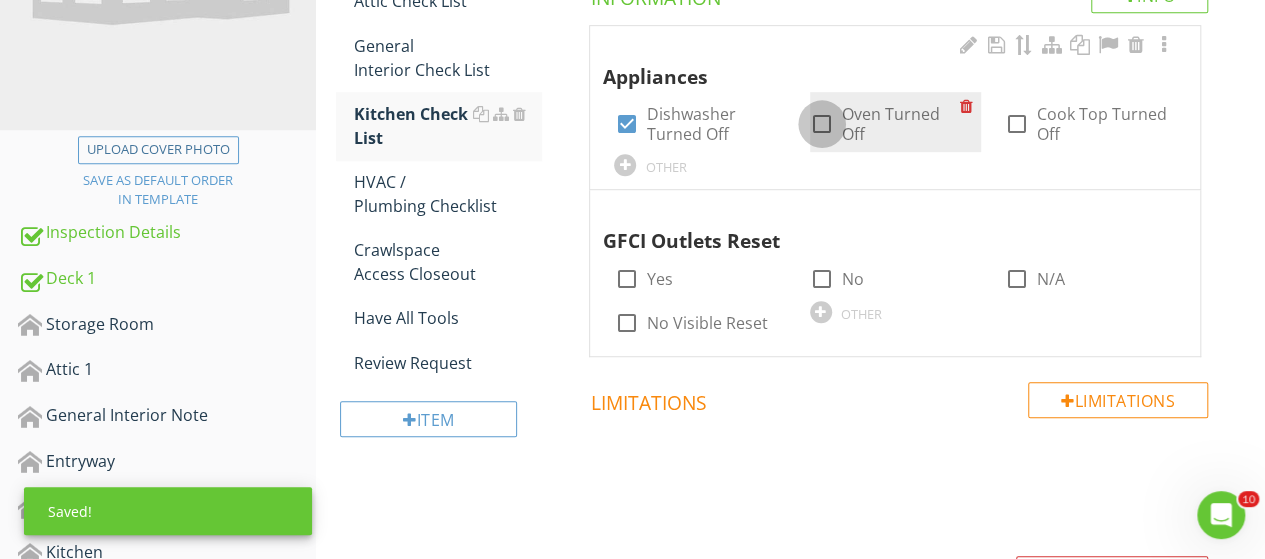 click at bounding box center [822, 124] 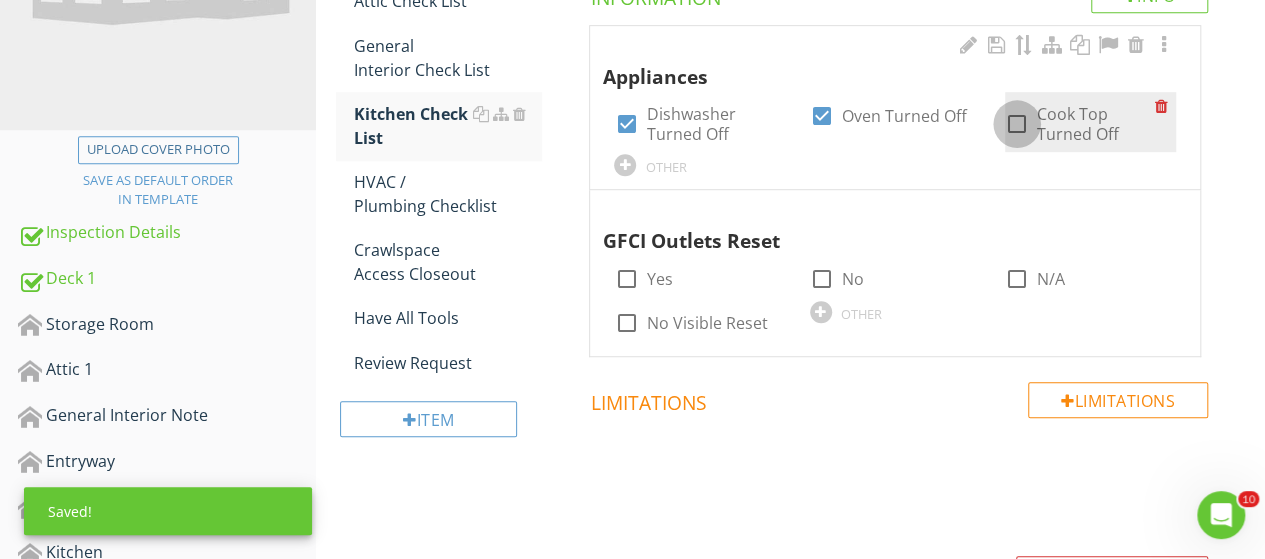 click at bounding box center [1017, 124] 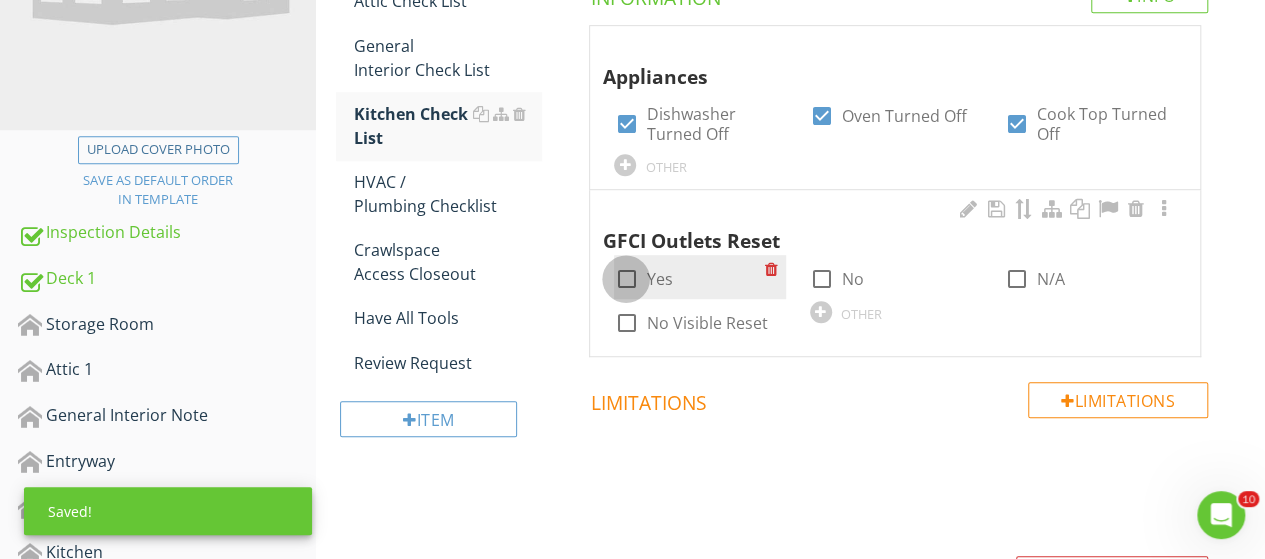 click at bounding box center (626, 279) 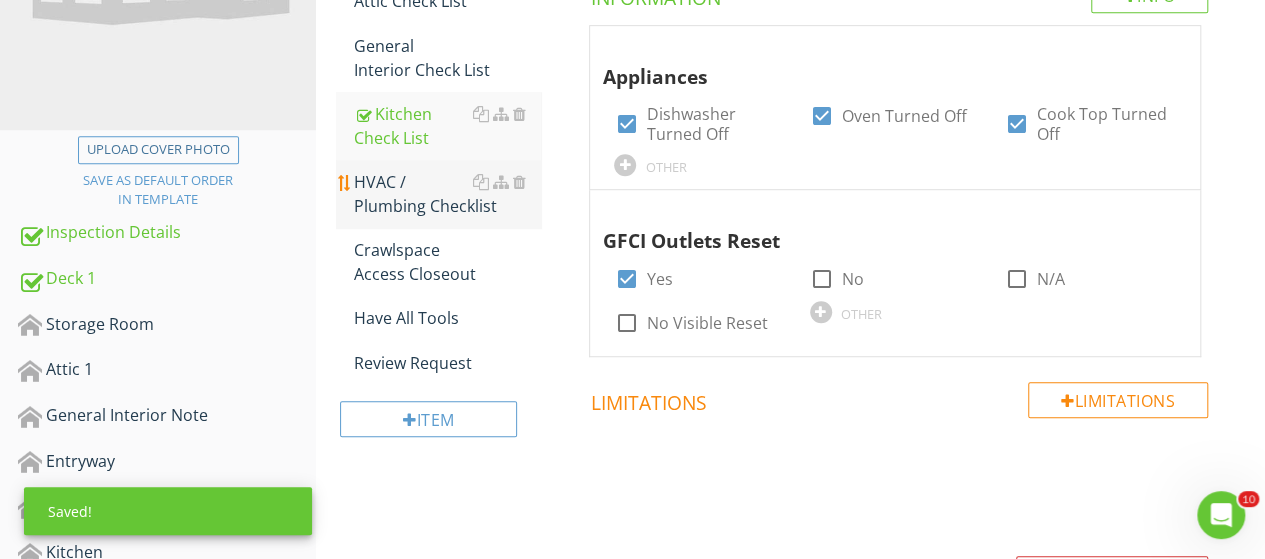 click on "HVAC / Plumbing Checklist" at bounding box center [447, 194] 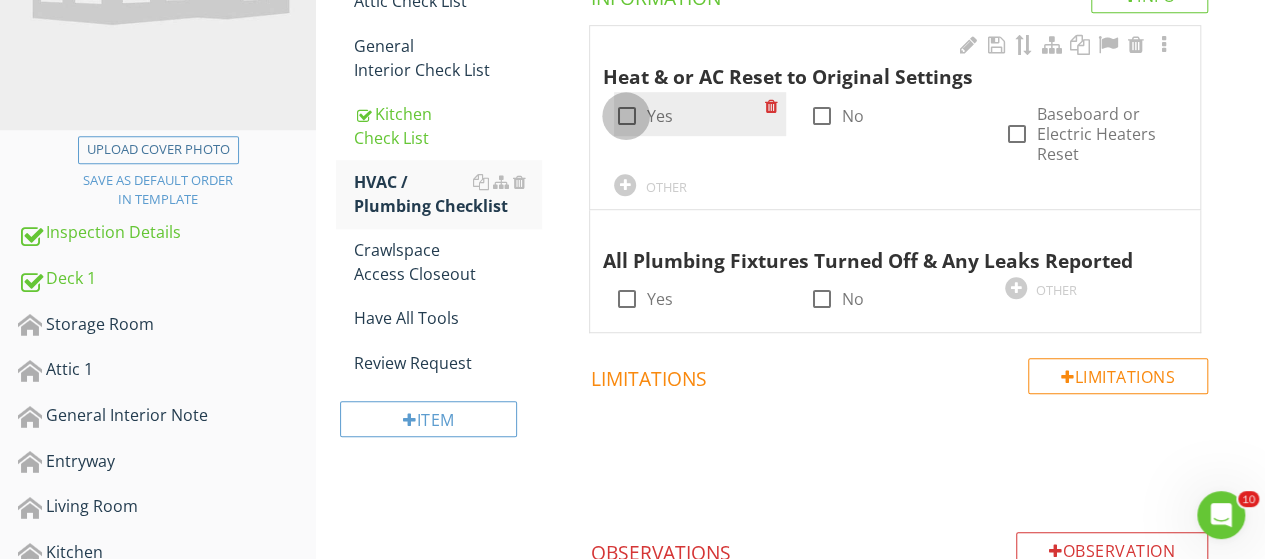 click at bounding box center [626, 116] 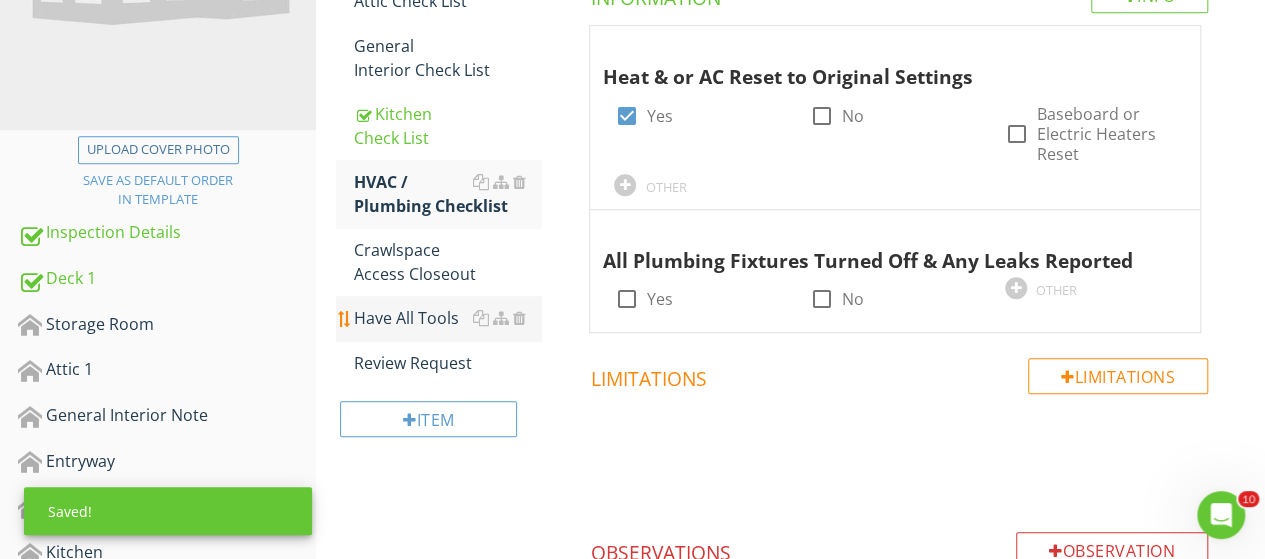 click on "Have All Tools" at bounding box center (447, 318) 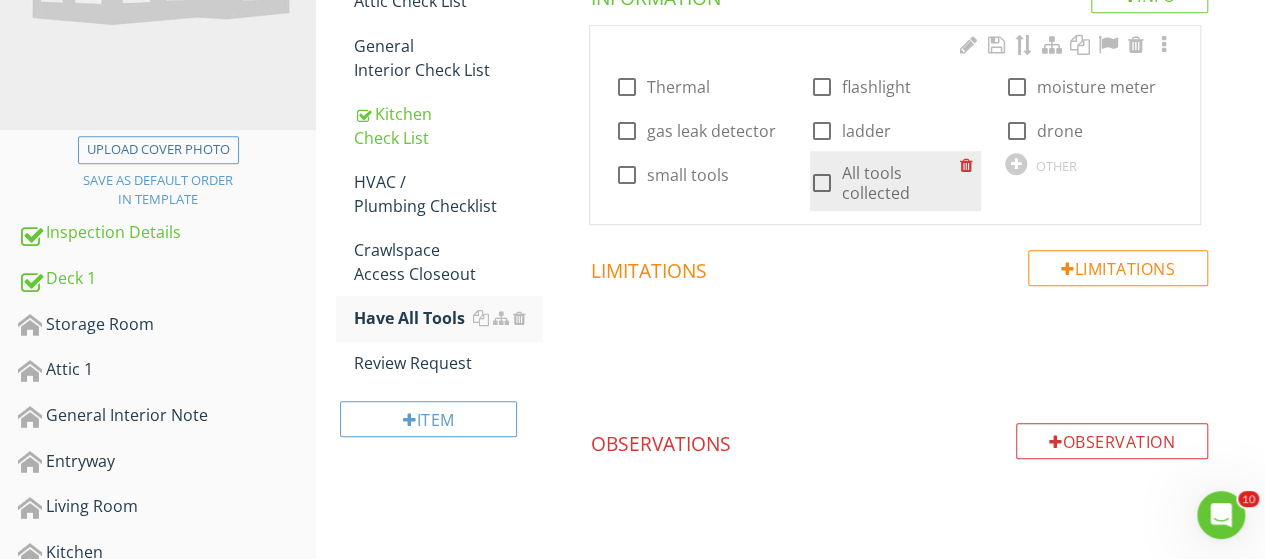 click at bounding box center (822, 183) 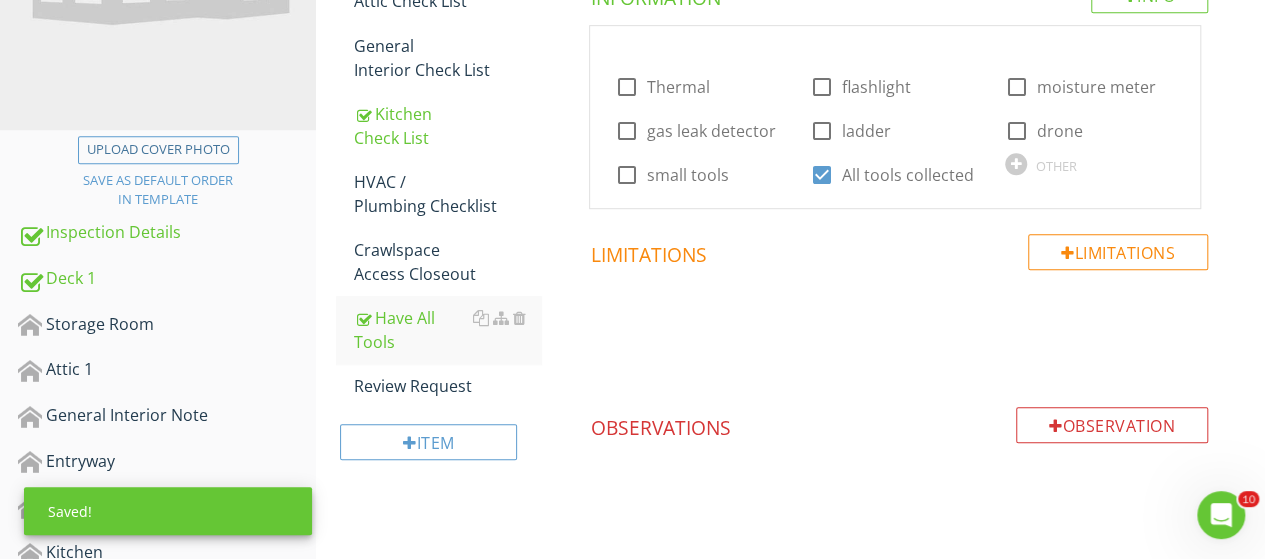 scroll, scrollTop: 55, scrollLeft: 0, axis: vertical 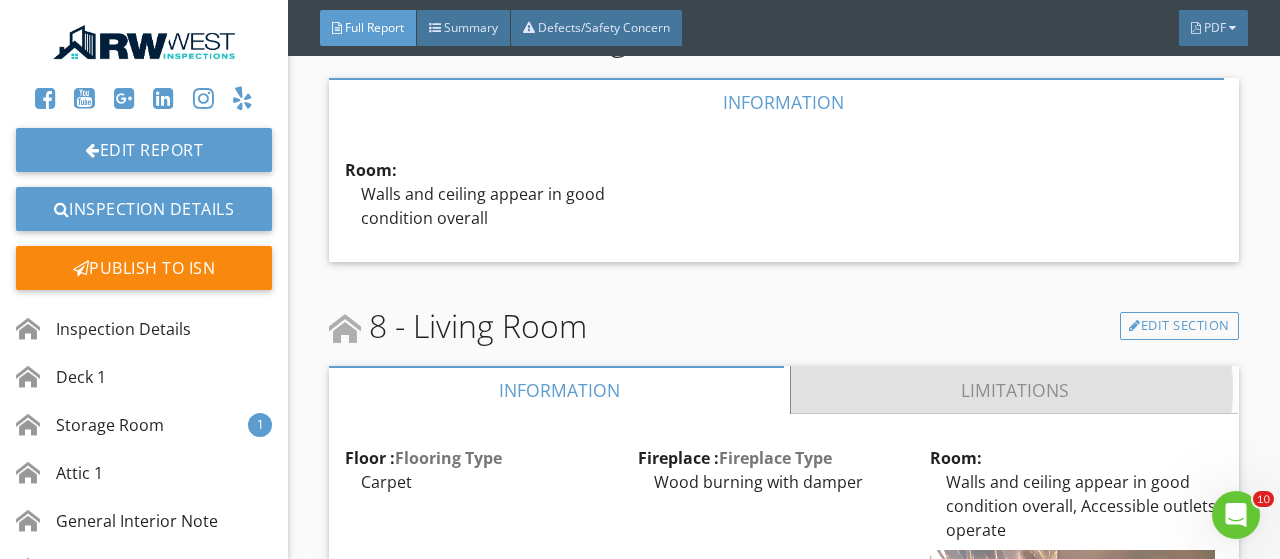 click on "Limitations" at bounding box center (1015, 390) 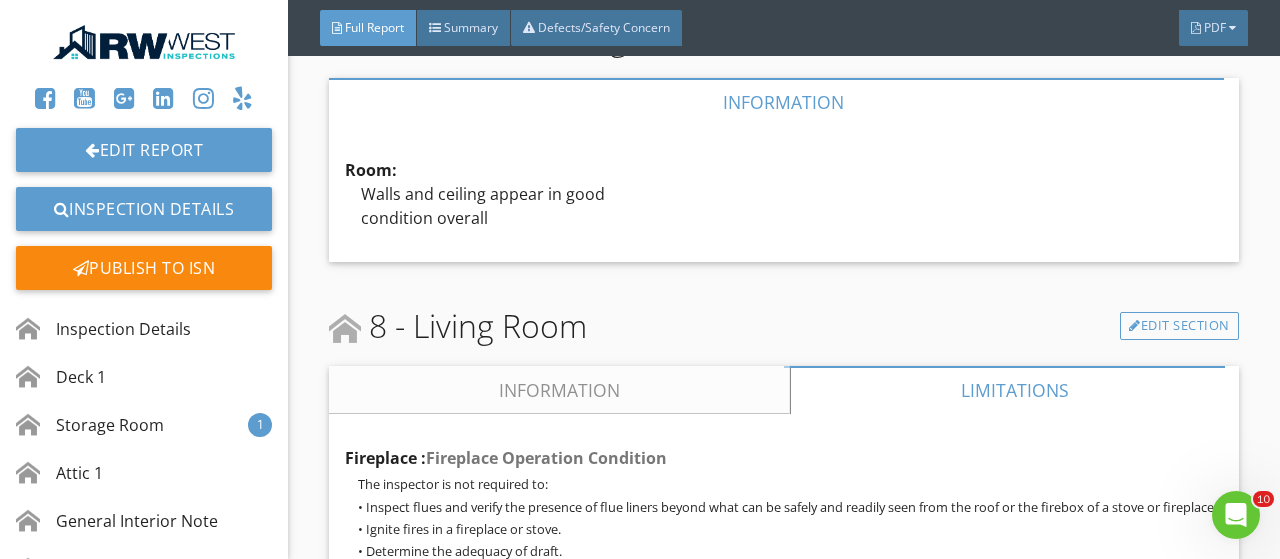 click on "Information" at bounding box center [559, 390] 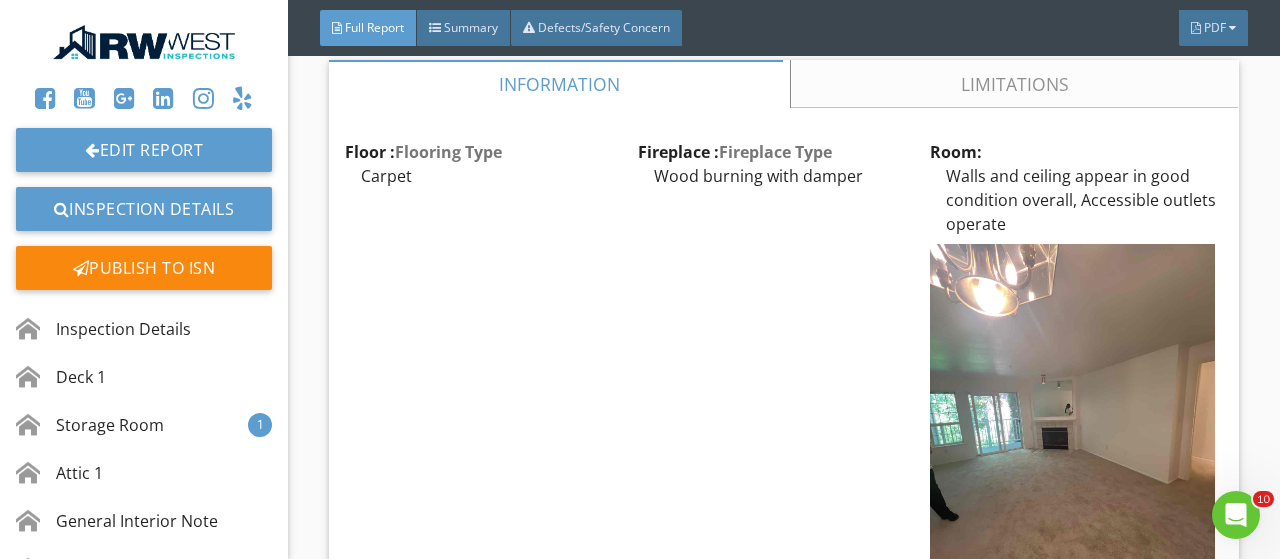 scroll, scrollTop: 4526, scrollLeft: 0, axis: vertical 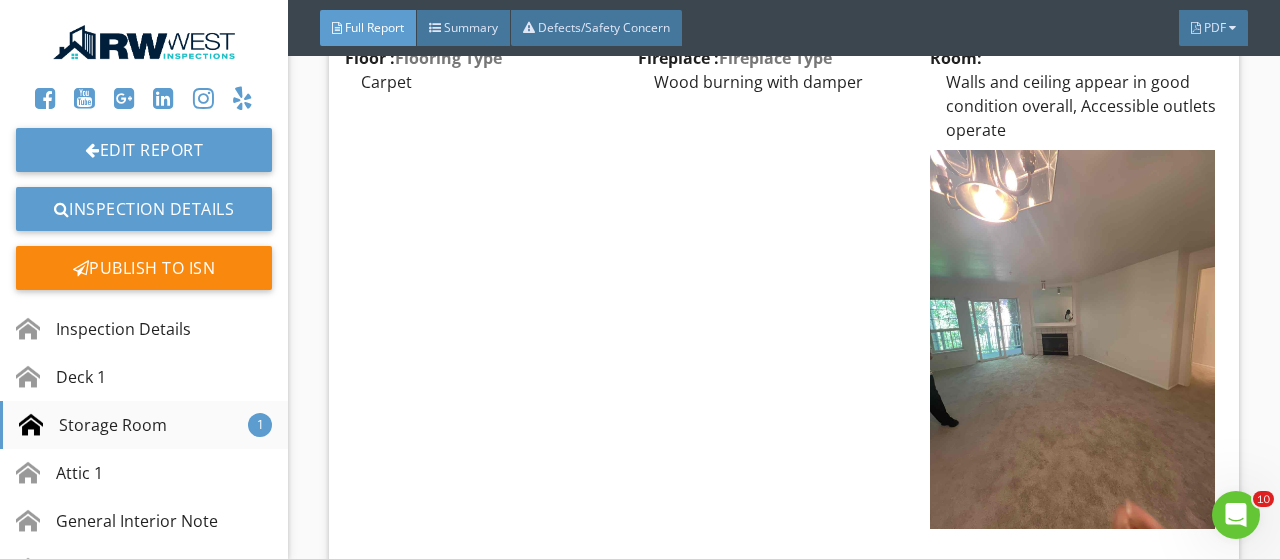 click on "Storage Room" at bounding box center (93, 425) 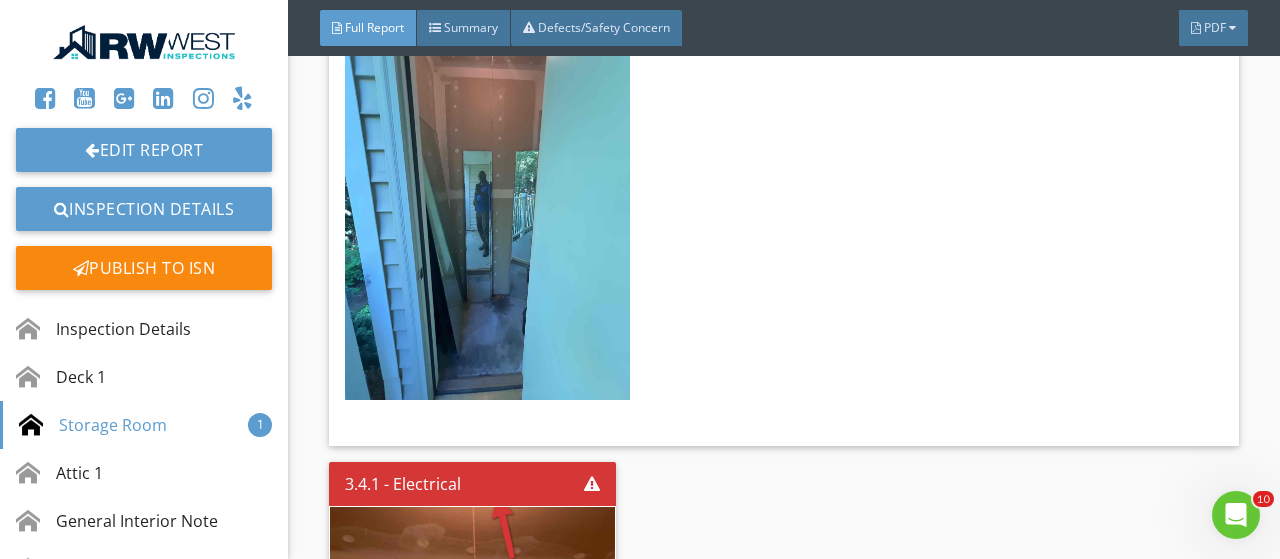 scroll, scrollTop: 1683, scrollLeft: 0, axis: vertical 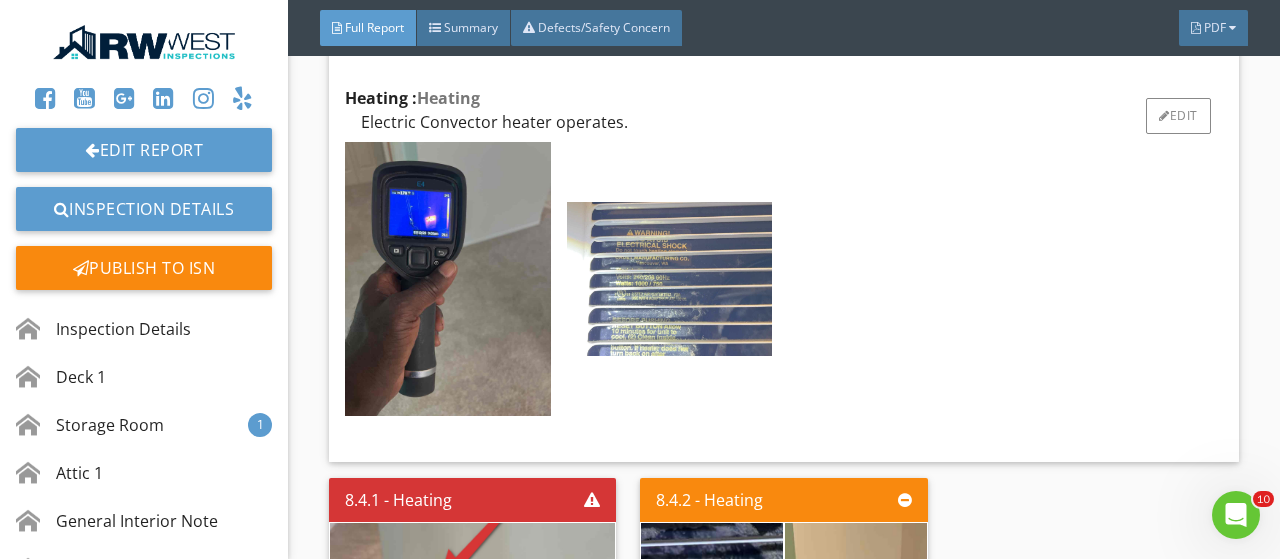 click at bounding box center (669, 279) 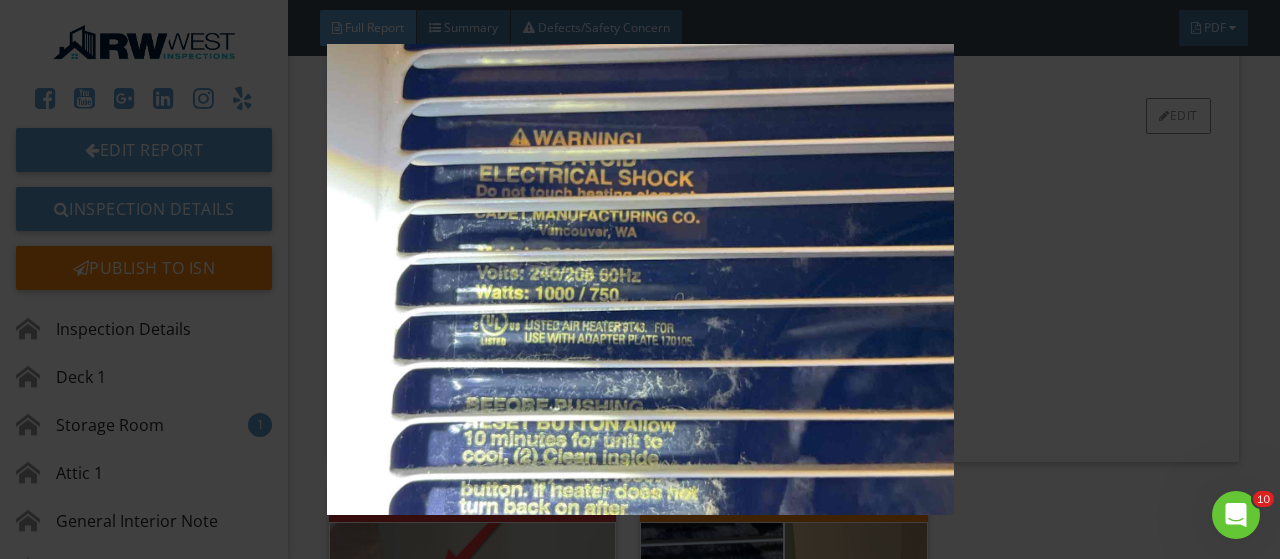 click at bounding box center (639, 279) 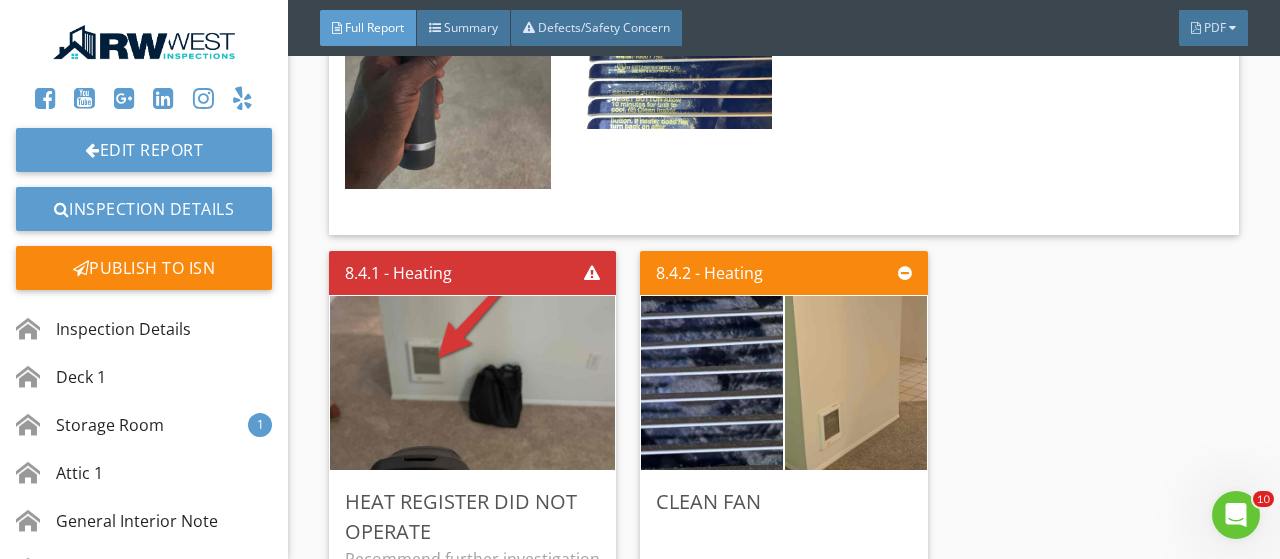 scroll, scrollTop: 5268, scrollLeft: 0, axis: vertical 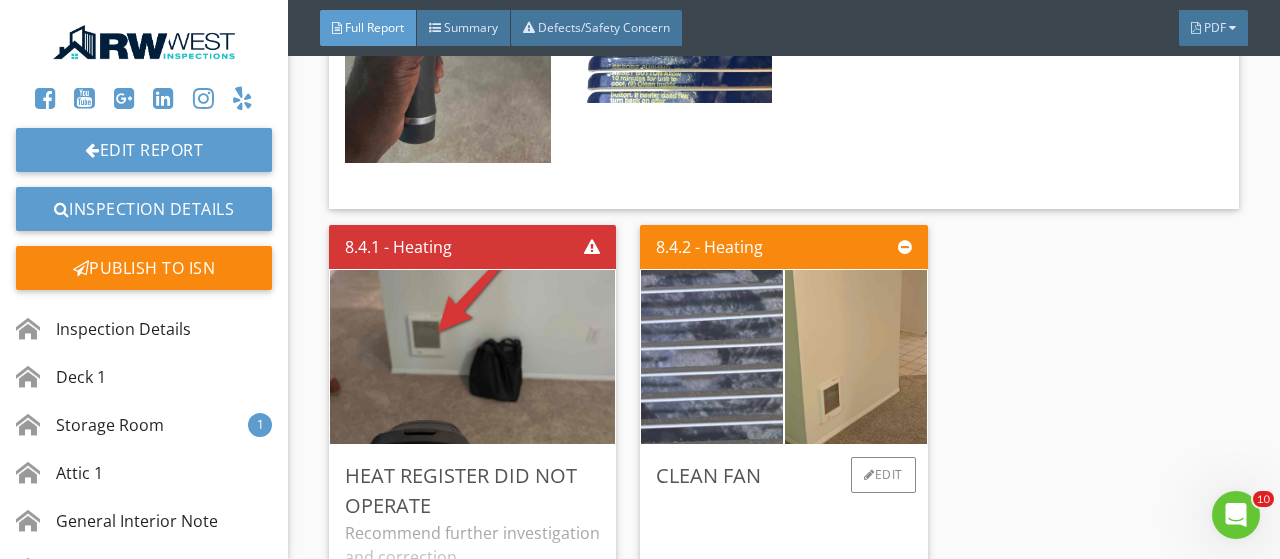 click at bounding box center (712, 356) 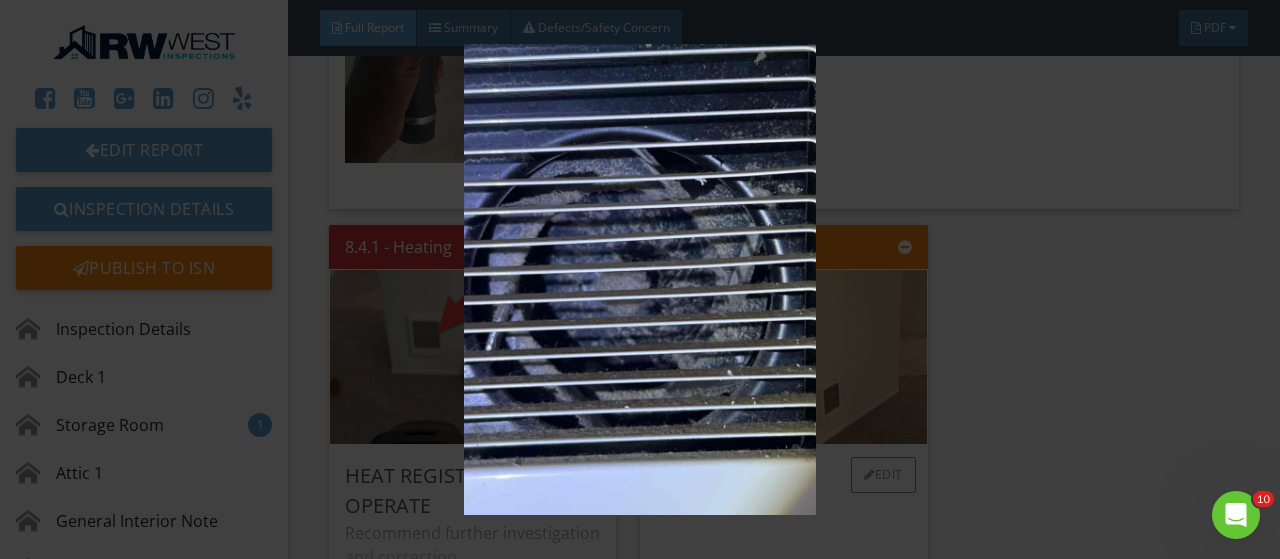 click at bounding box center (639, 279) 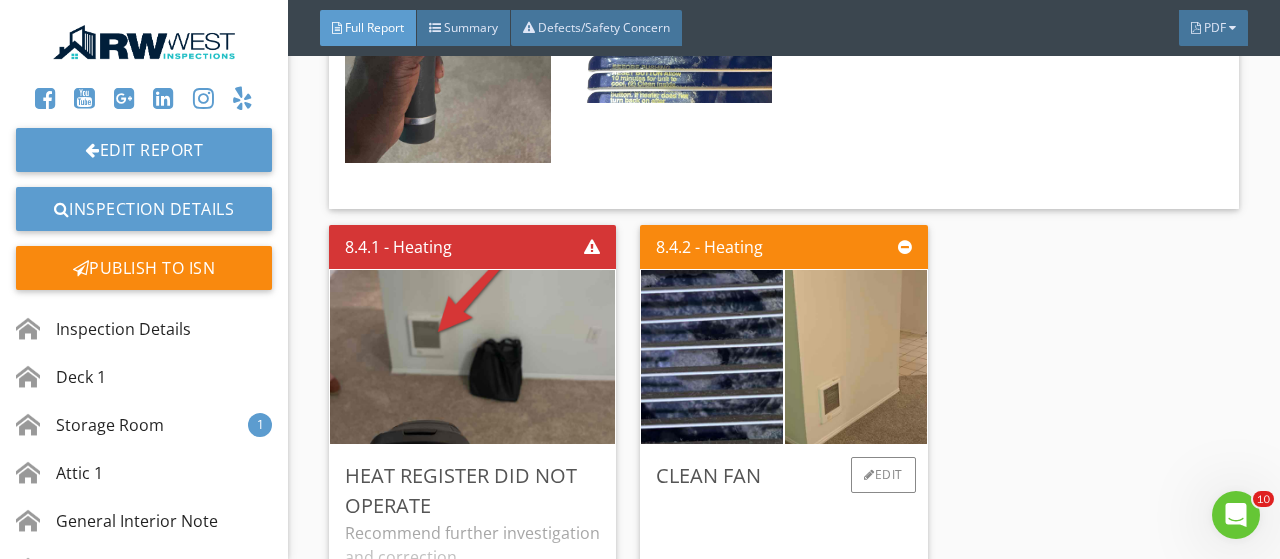 click on "Clean fan" at bounding box center [783, 476] 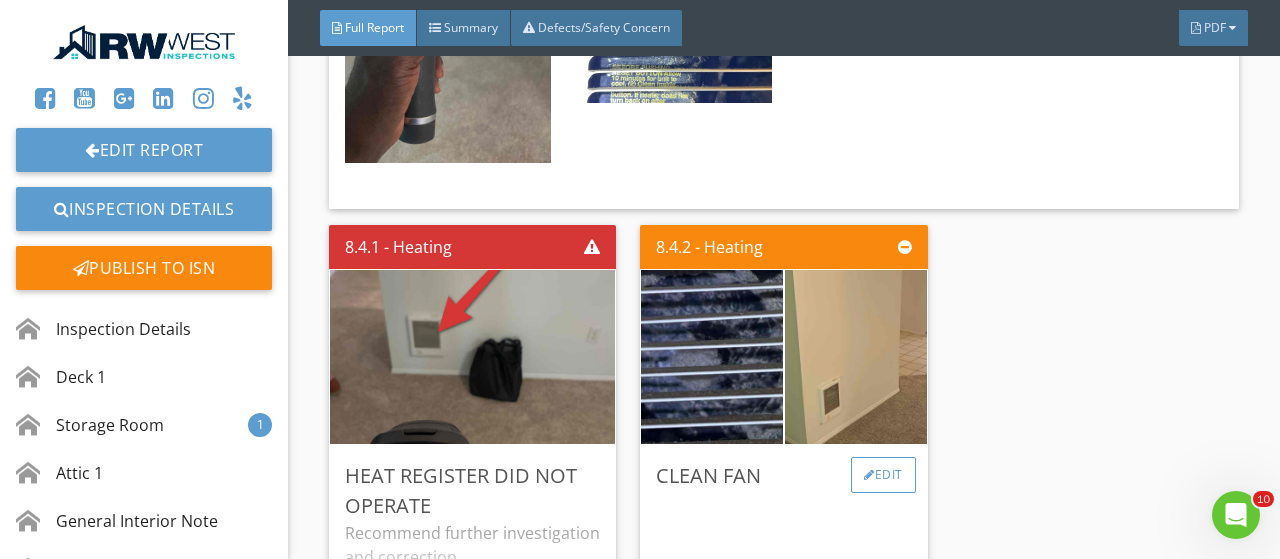 click on "Edit" at bounding box center (883, 475) 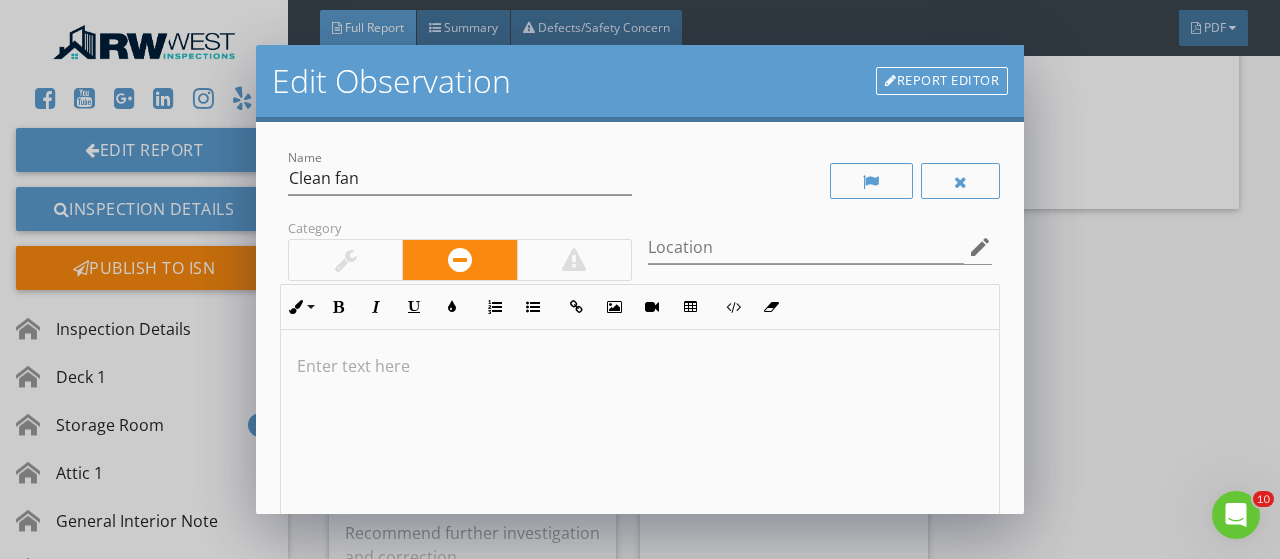 click at bounding box center [640, 488] 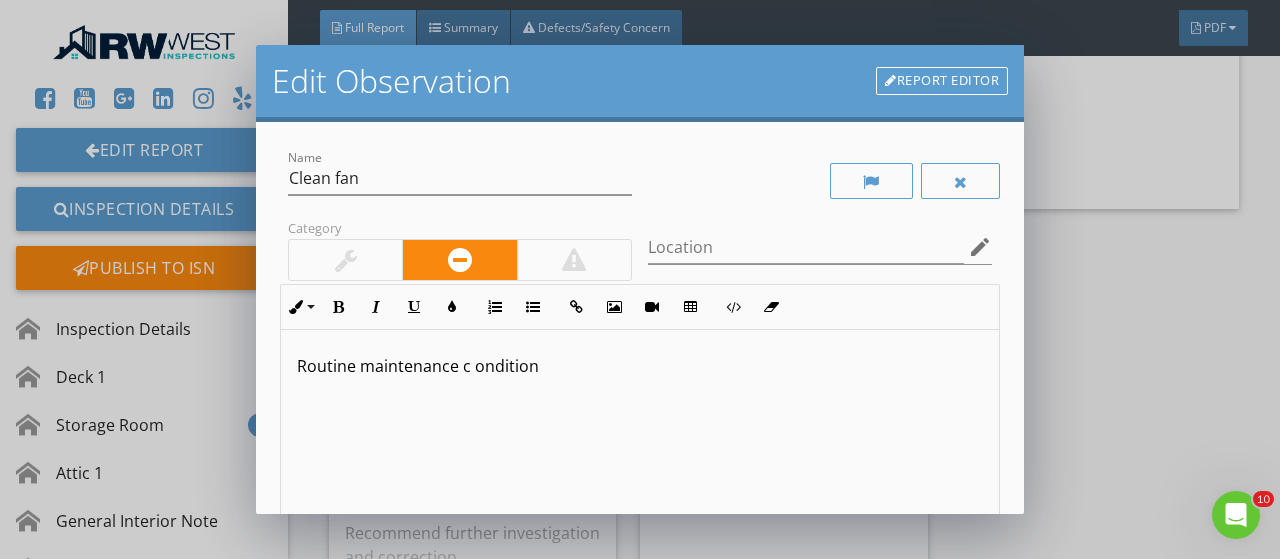 click on "Routine maintenance c ondition" at bounding box center (640, 366) 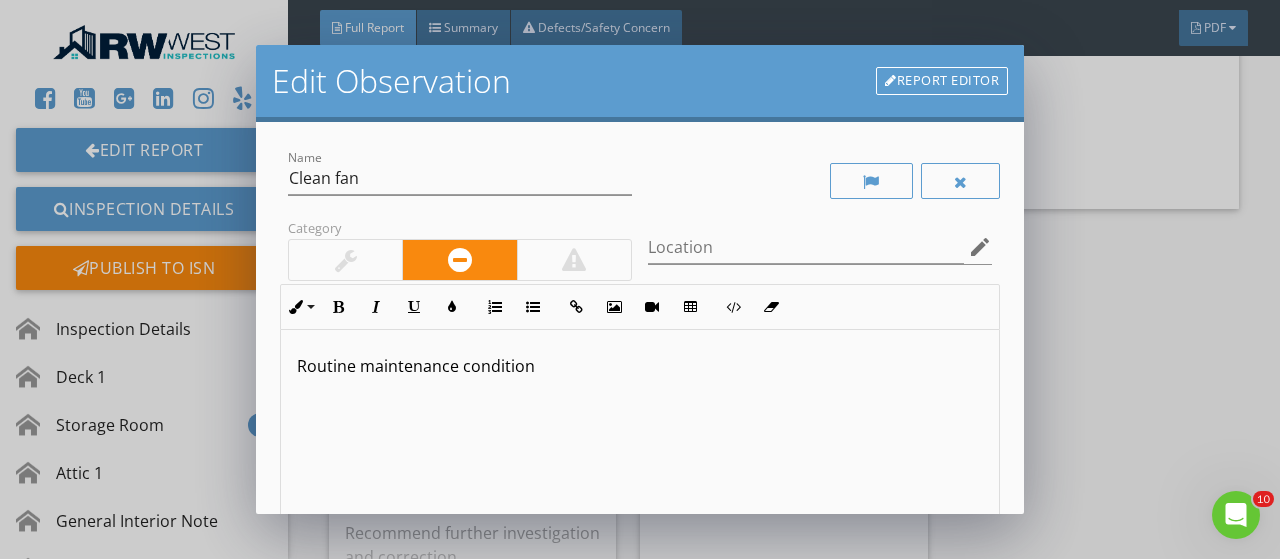 click on "Routine maintenance condition" at bounding box center (640, 366) 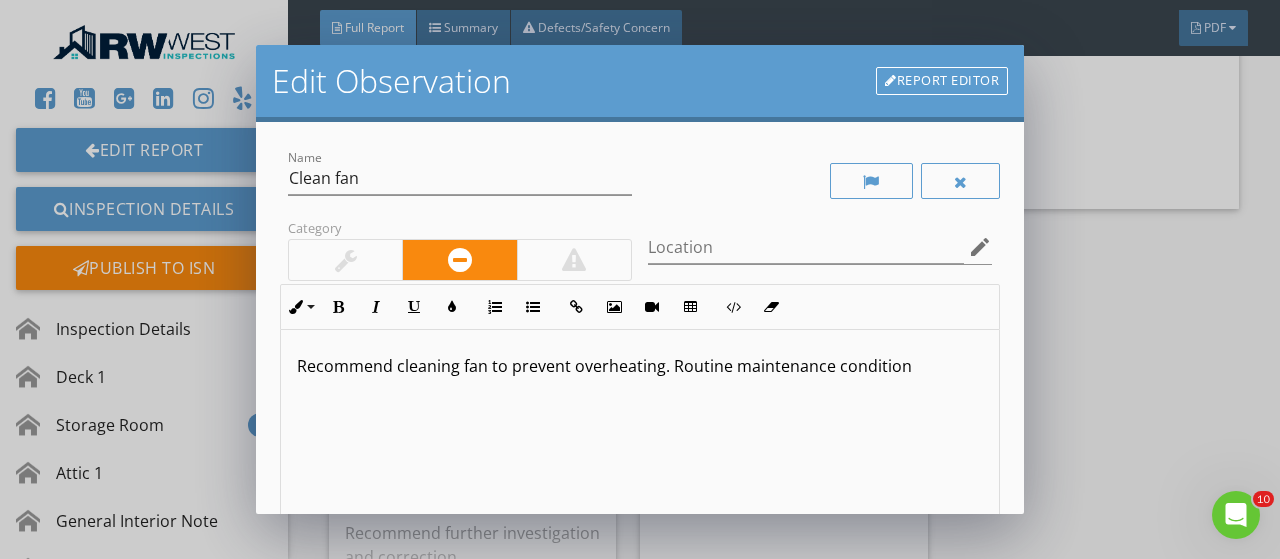 click at bounding box center (345, 260) 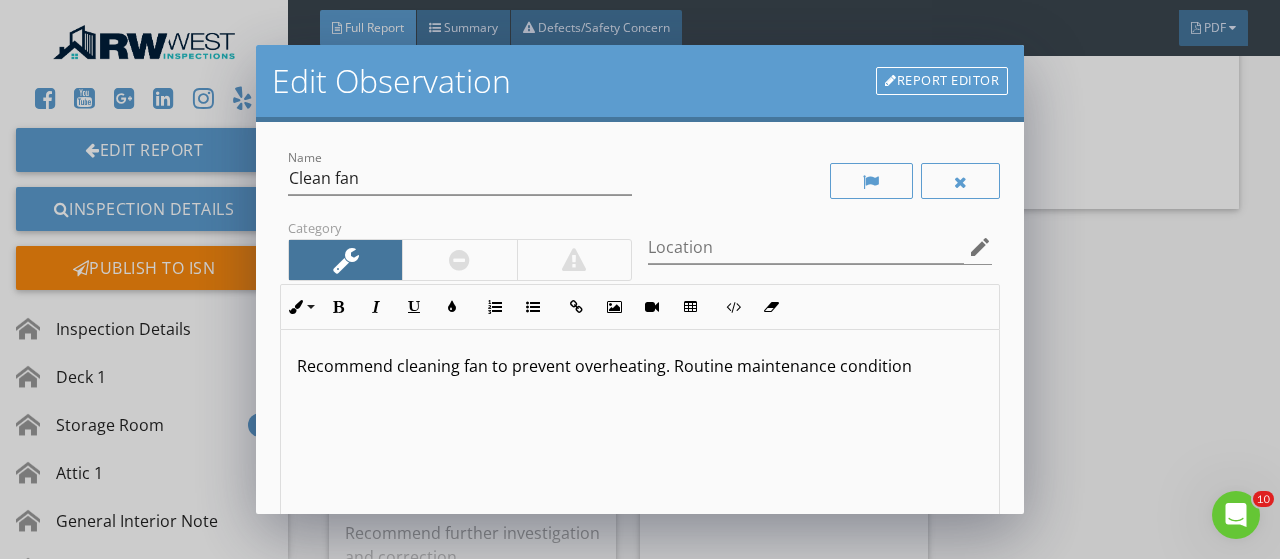 click on "Recommend cleaning fan to prevent overheating. Routine maintenance condition" at bounding box center [640, 366] 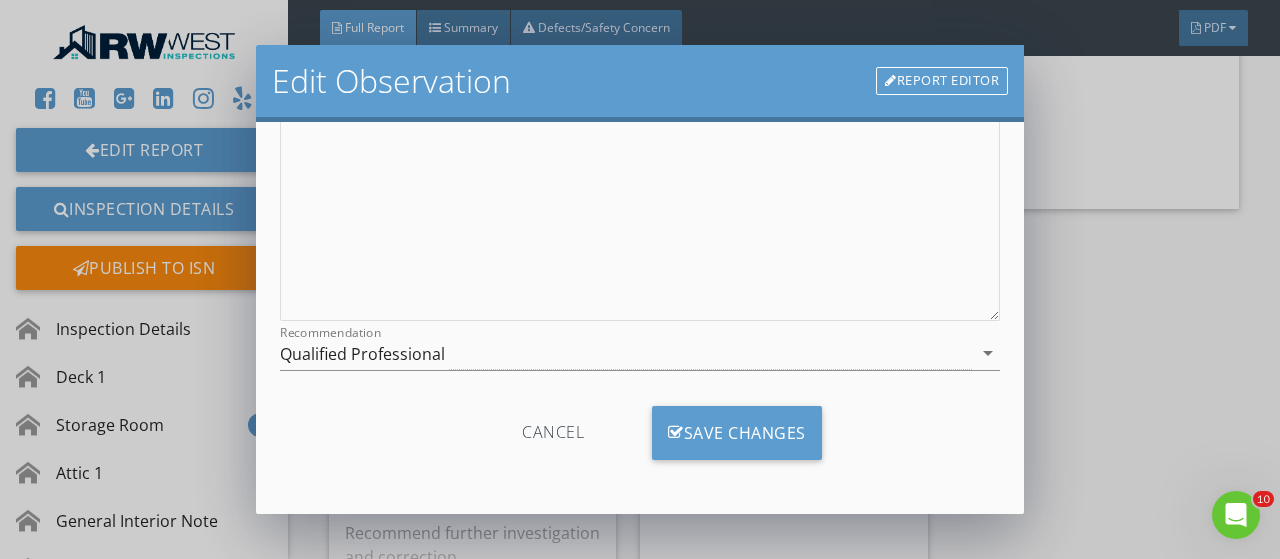 scroll, scrollTop: 325, scrollLeft: 0, axis: vertical 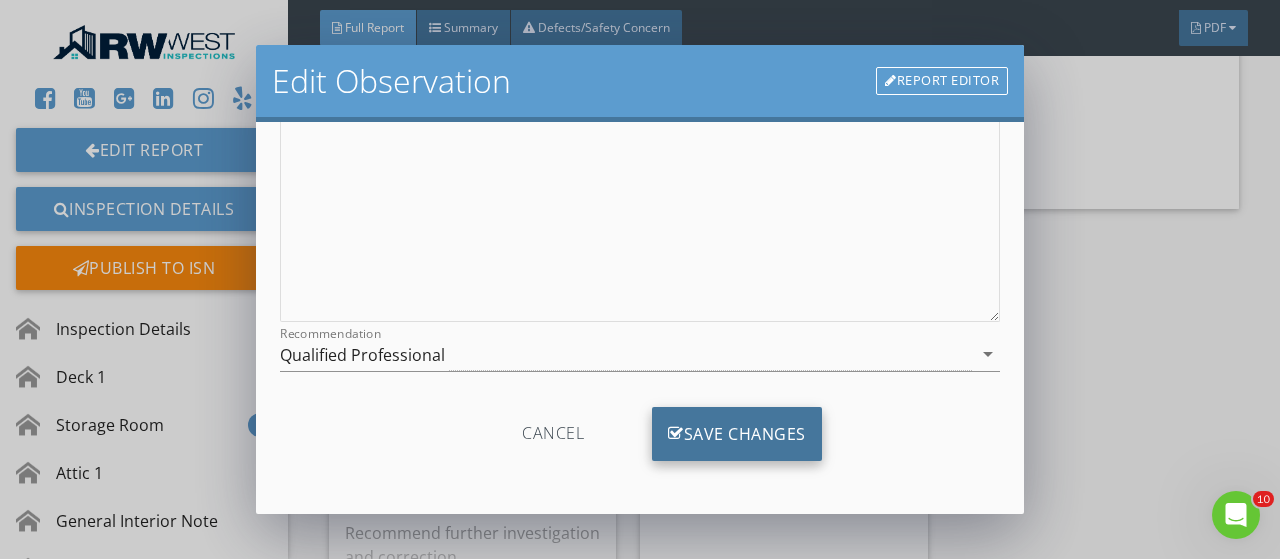click on "Save Changes" at bounding box center [737, 434] 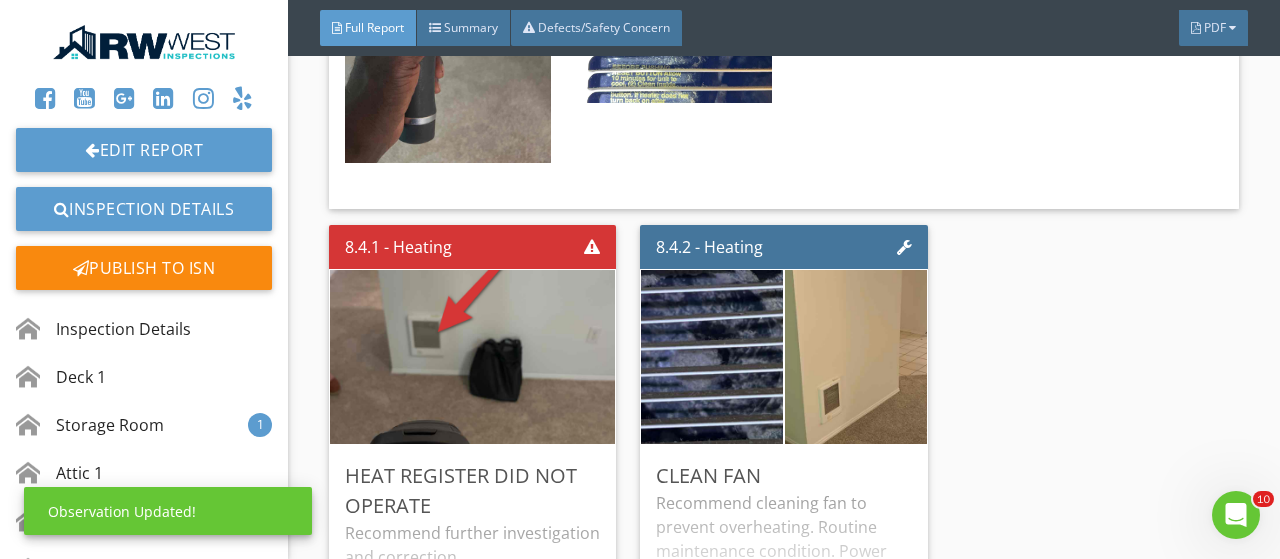 scroll, scrollTop: 90, scrollLeft: 0, axis: vertical 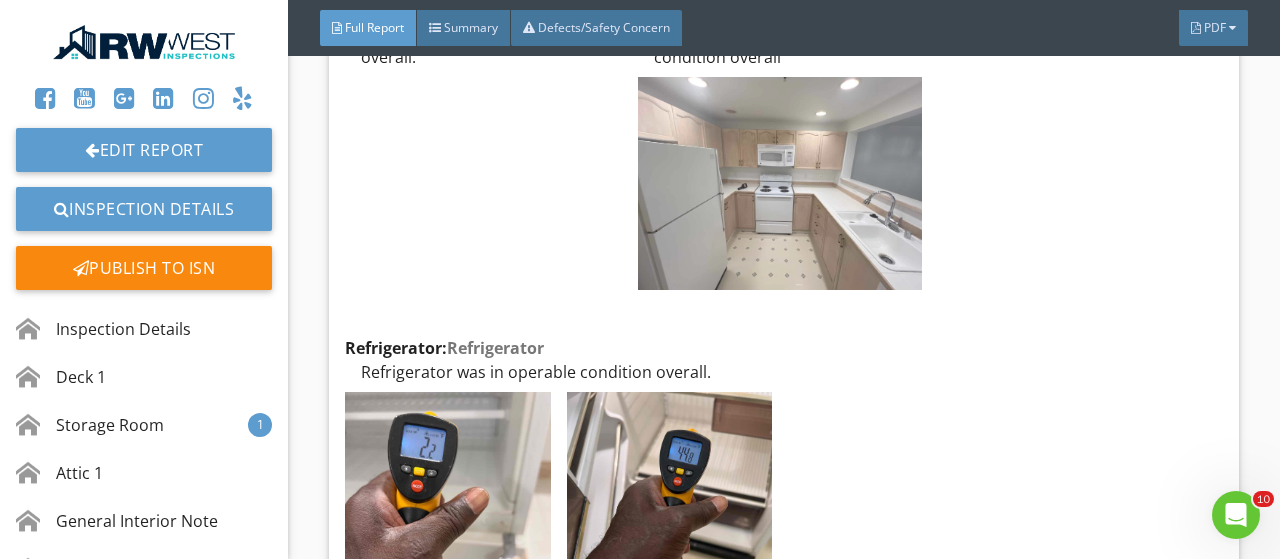 click at bounding box center [780, 183] 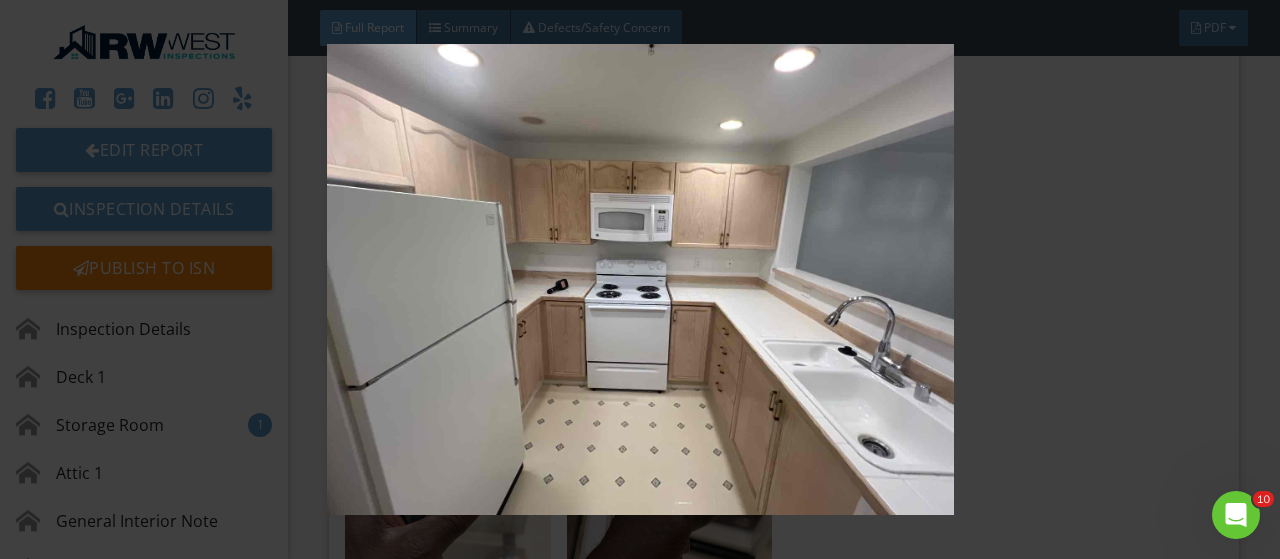 click at bounding box center [639, 279] 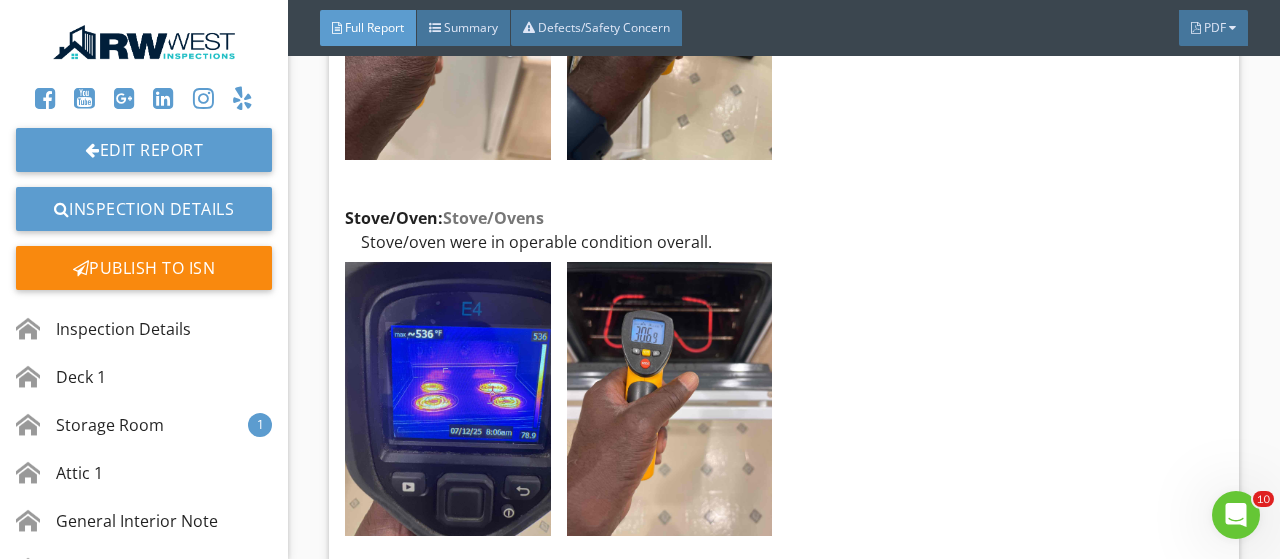 scroll, scrollTop: 7216, scrollLeft: 0, axis: vertical 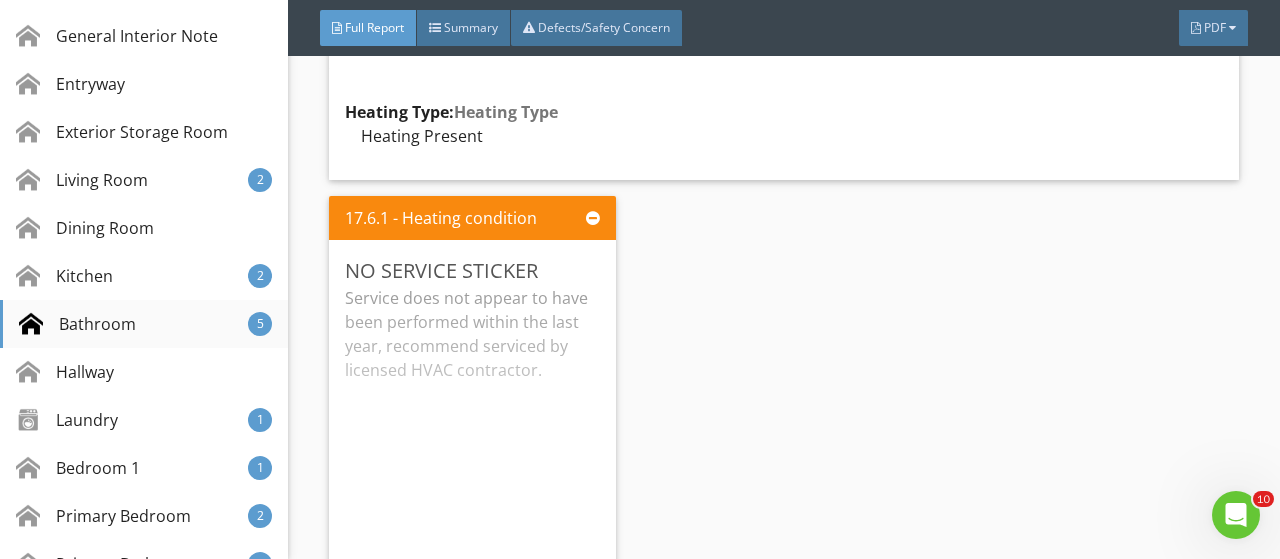 click on "Bathroom
5" at bounding box center [144, 324] 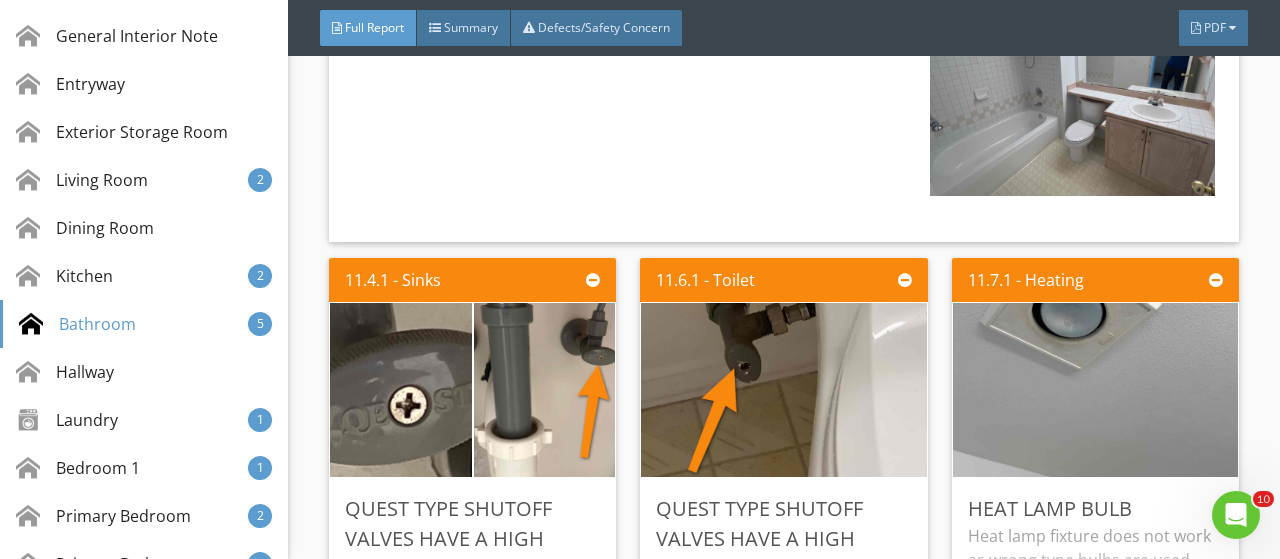 scroll, scrollTop: 9346, scrollLeft: 0, axis: vertical 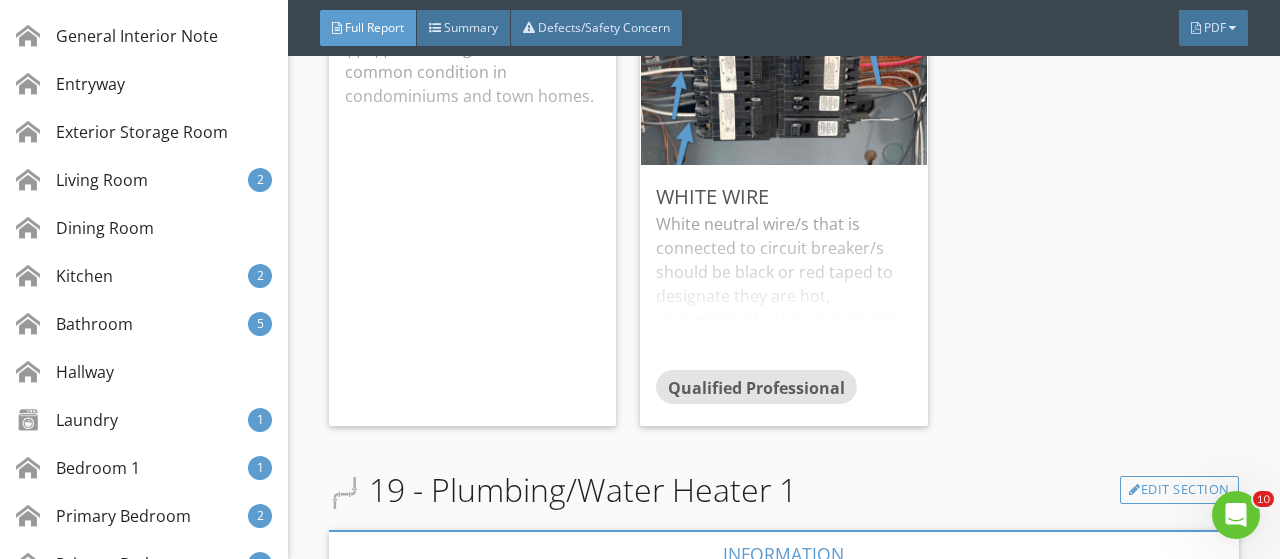 click on "10" at bounding box center (1263, 499) 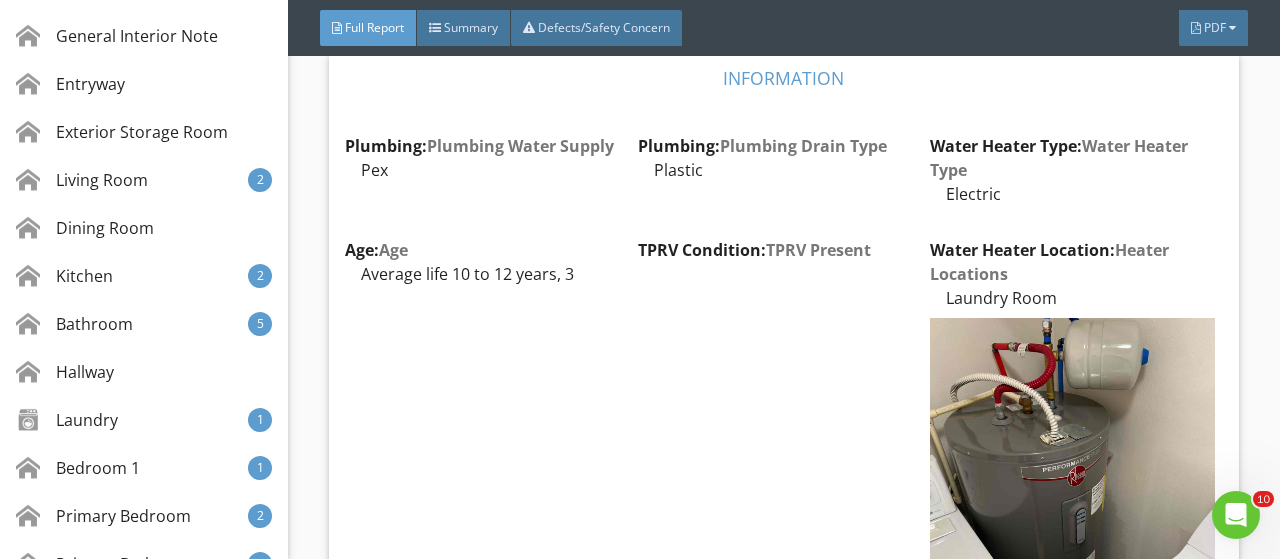 scroll, scrollTop: 19818, scrollLeft: 0, axis: vertical 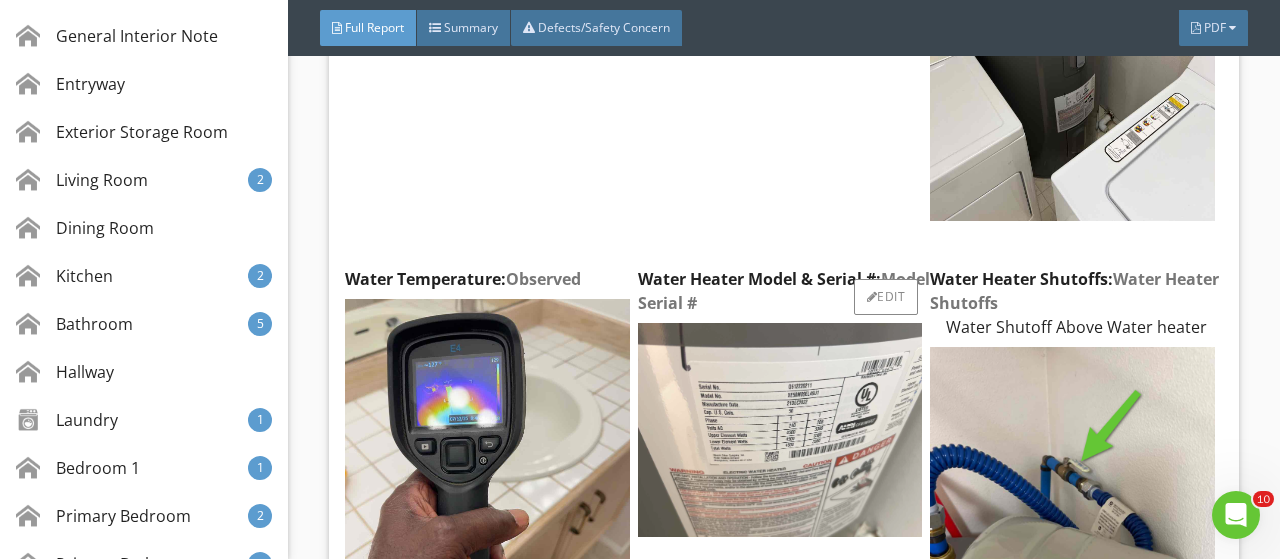 click at bounding box center [780, 429] 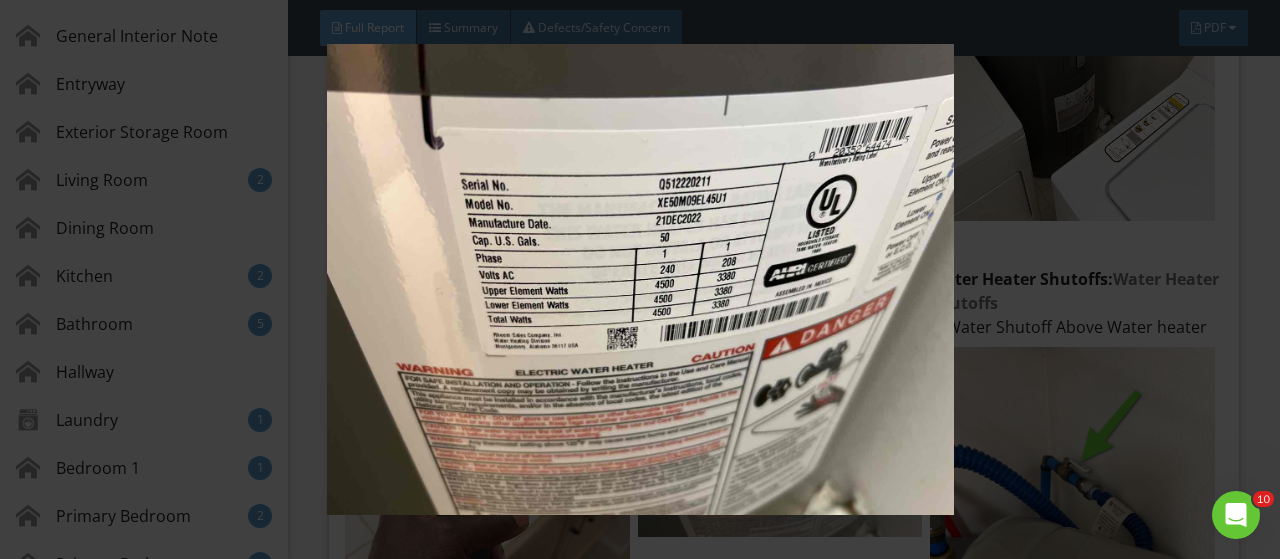 click at bounding box center [639, 279] 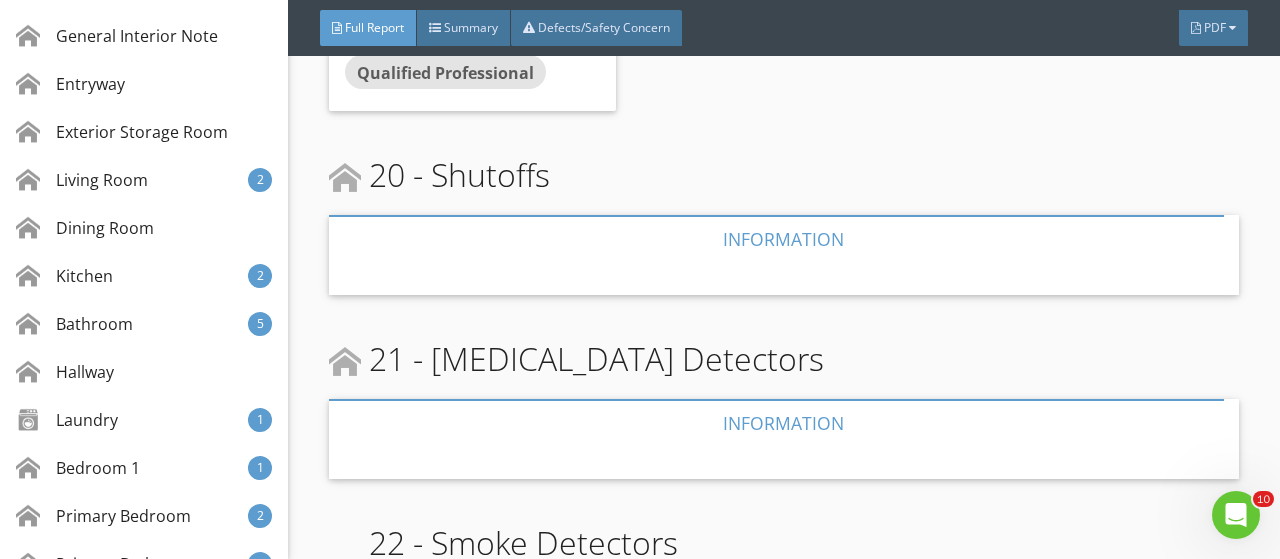 scroll, scrollTop: 21498, scrollLeft: 0, axis: vertical 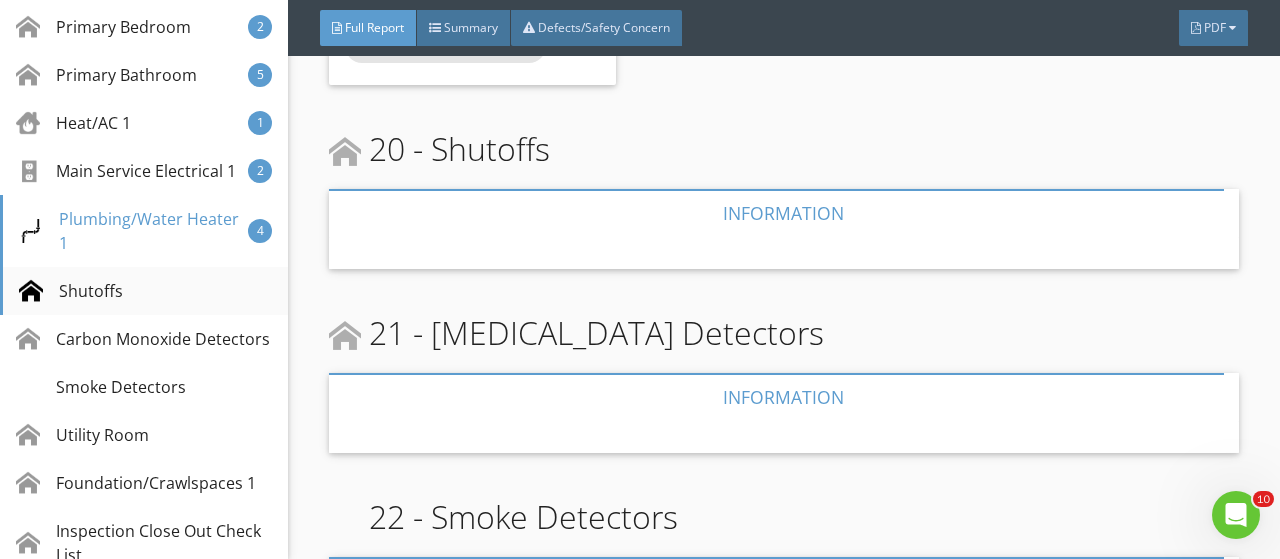 click on "Shutoffs" at bounding box center (71, 291) 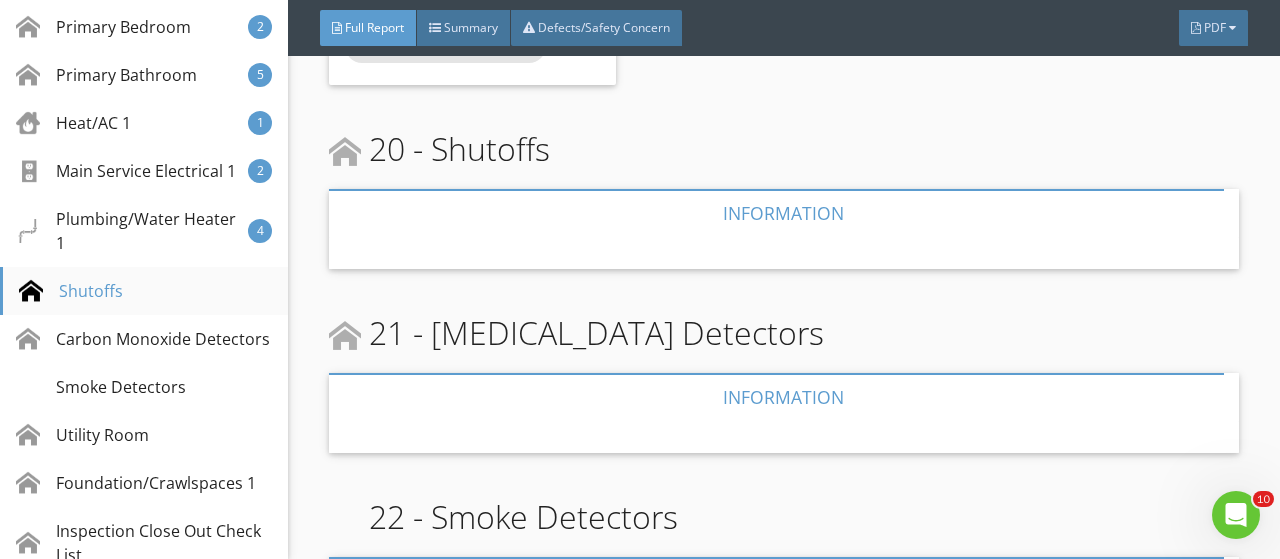 scroll, scrollTop: 21560, scrollLeft: 0, axis: vertical 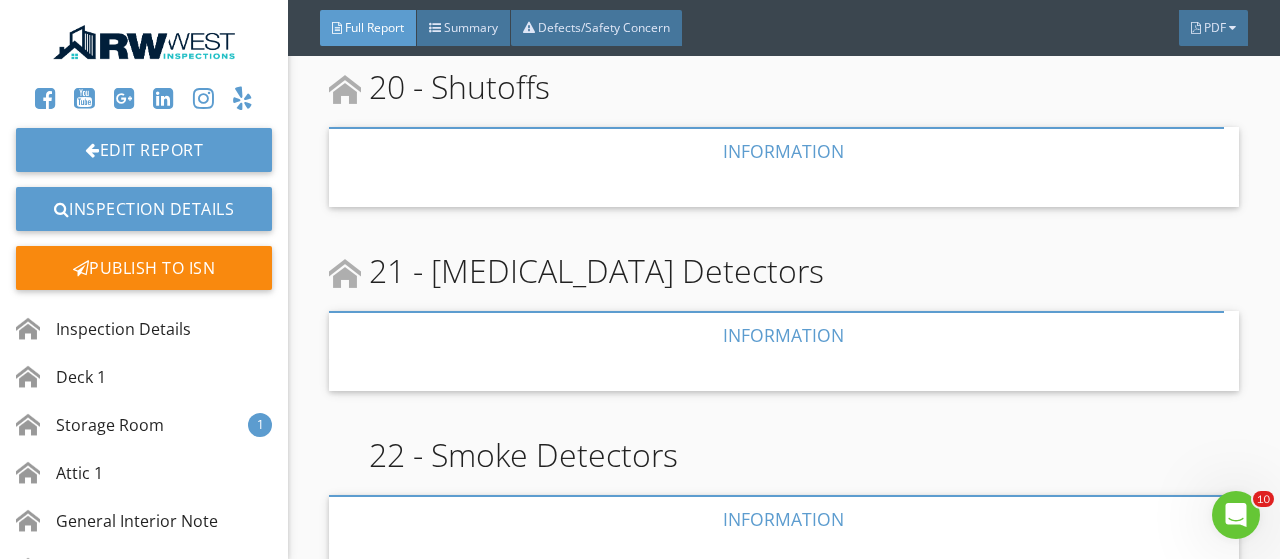 click at bounding box center [144, 42] 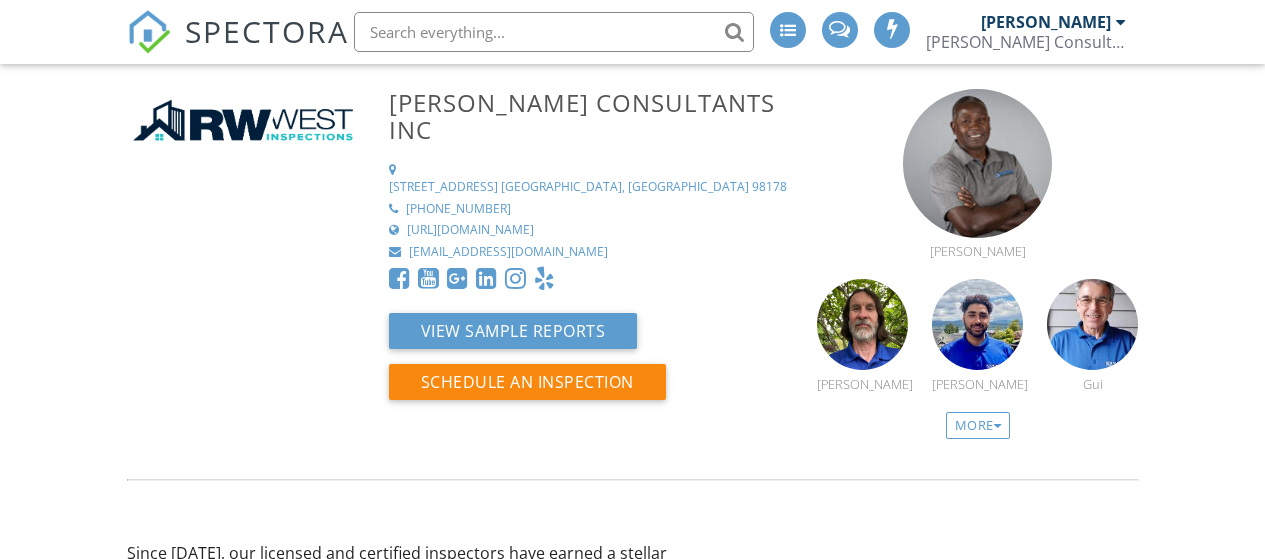 scroll, scrollTop: 0, scrollLeft: 0, axis: both 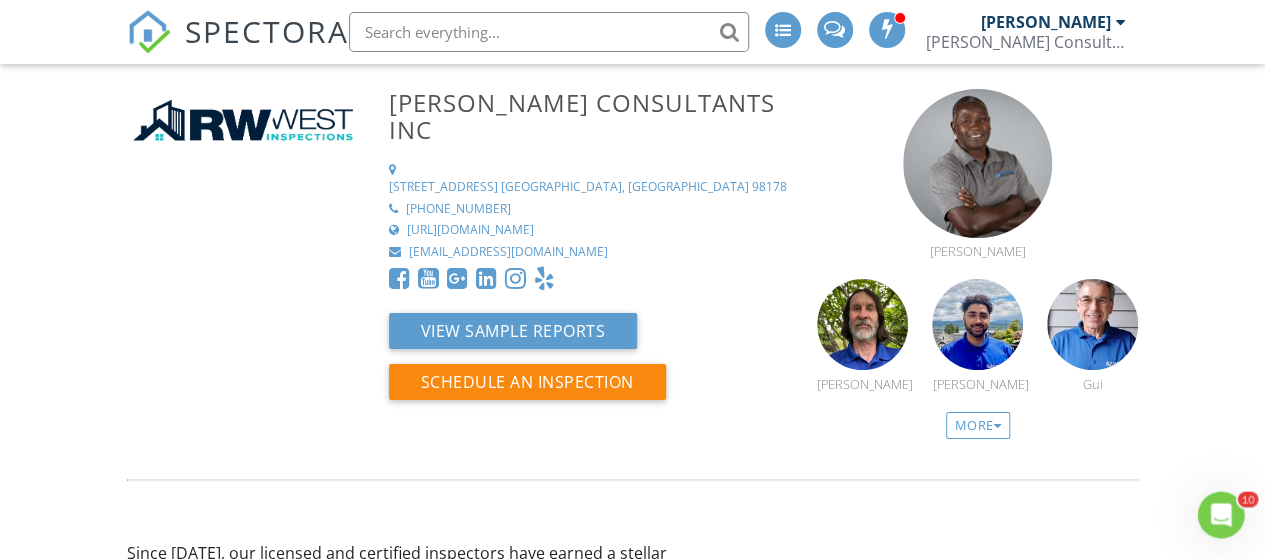 click on "SPECTORA" at bounding box center [267, 31] 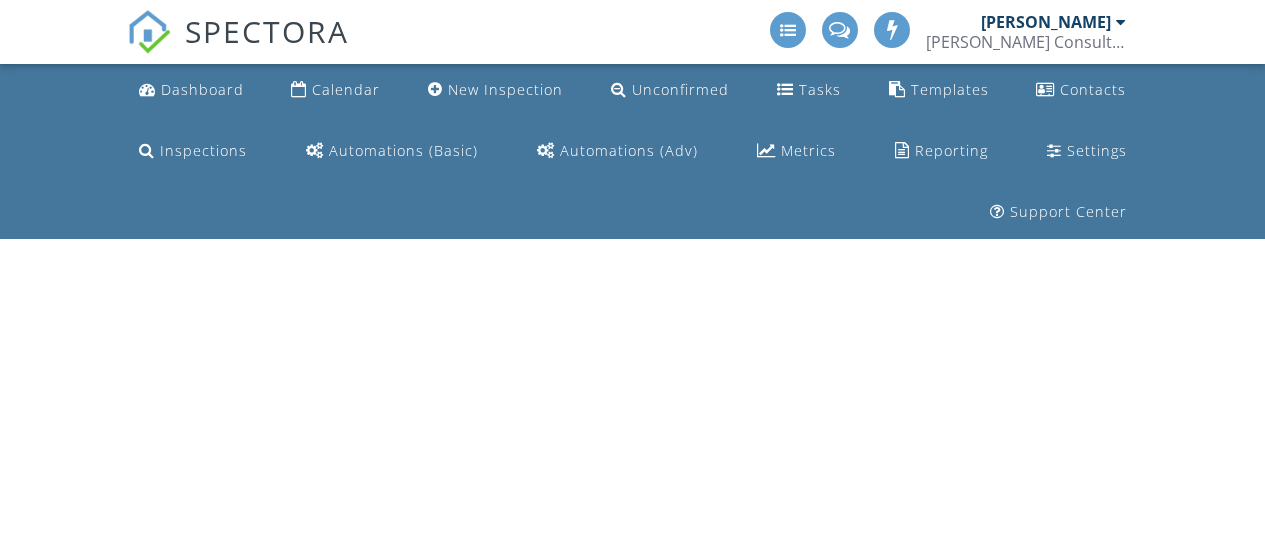 scroll, scrollTop: 0, scrollLeft: 0, axis: both 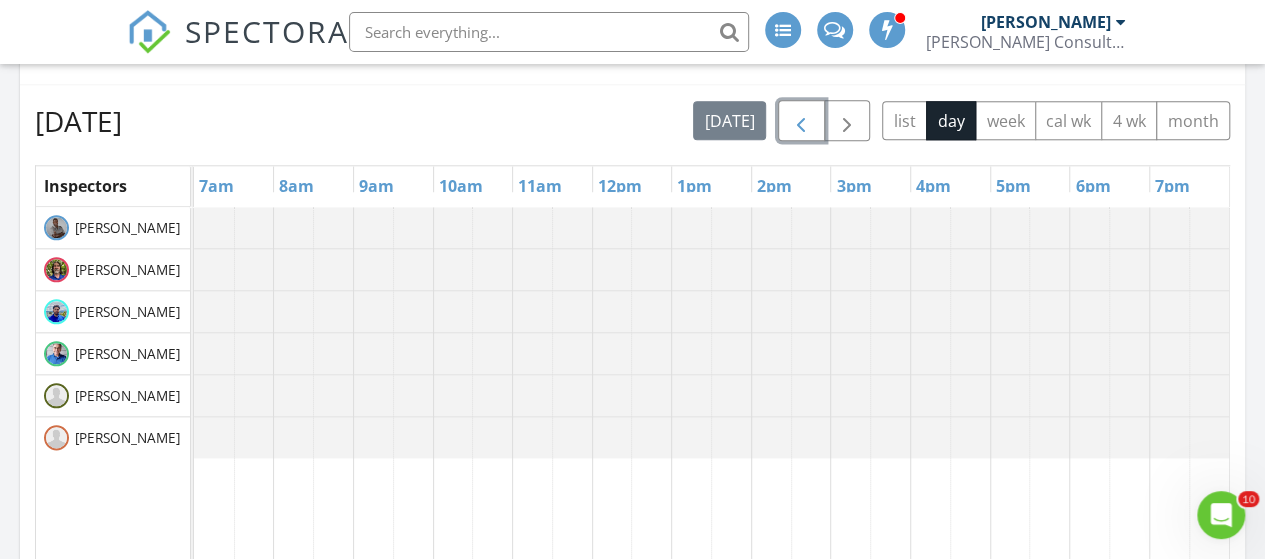 click at bounding box center [801, 122] 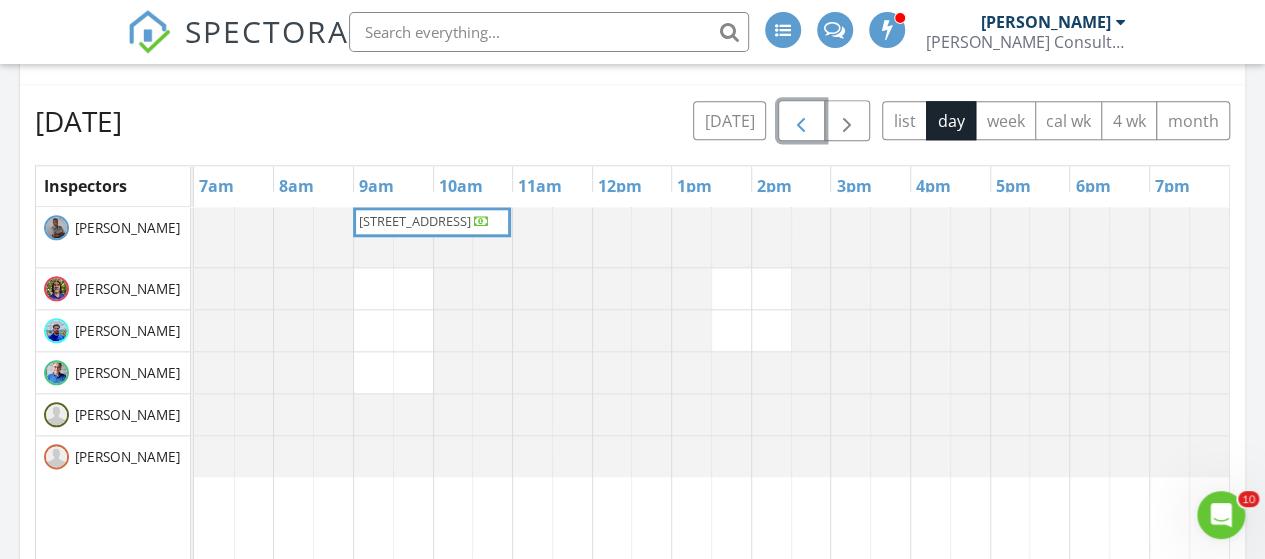 click on "1688 118th Ave SE Apt B205, Bellevue 98005" at bounding box center [415, 221] 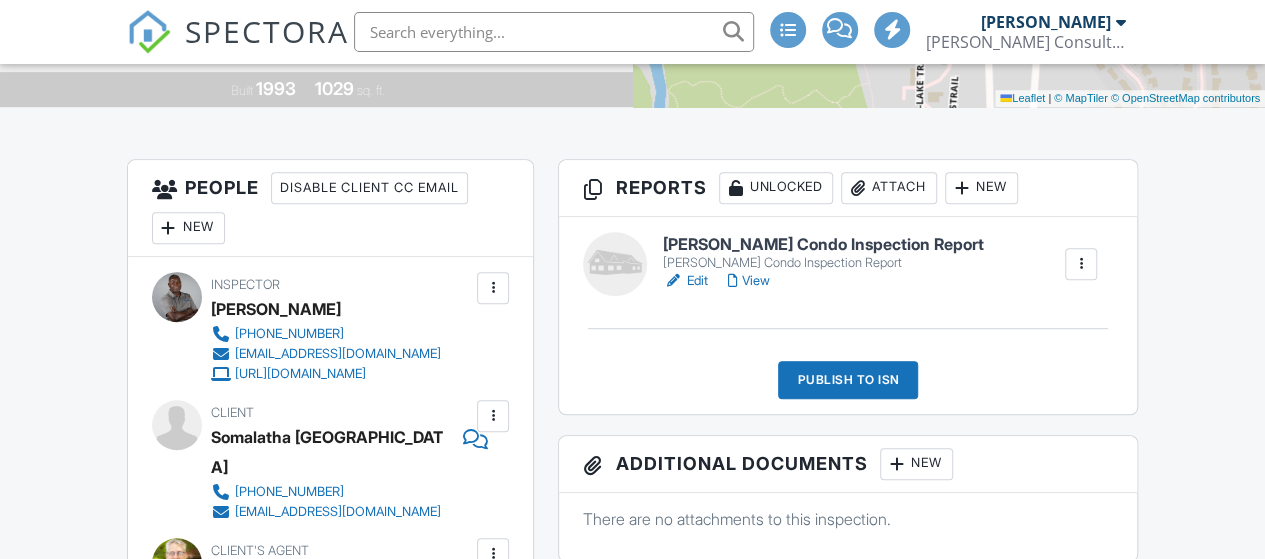 scroll, scrollTop: 489, scrollLeft: 0, axis: vertical 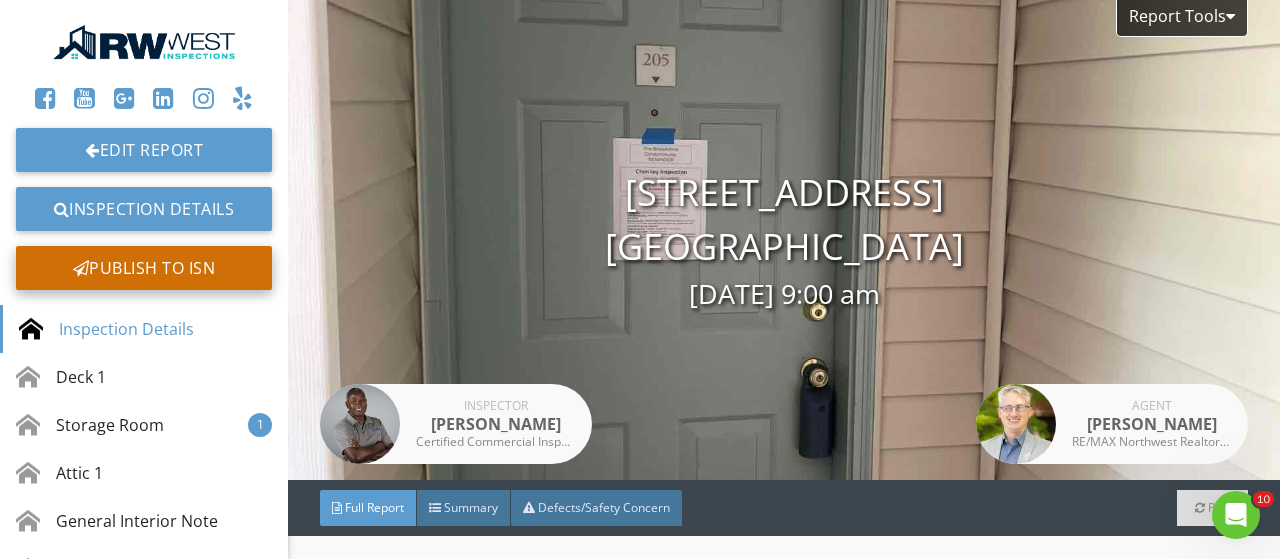 click on "Publish to ISN" at bounding box center [144, 268] 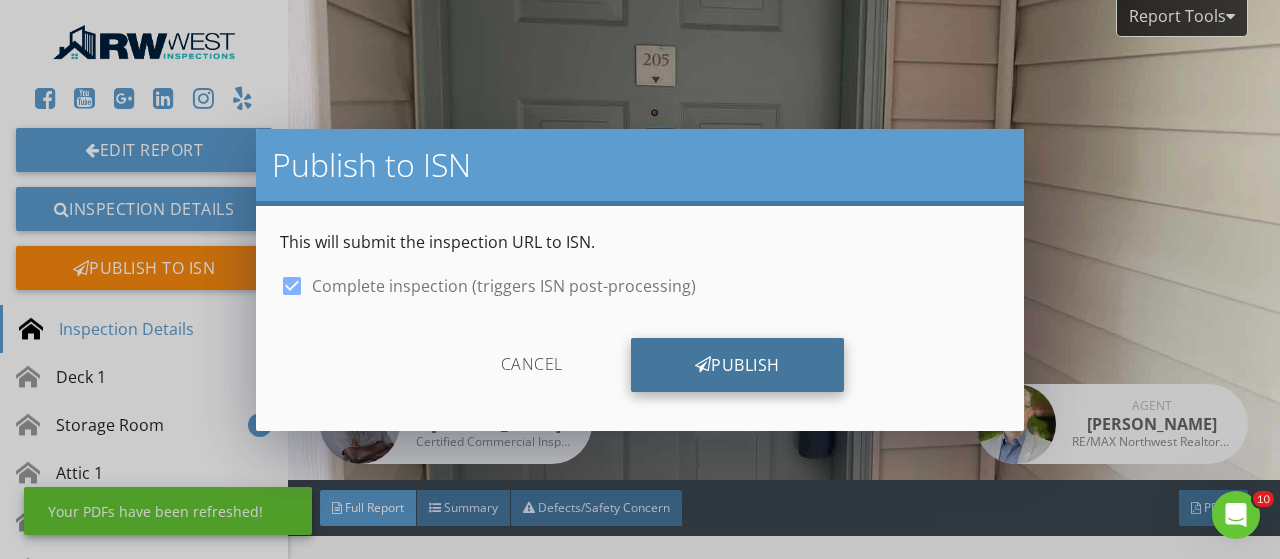 click at bounding box center (703, 365) 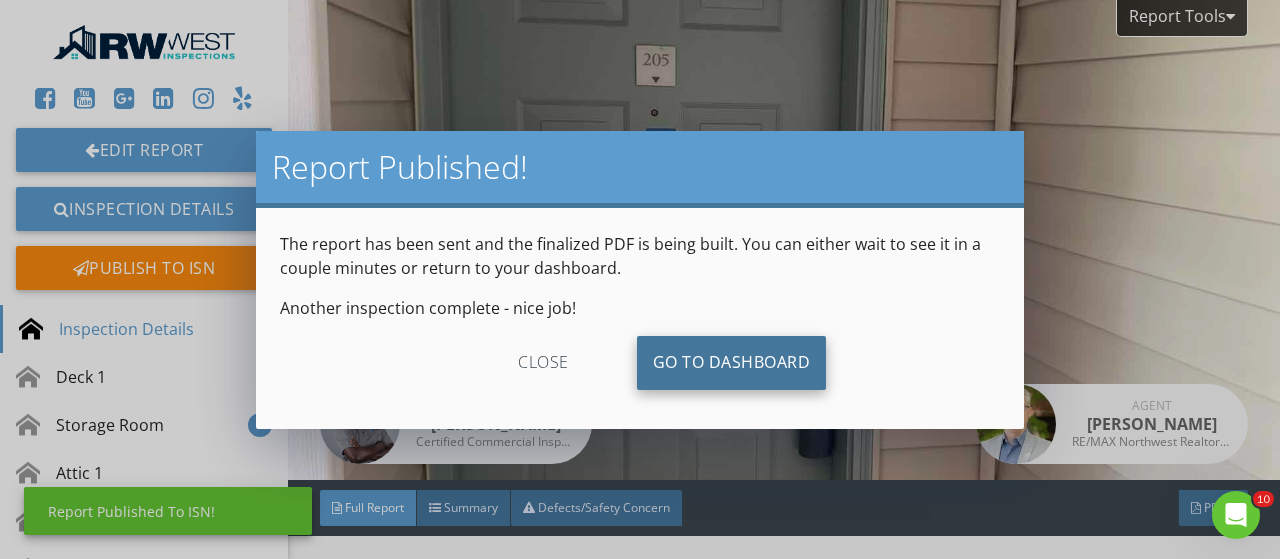 click on "Go To Dashboard" at bounding box center [732, 363] 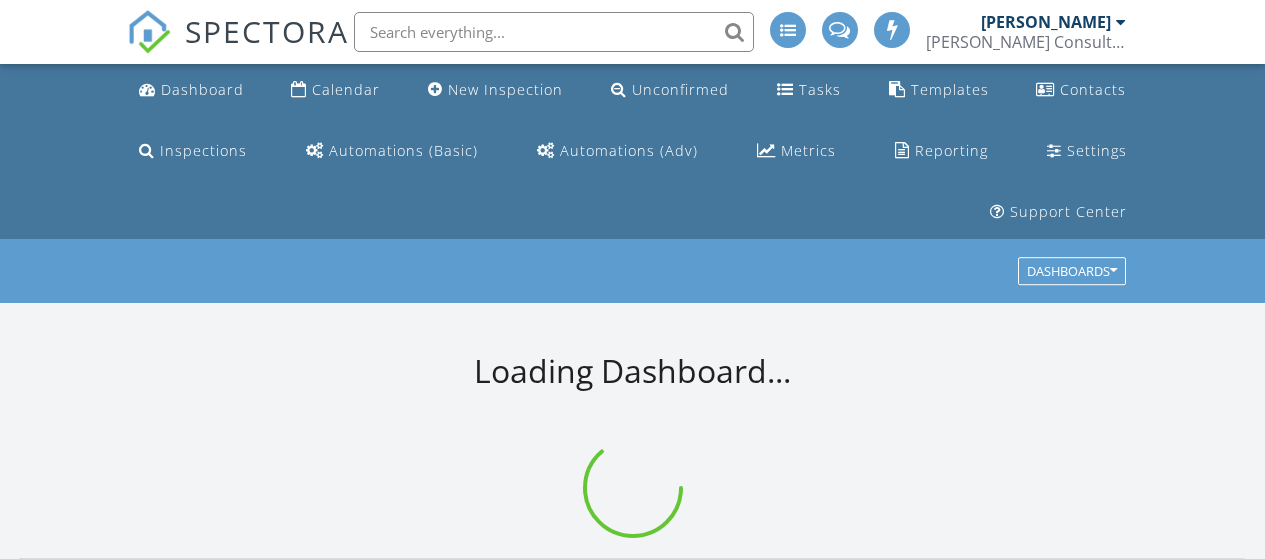 scroll, scrollTop: 0, scrollLeft: 0, axis: both 